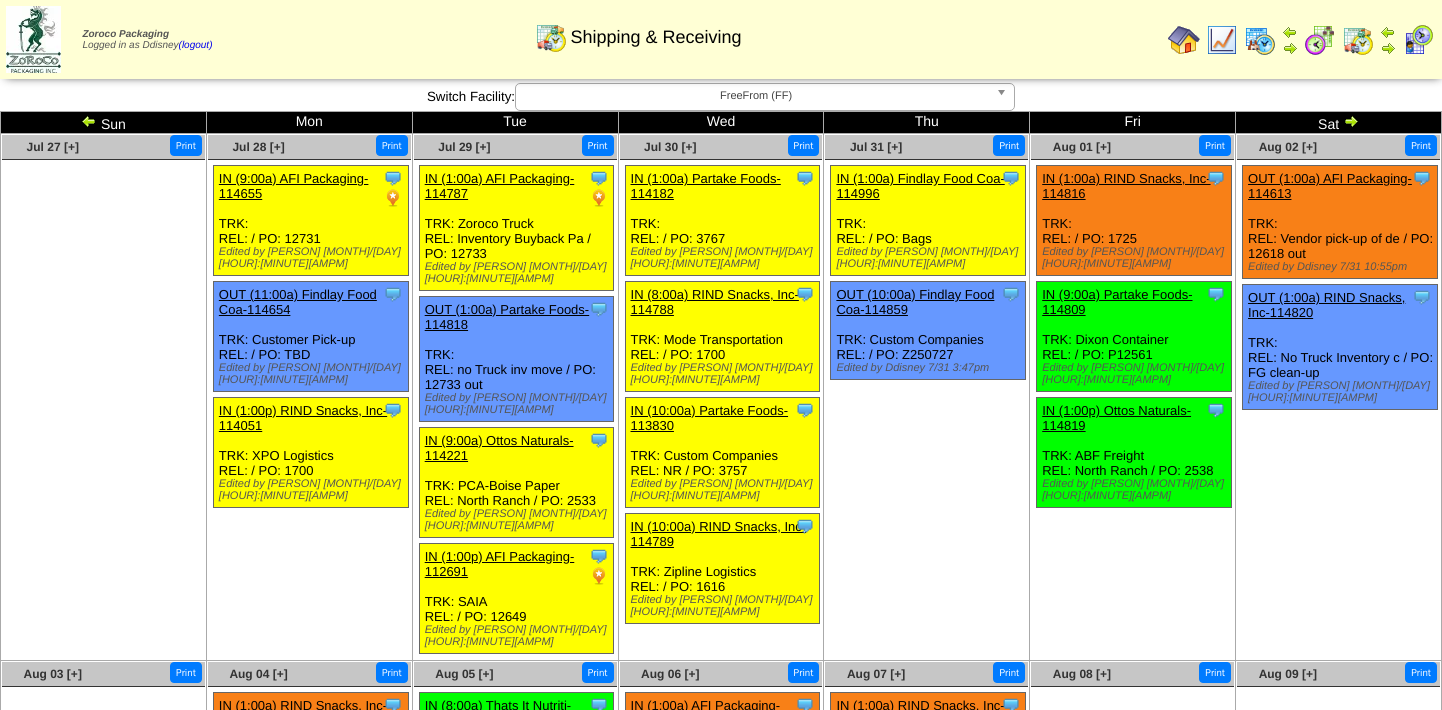 scroll, scrollTop: 0, scrollLeft: 0, axis: both 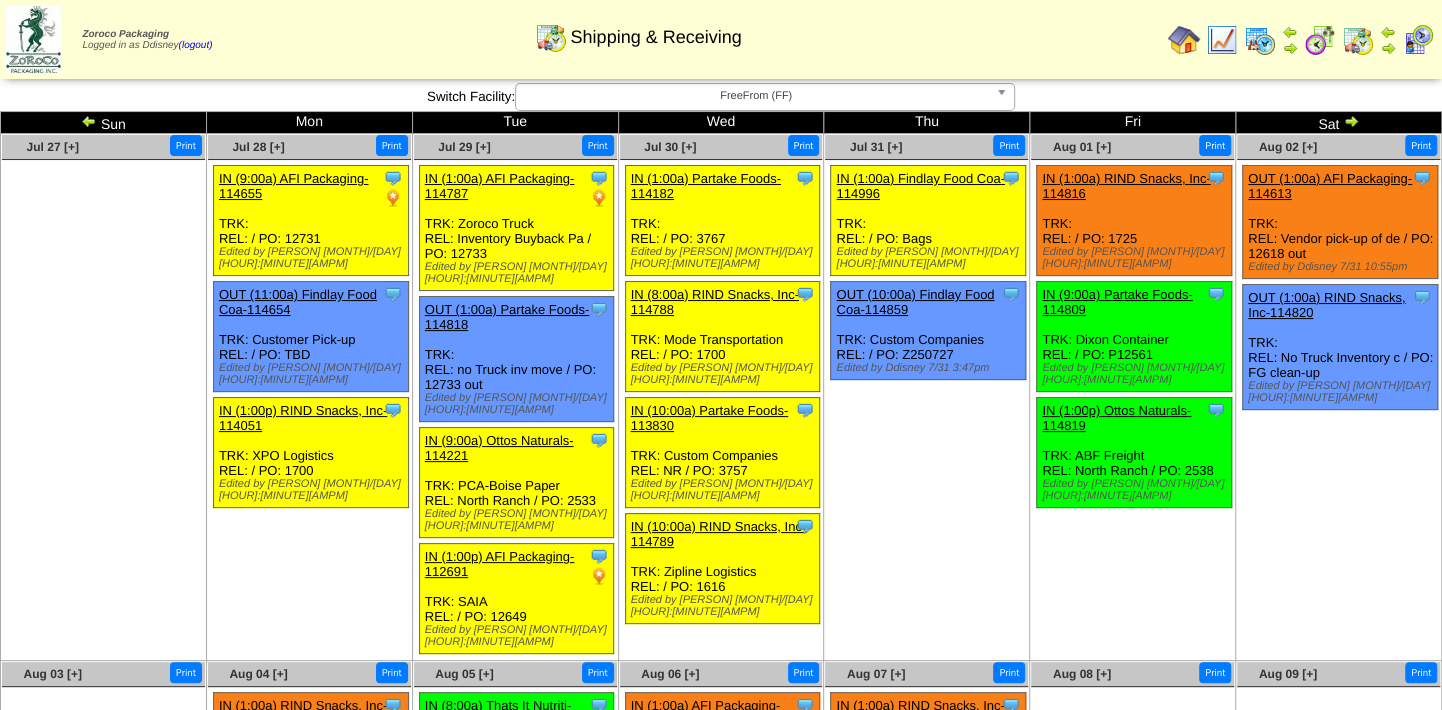 click at bounding box center (89, 121) 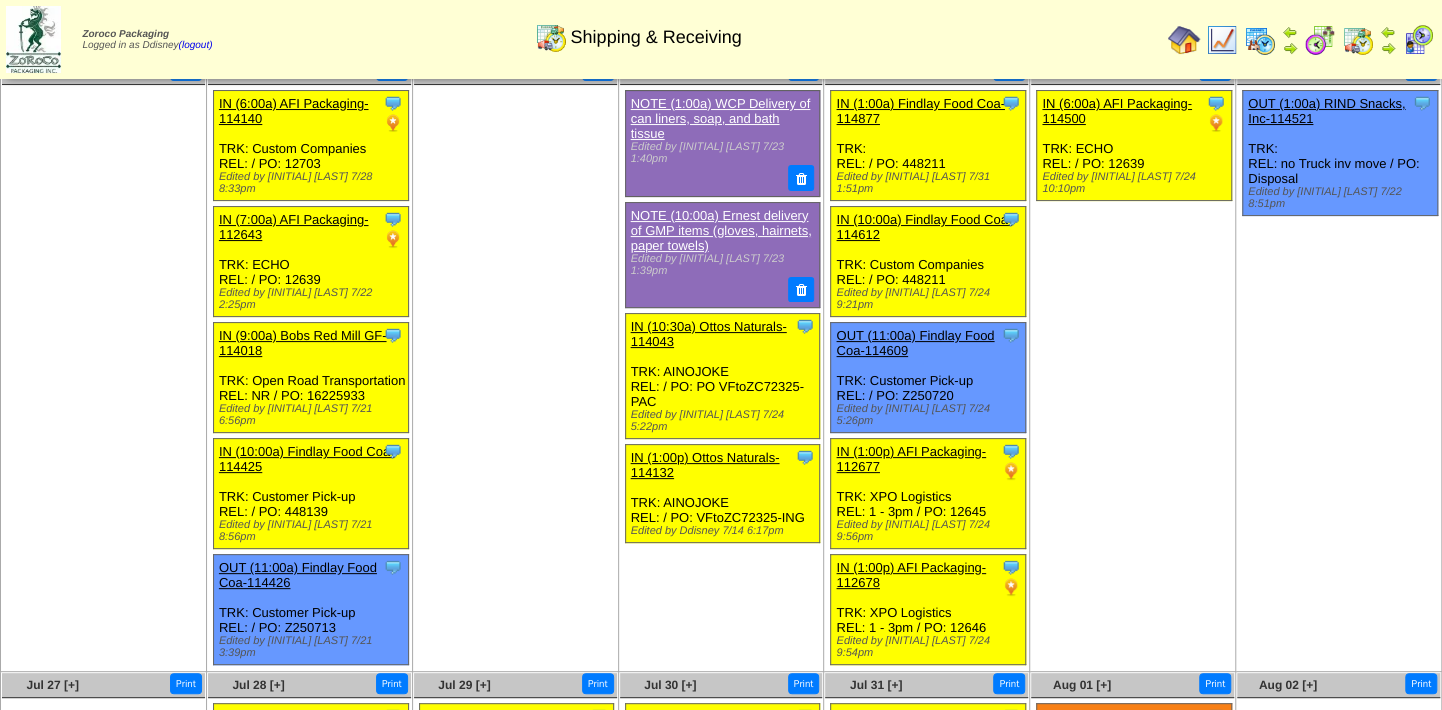 scroll, scrollTop: 0, scrollLeft: 0, axis: both 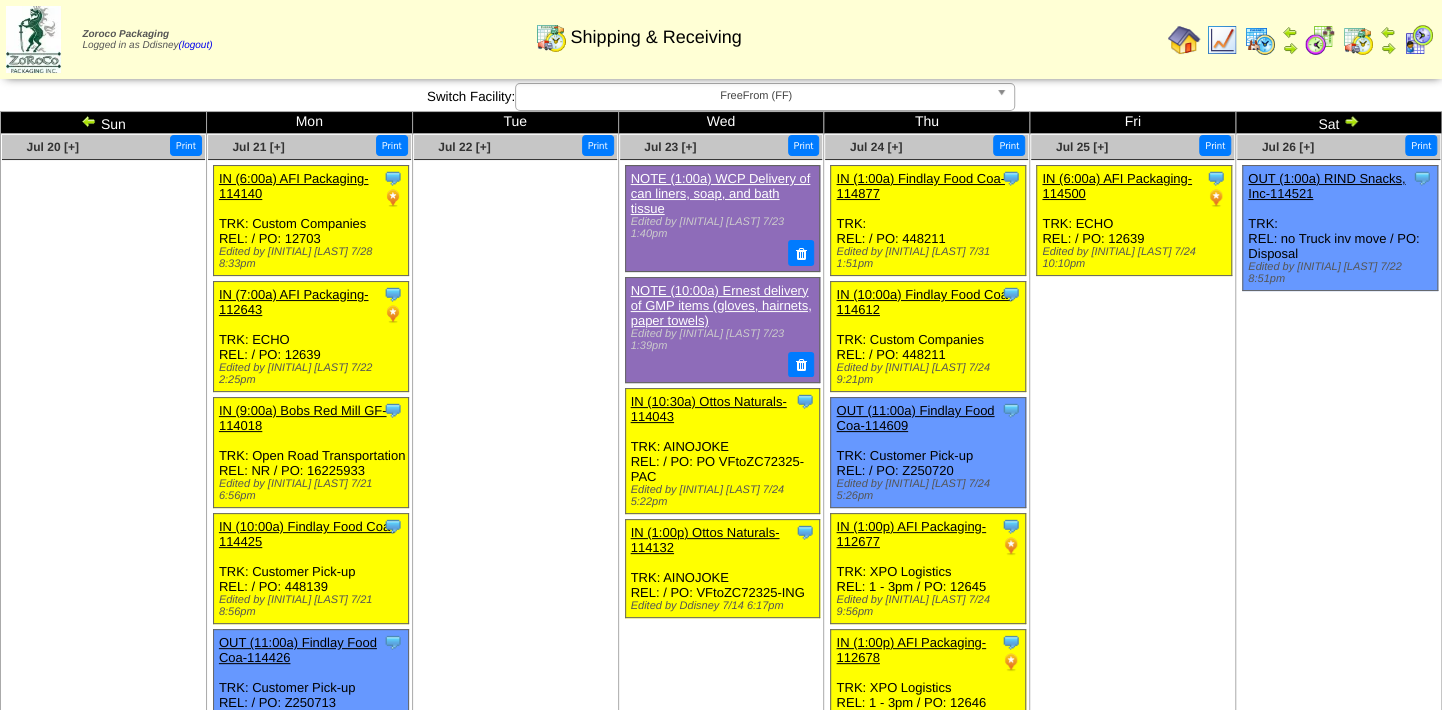 click at bounding box center [89, 121] 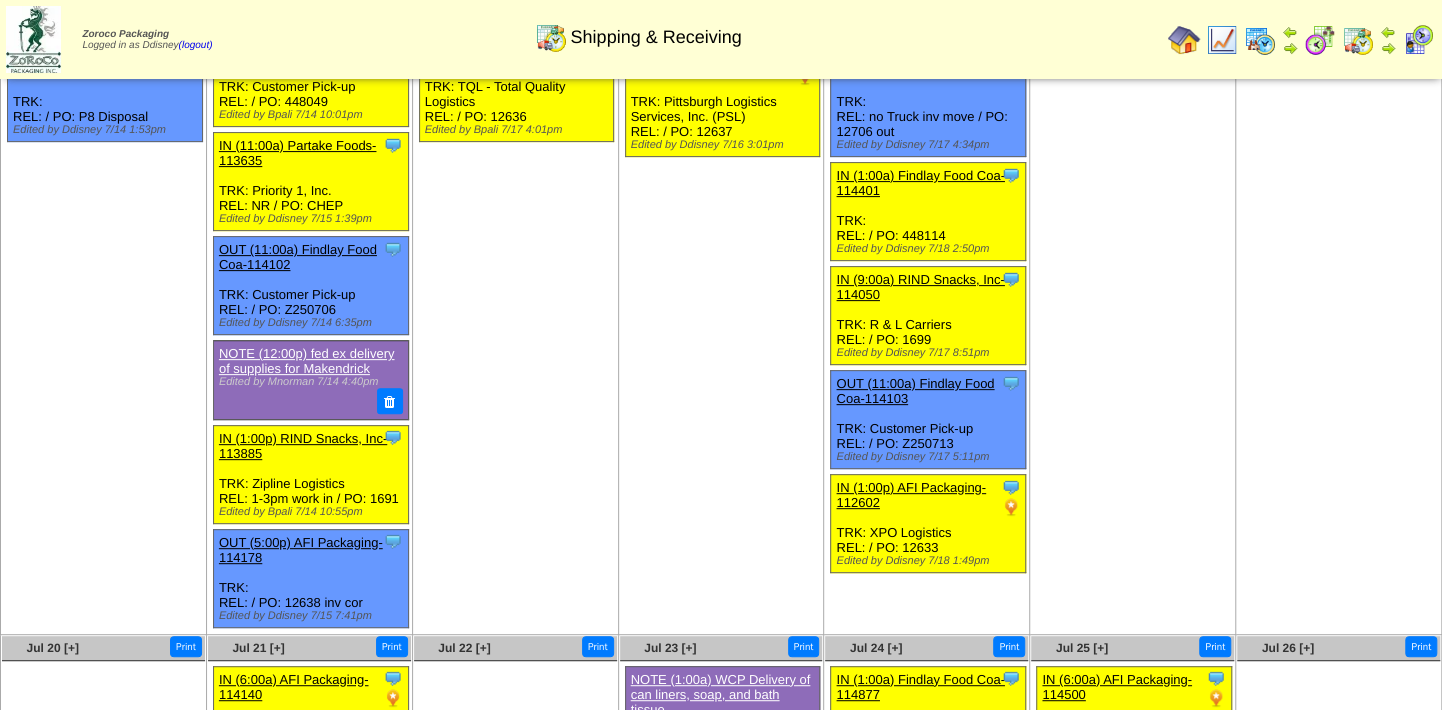 scroll, scrollTop: 0, scrollLeft: 0, axis: both 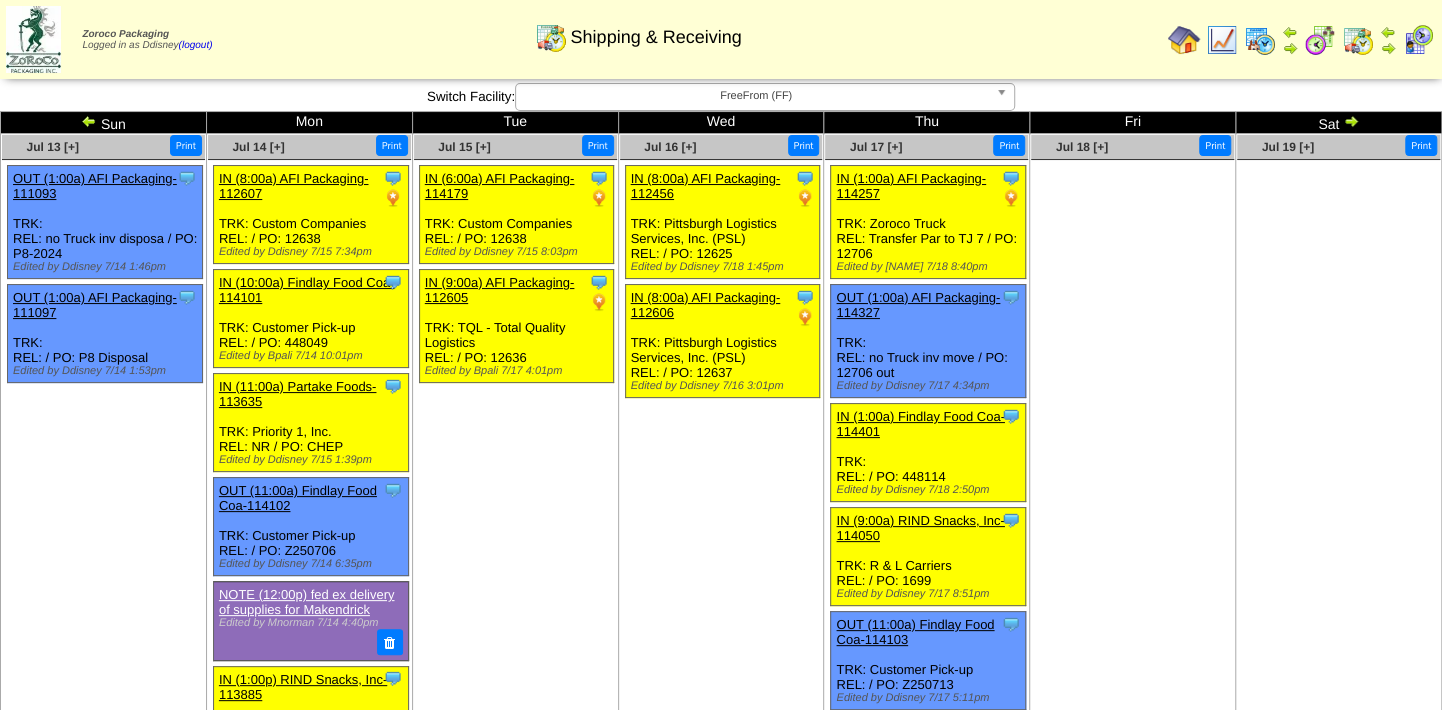 click at bounding box center (89, 121) 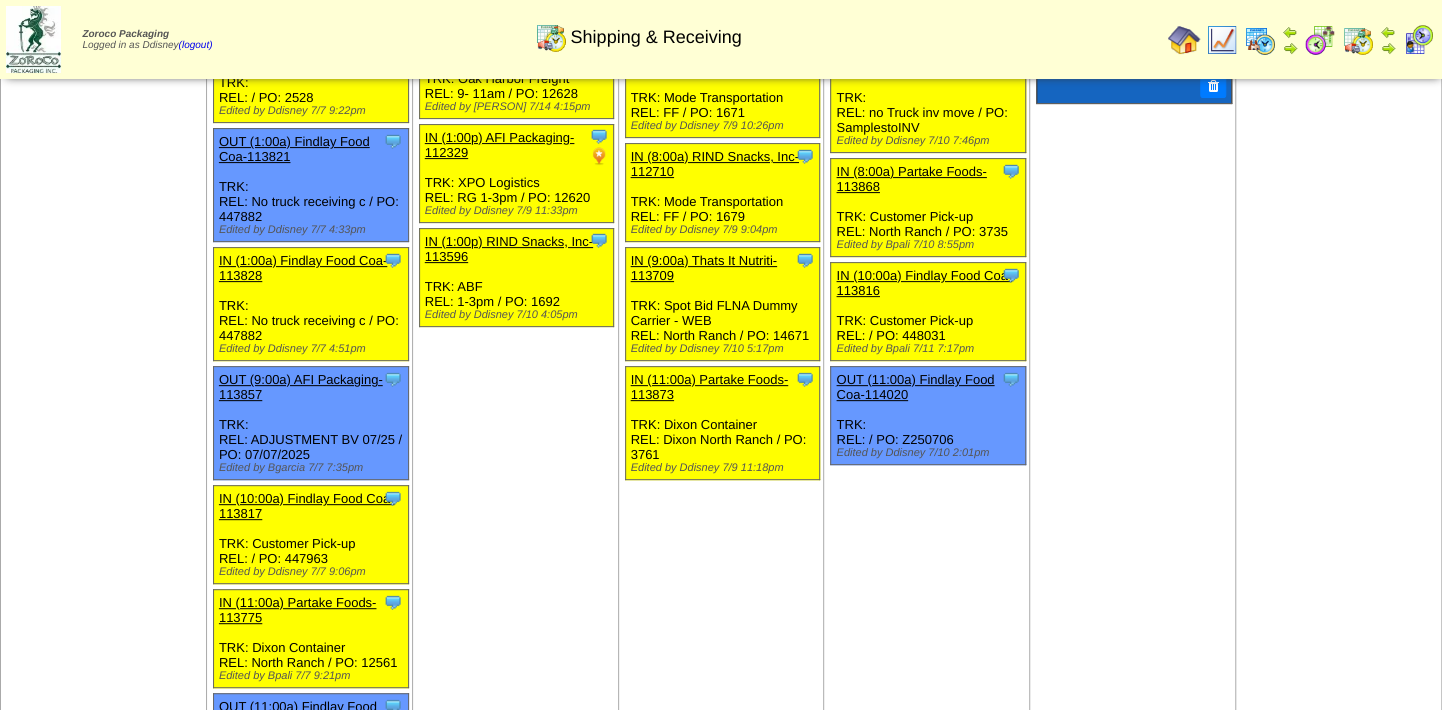 scroll, scrollTop: 0, scrollLeft: 0, axis: both 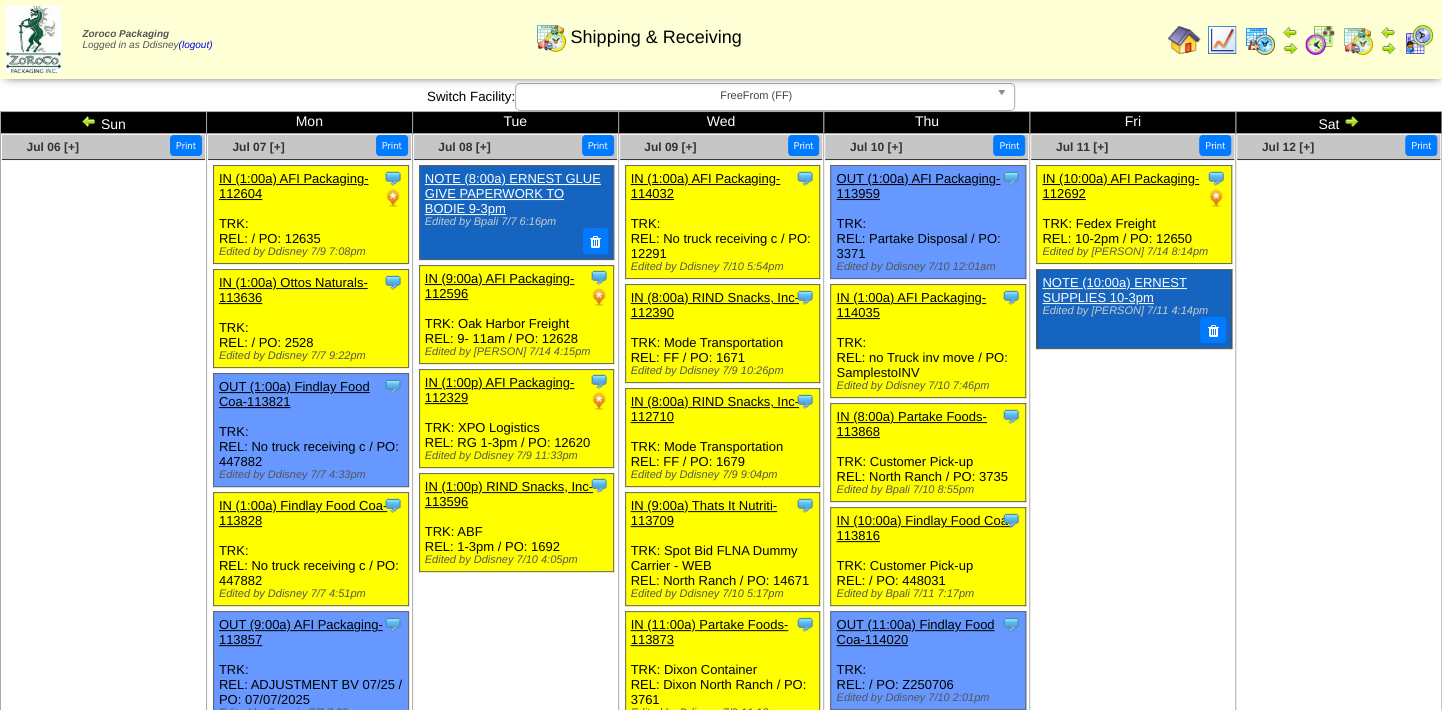 click at bounding box center [89, 121] 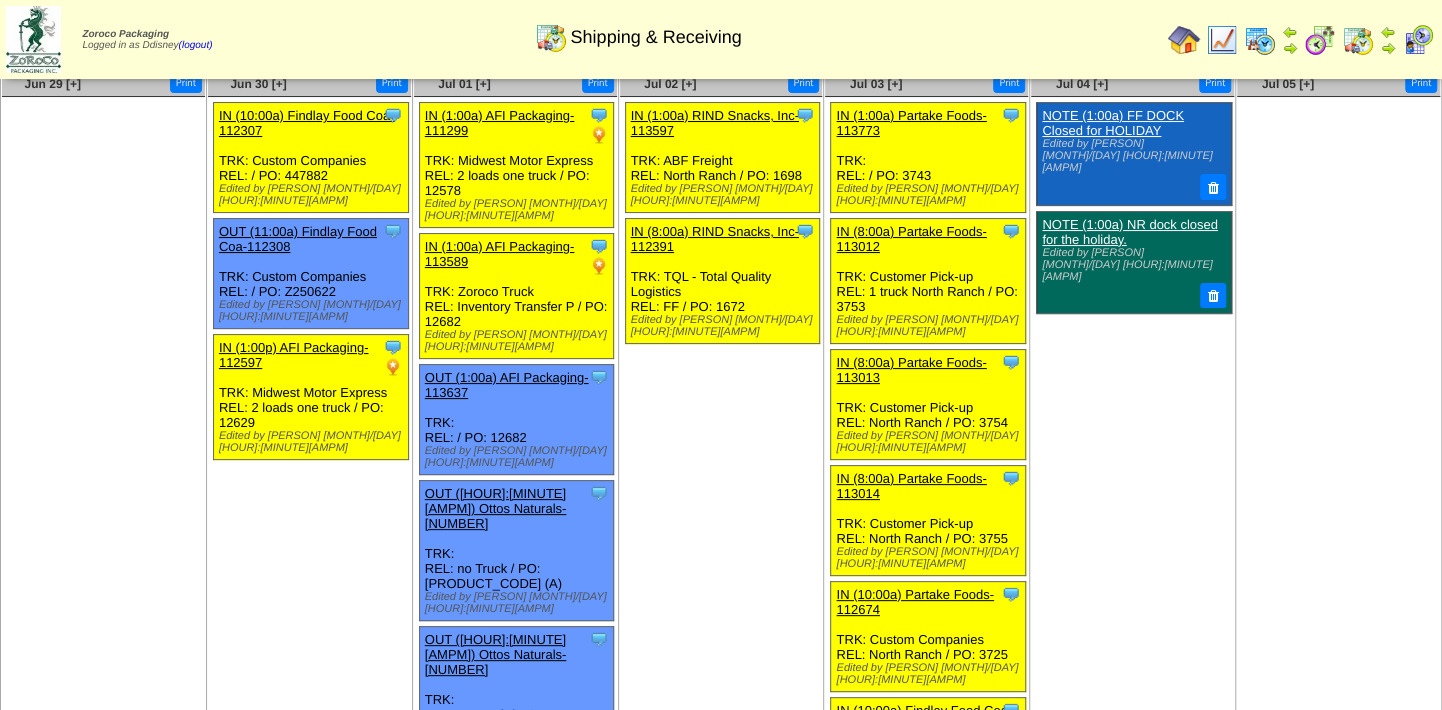 scroll, scrollTop: 0, scrollLeft: 0, axis: both 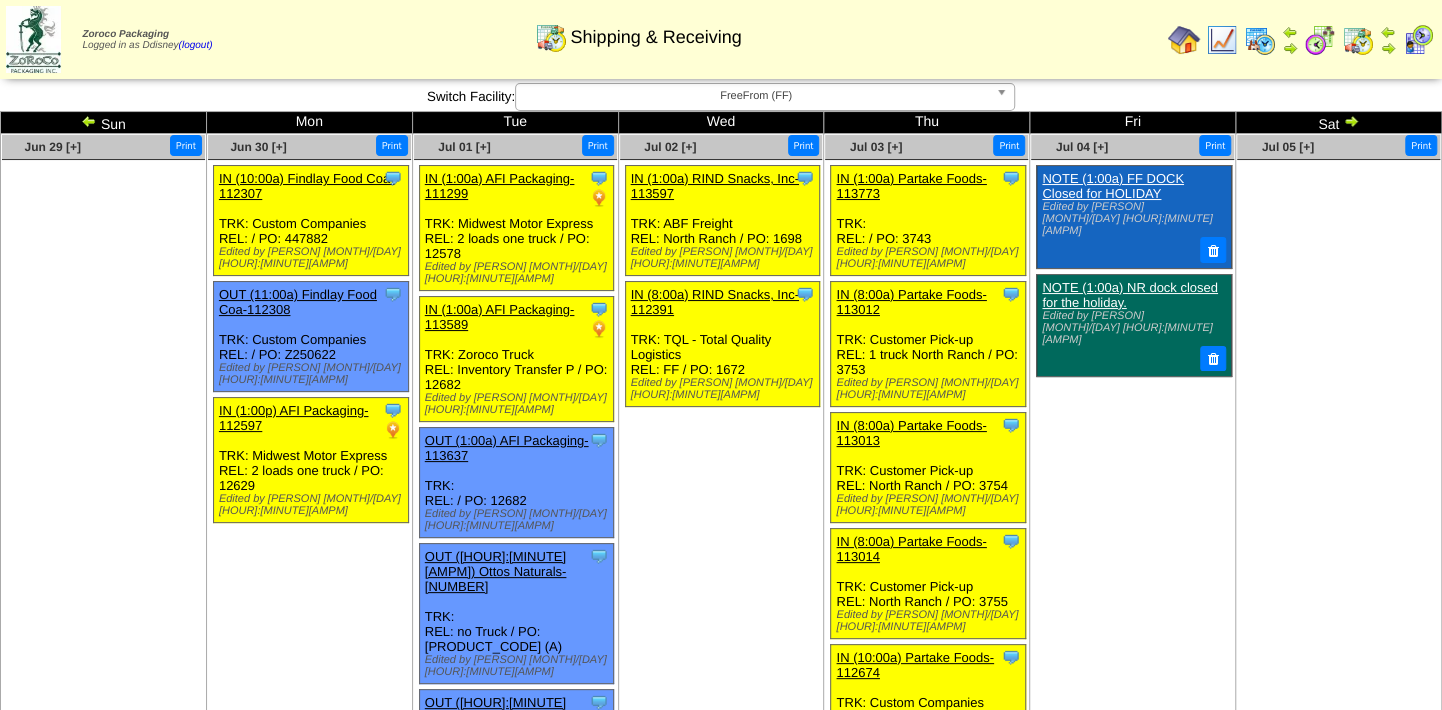 click at bounding box center (1351, 121) 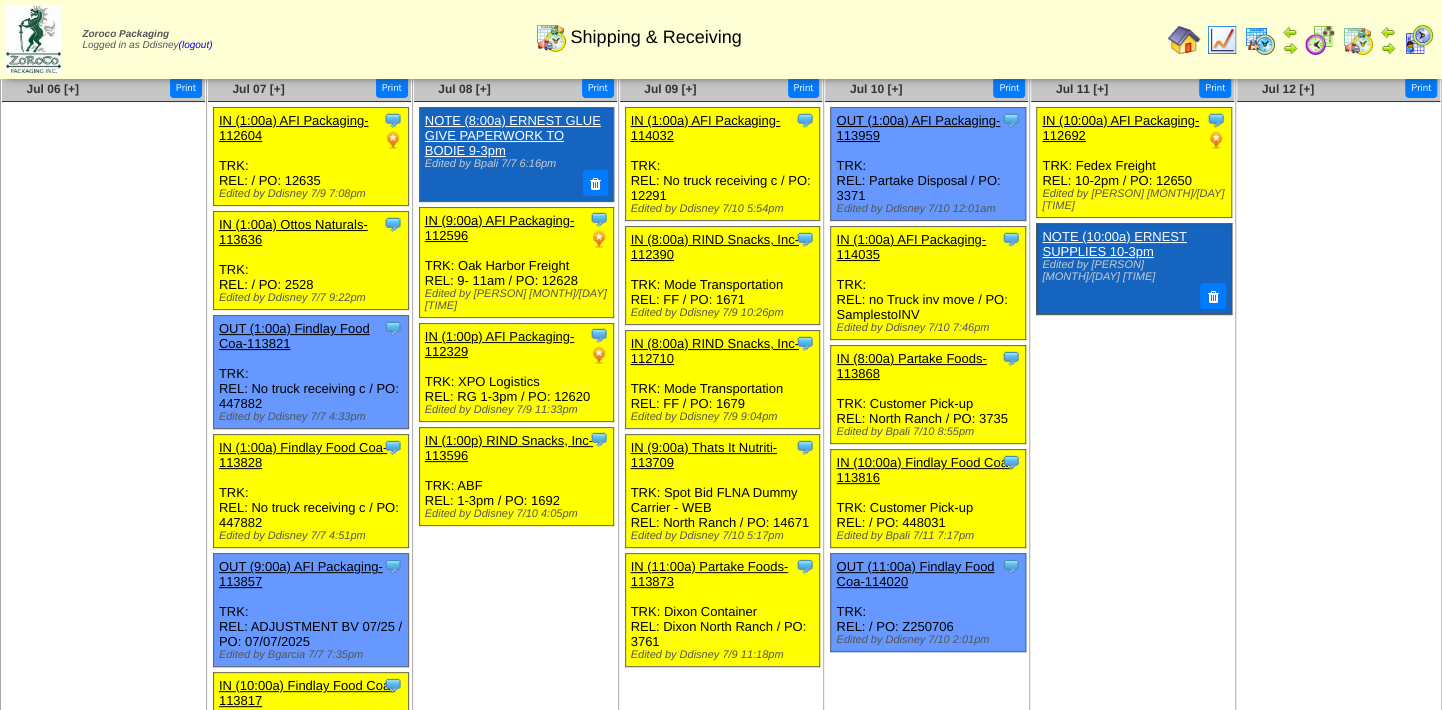 scroll, scrollTop: 0, scrollLeft: 0, axis: both 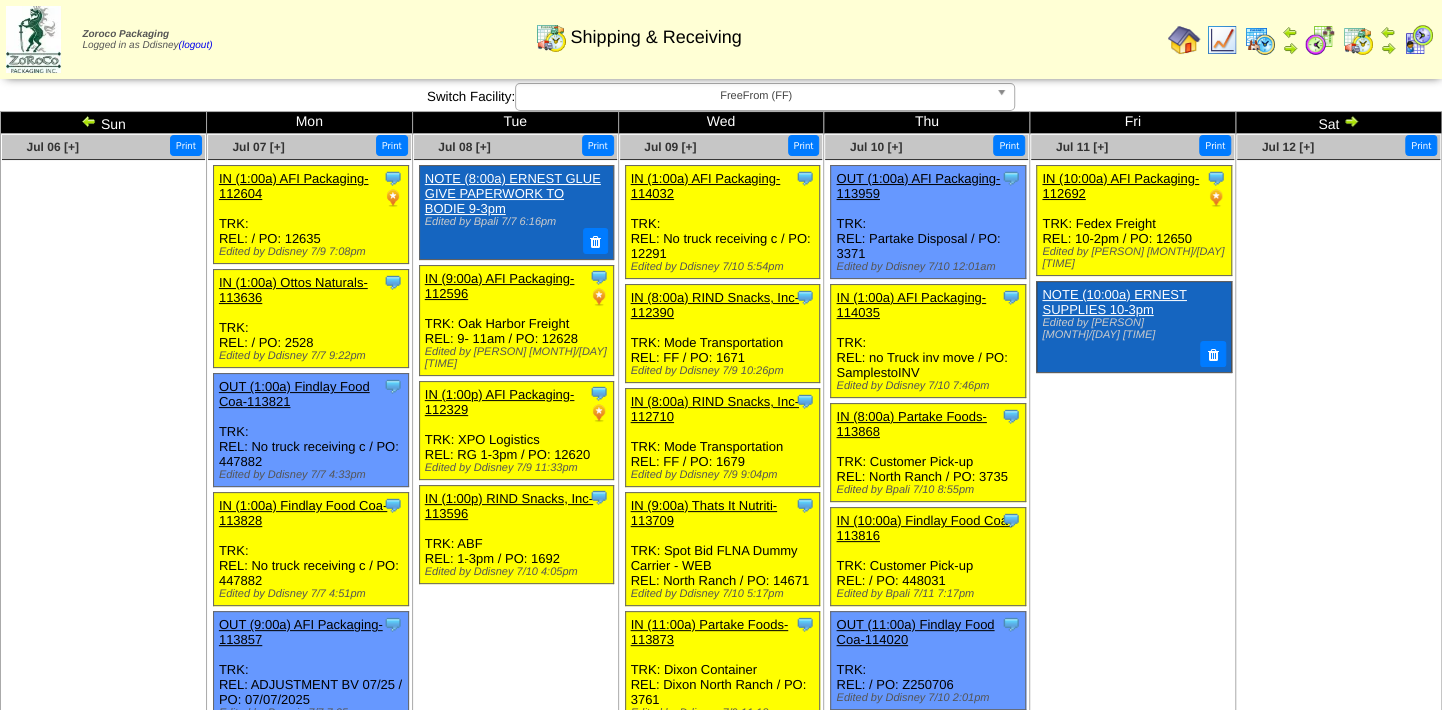click at bounding box center (1351, 121) 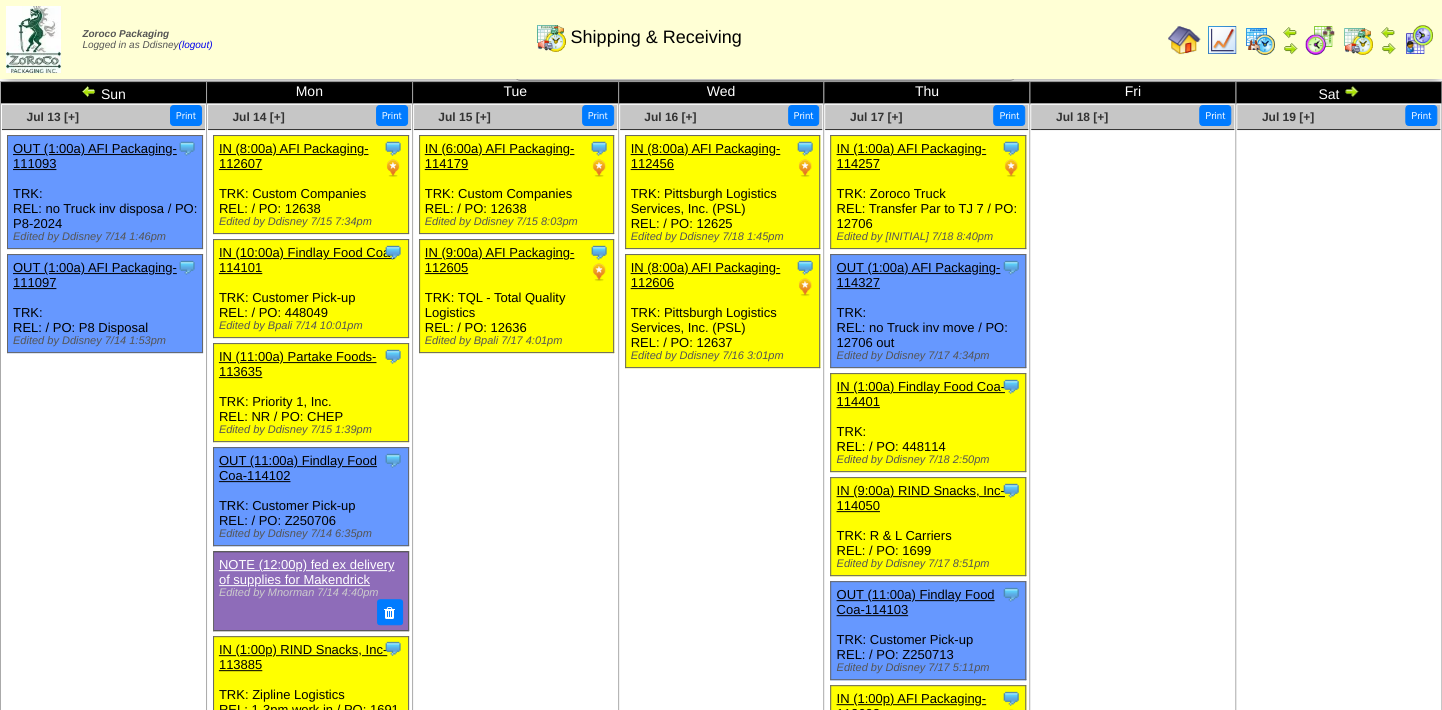 scroll, scrollTop: 0, scrollLeft: 0, axis: both 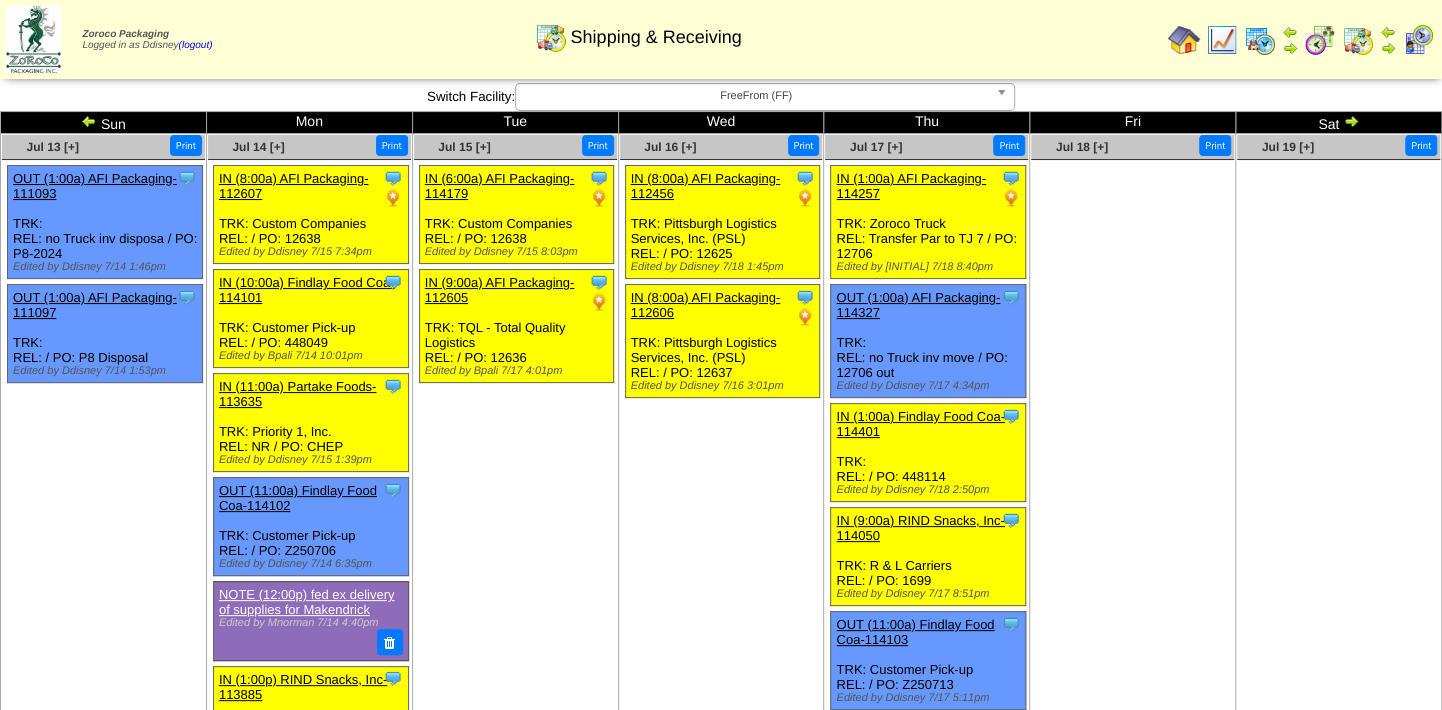 click at bounding box center (1351, 121) 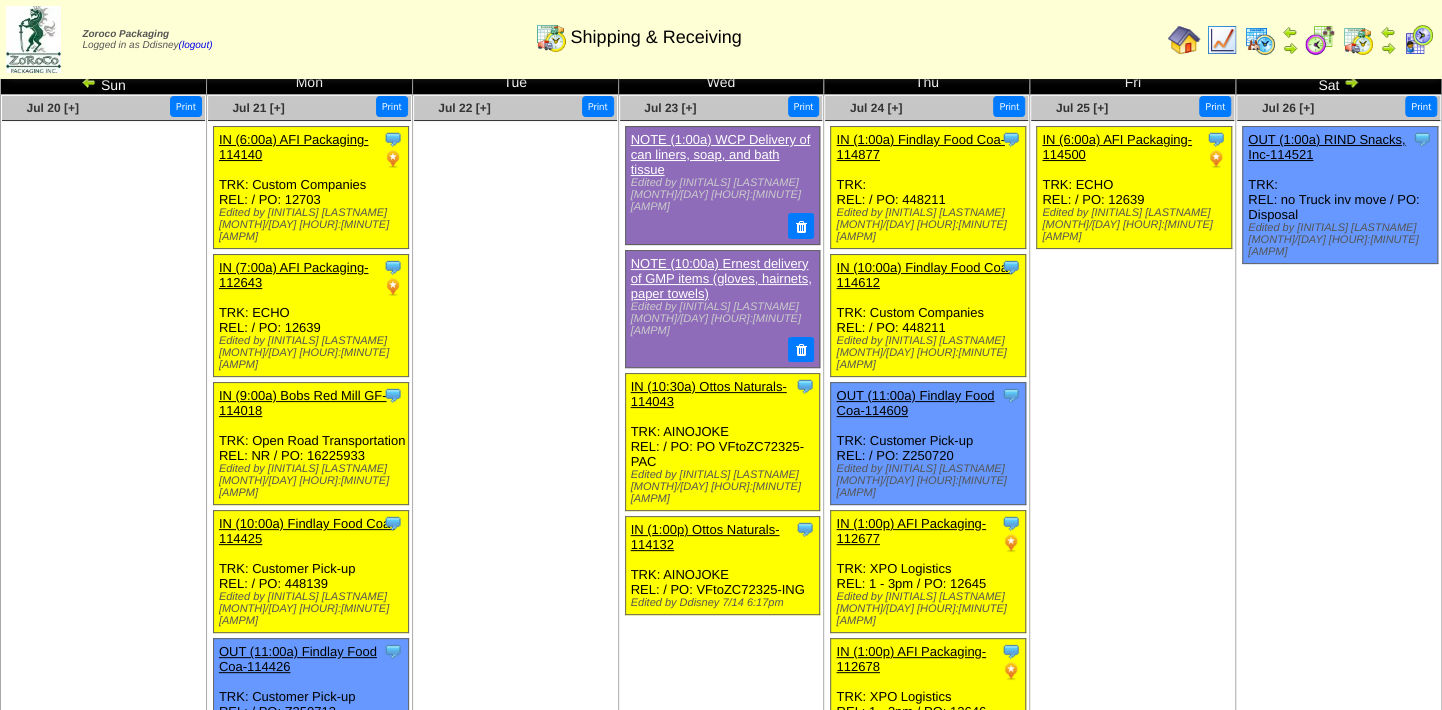 scroll, scrollTop: 0, scrollLeft: 0, axis: both 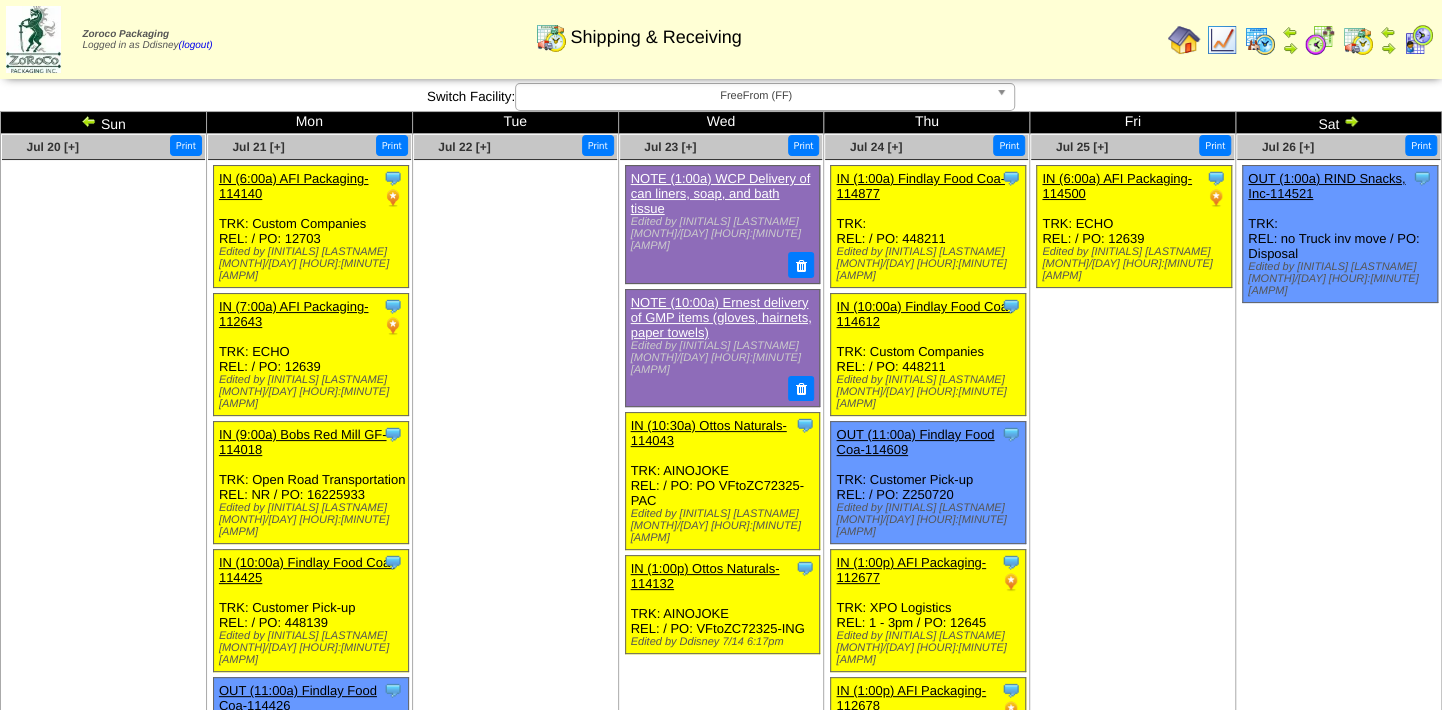 click at bounding box center [1351, 121] 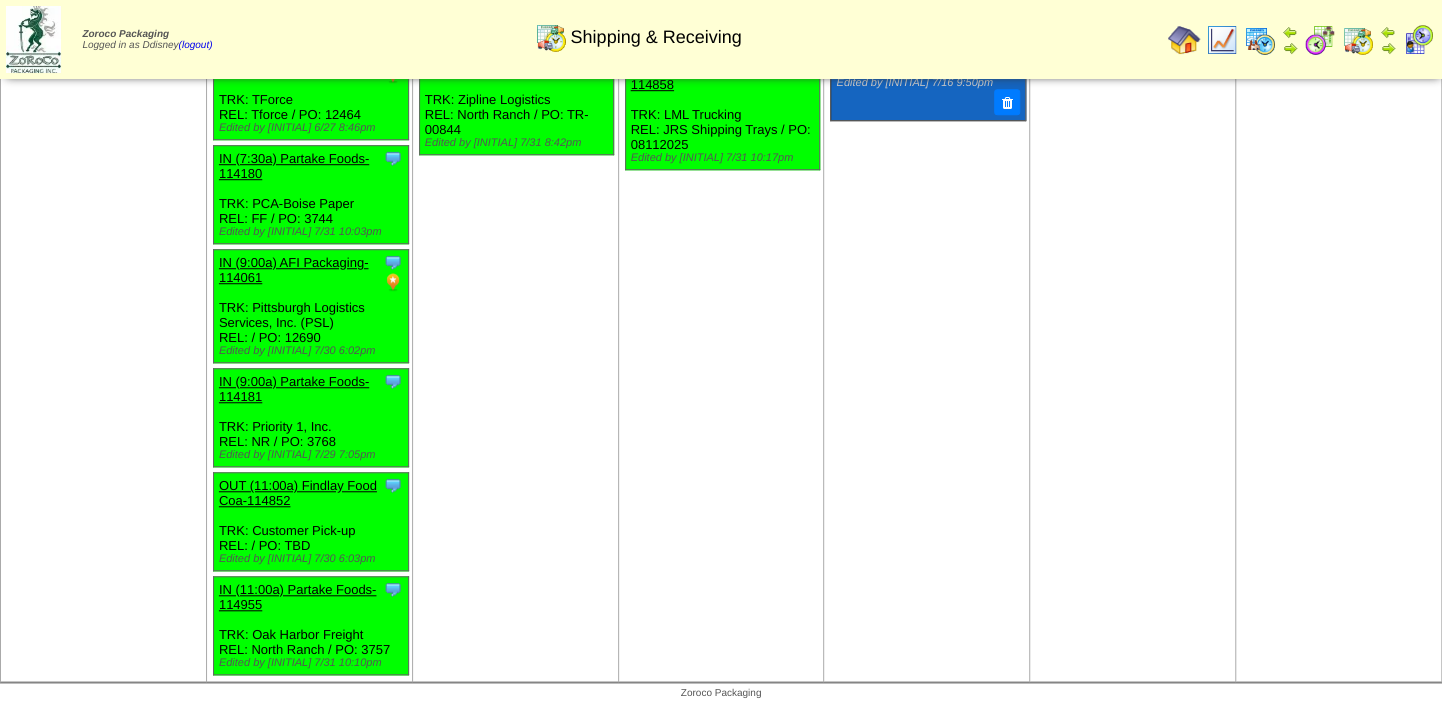 scroll, scrollTop: 755, scrollLeft: 0, axis: vertical 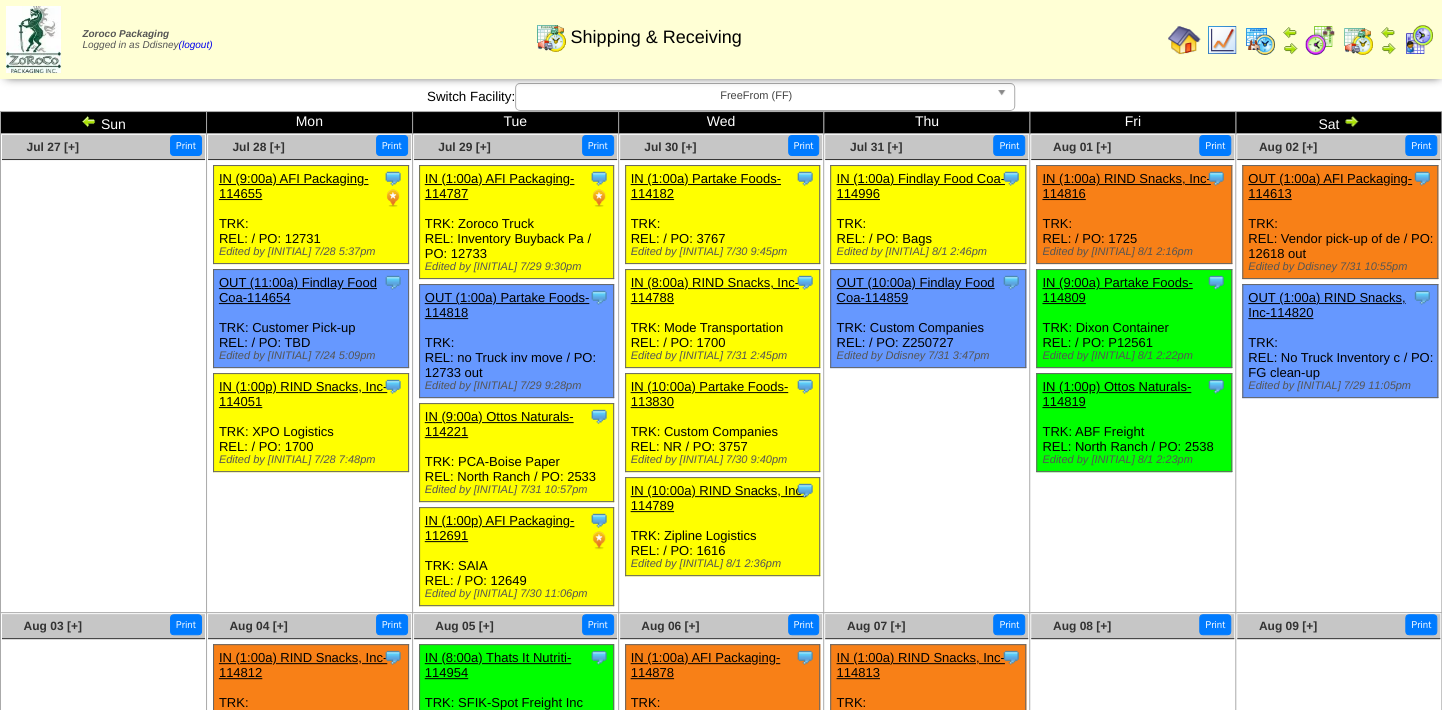 click at bounding box center [1301, 39] 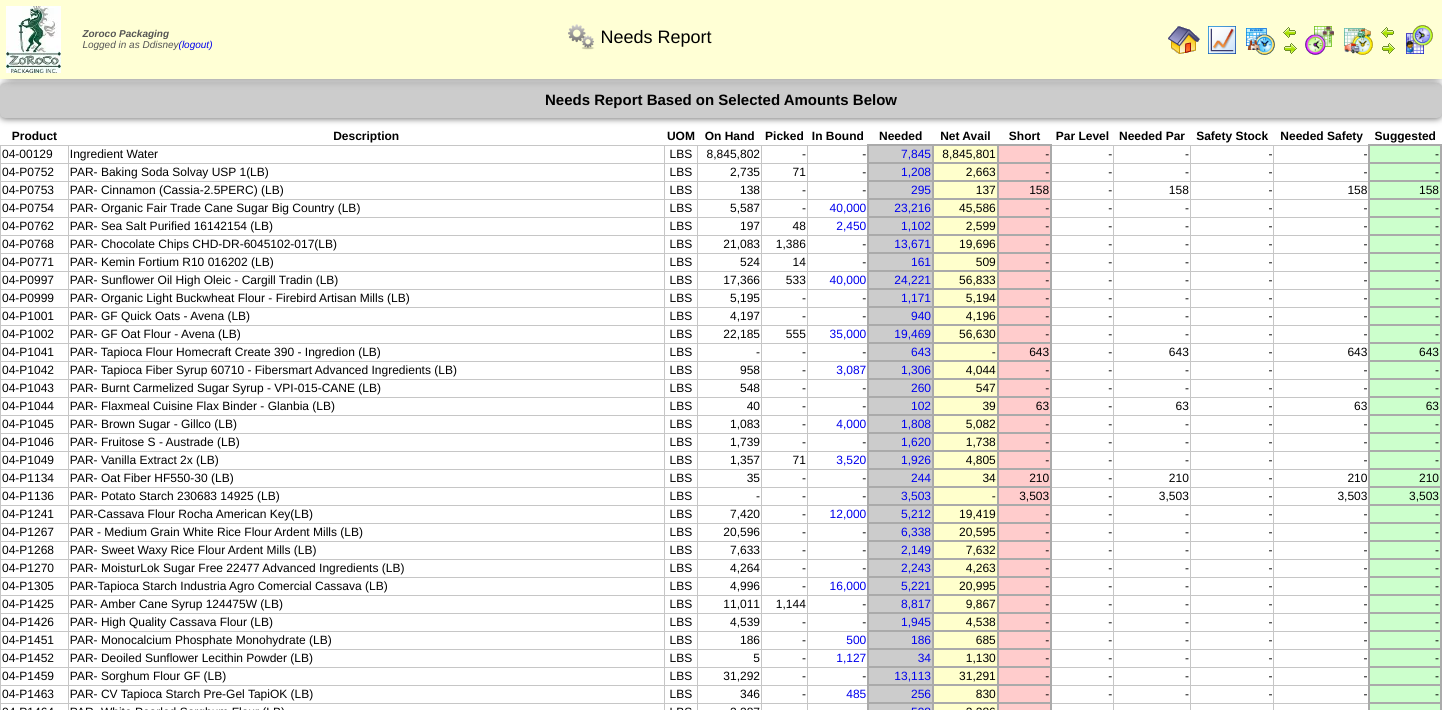 scroll, scrollTop: 0, scrollLeft: 0, axis: both 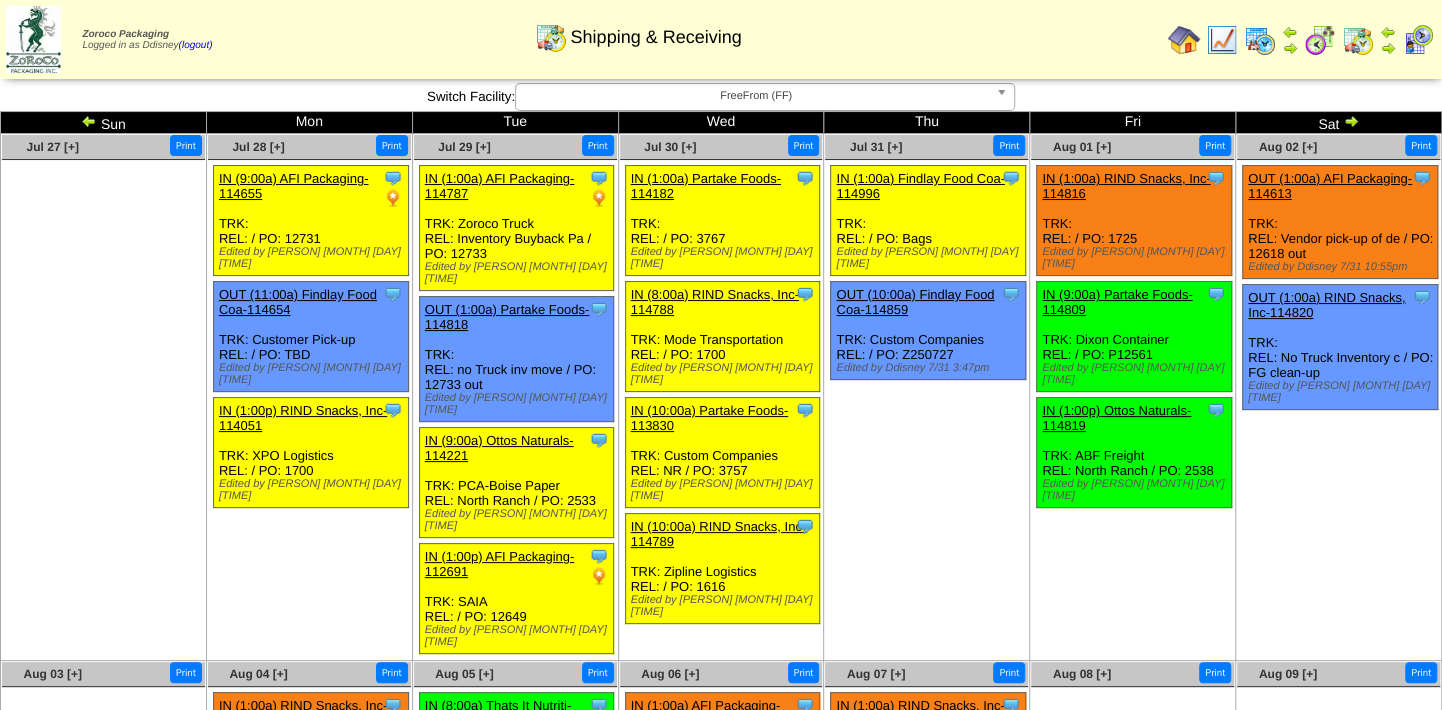 click on "Jul 31                        [+]
Print
Clone Item
IN
(1:00a)
Findlay Food Coa-114996
Findlay Food Coatings Limited" at bounding box center (927, 397) 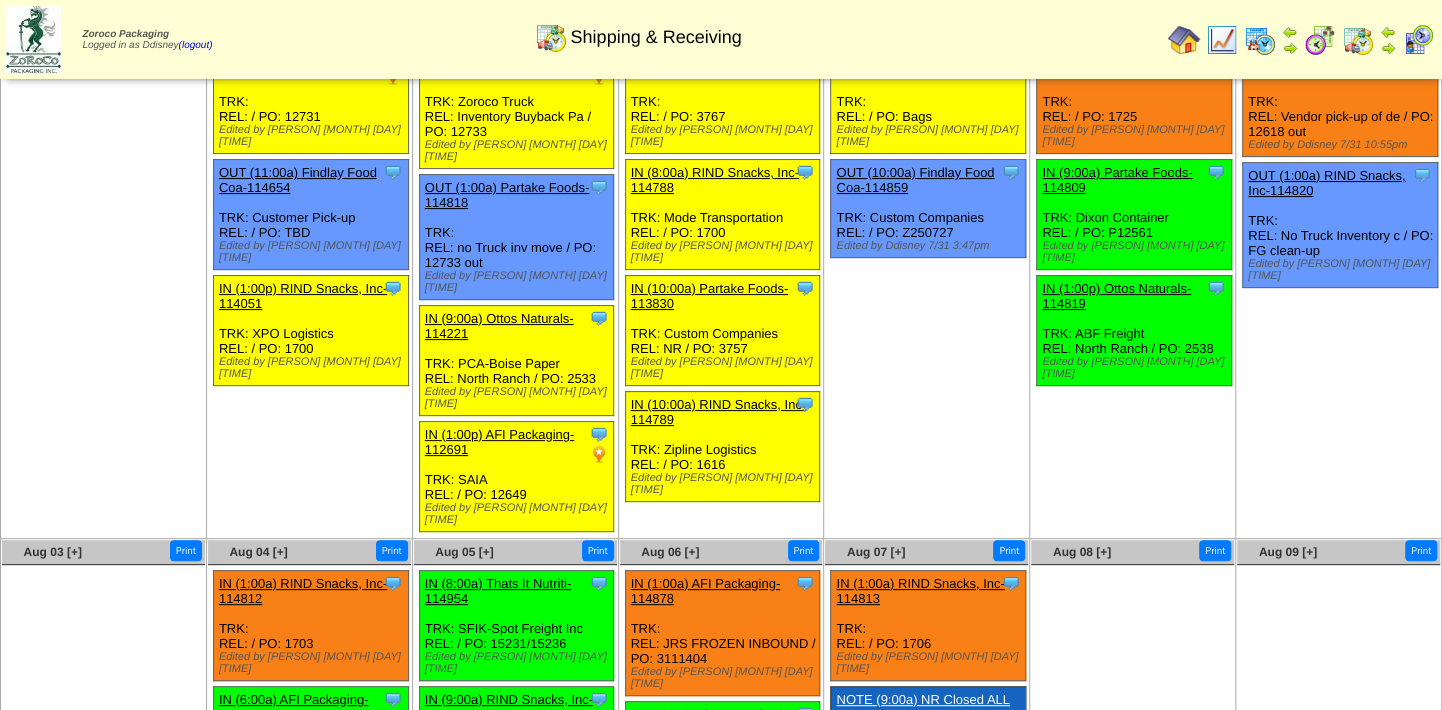 scroll, scrollTop: 0, scrollLeft: 0, axis: both 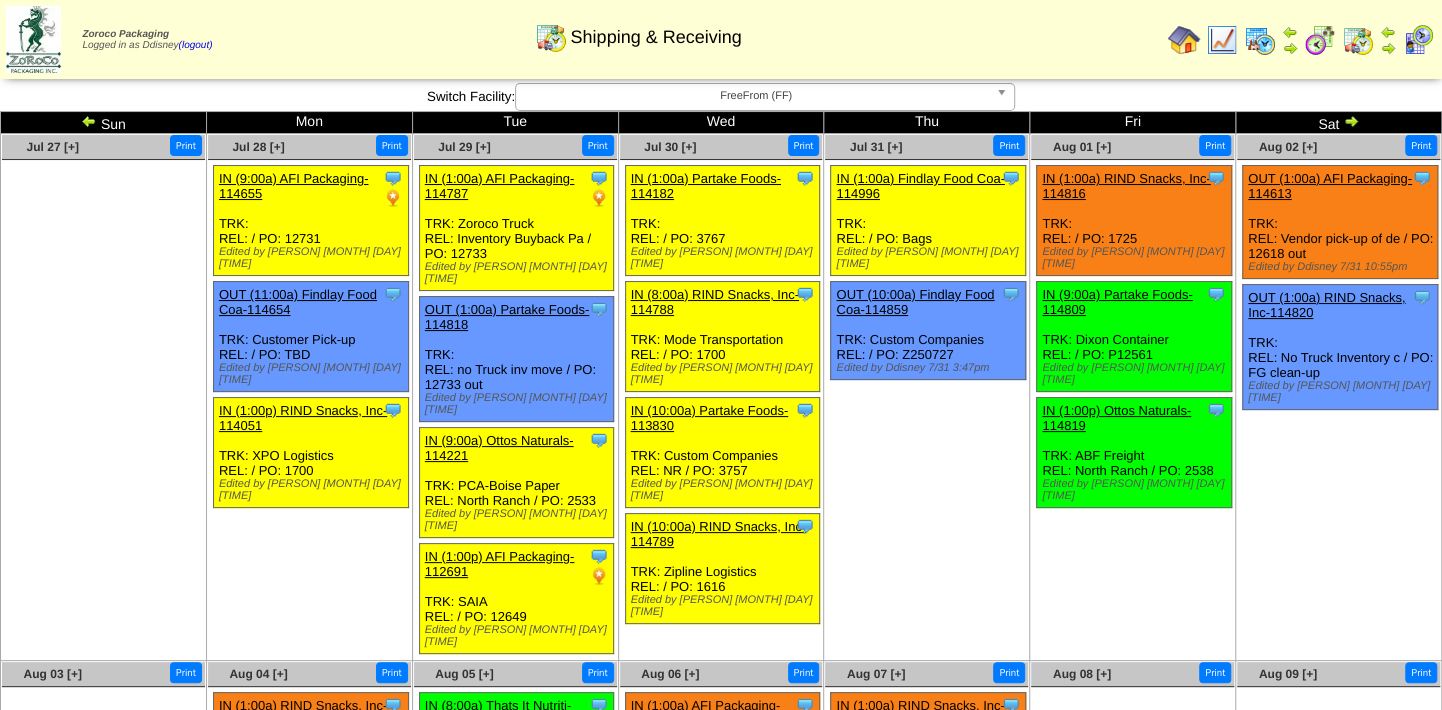 click on "Jul 31                        [+]
Print
Clone Item
IN
(1:00a)
Findlay Food Coa-114996
Findlay Food Coatings Limited" at bounding box center (927, 397) 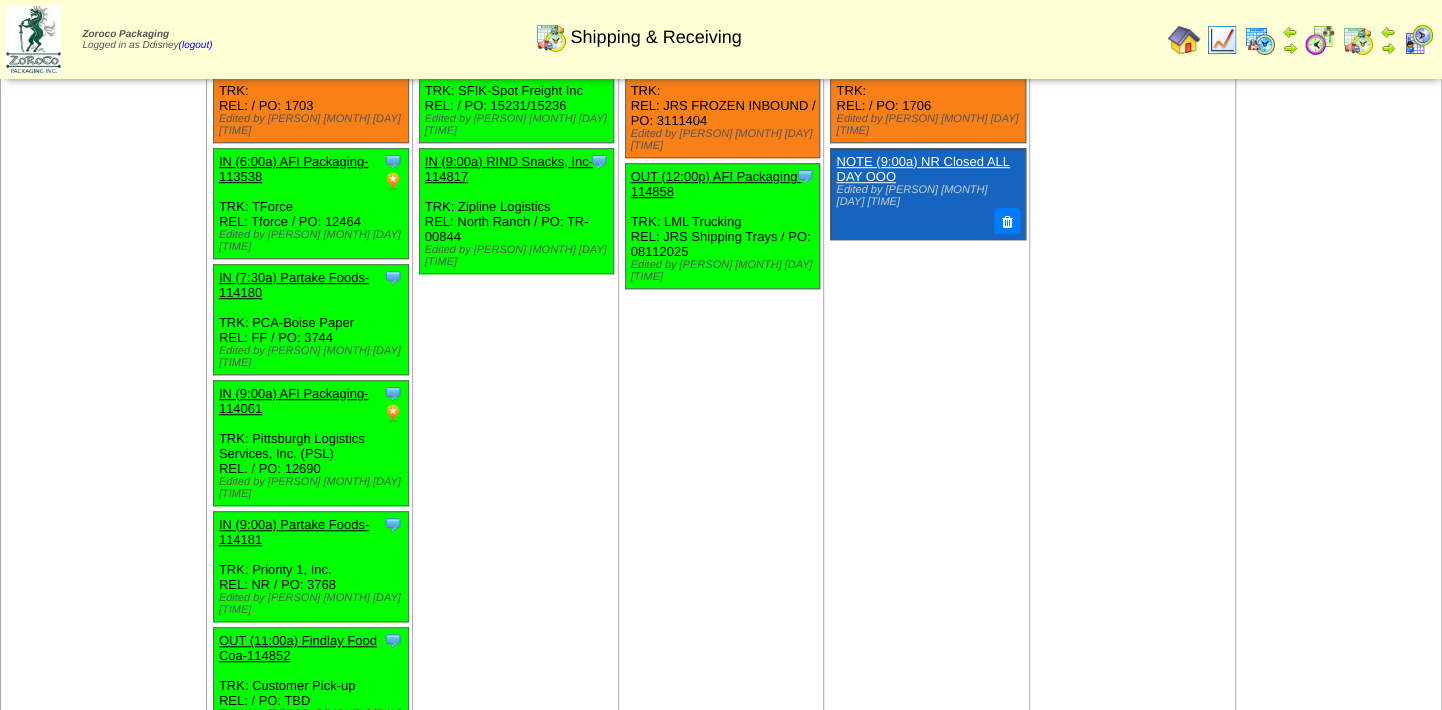 scroll, scrollTop: 691, scrollLeft: 0, axis: vertical 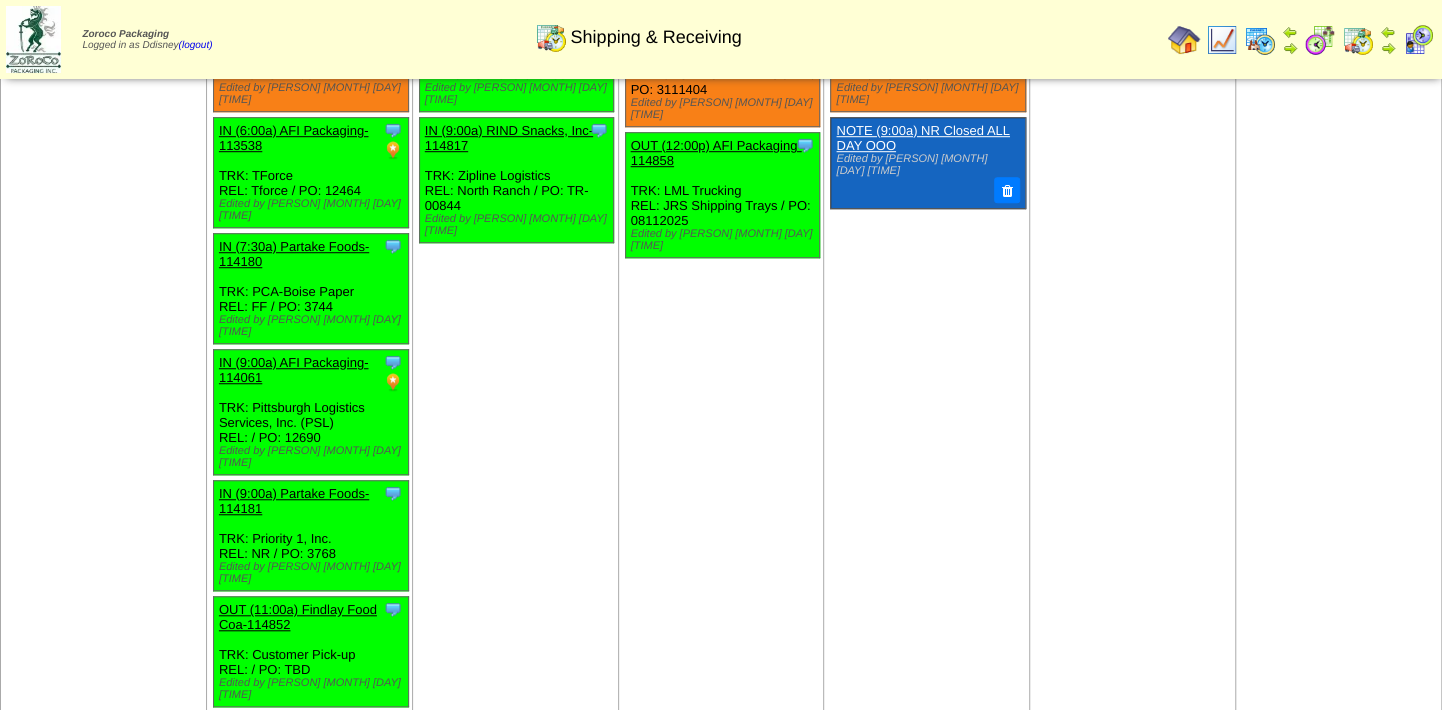 drag, startPoint x: 767, startPoint y: 335, endPoint x: 727, endPoint y: 335, distance: 40 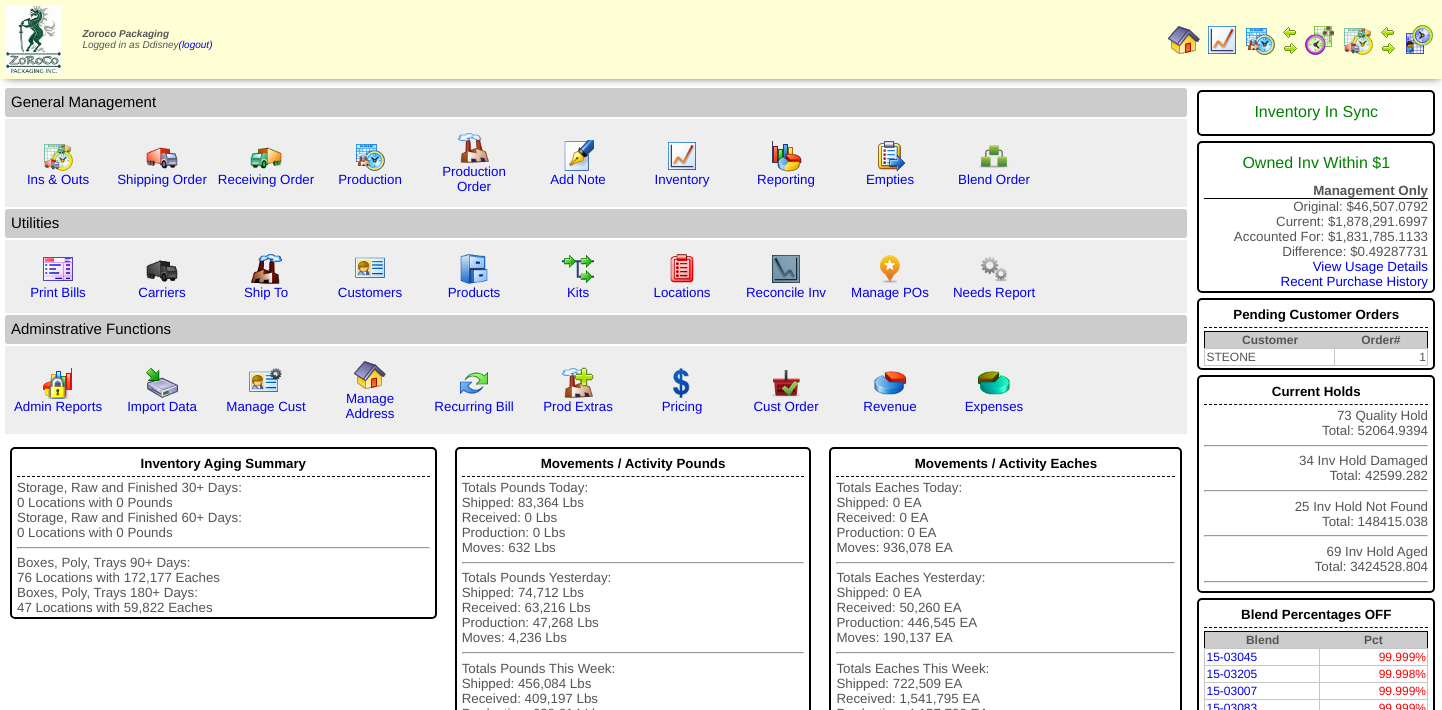 scroll, scrollTop: 0, scrollLeft: 0, axis: both 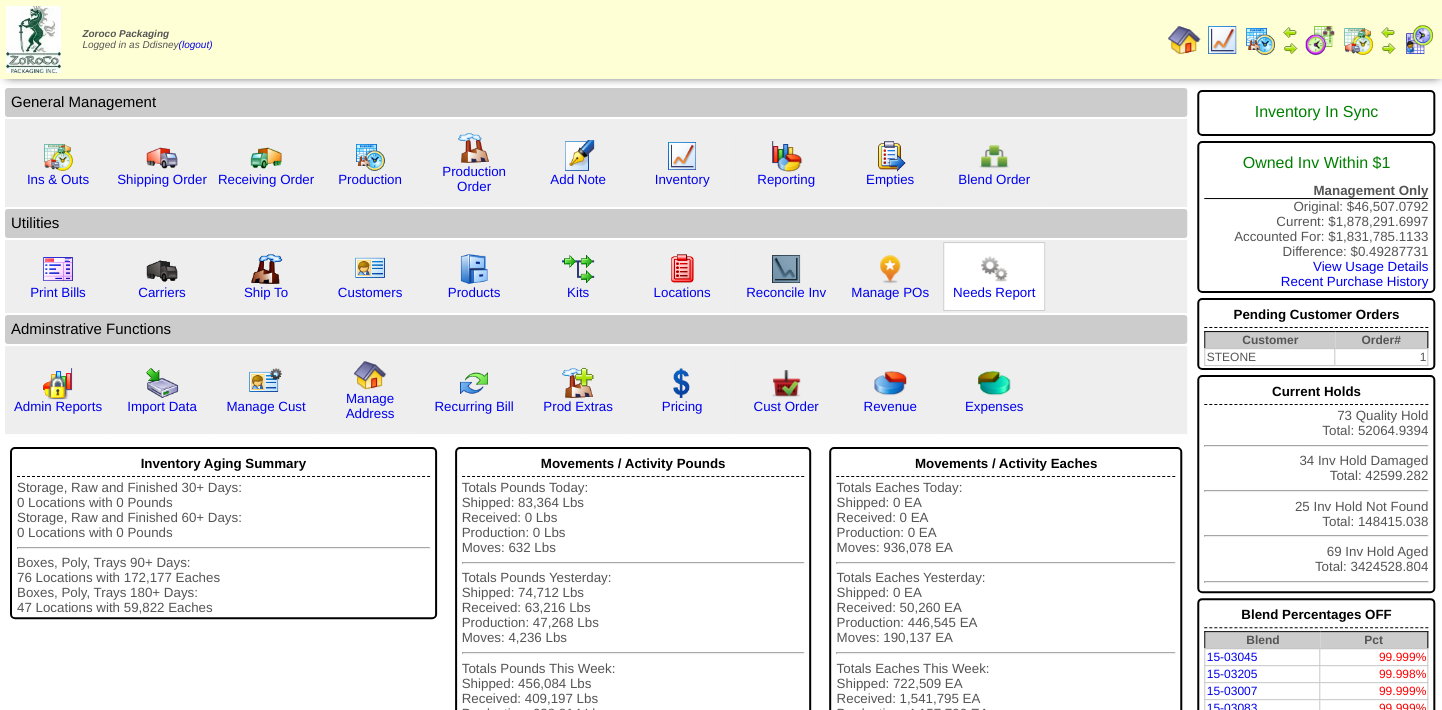click at bounding box center [994, 269] 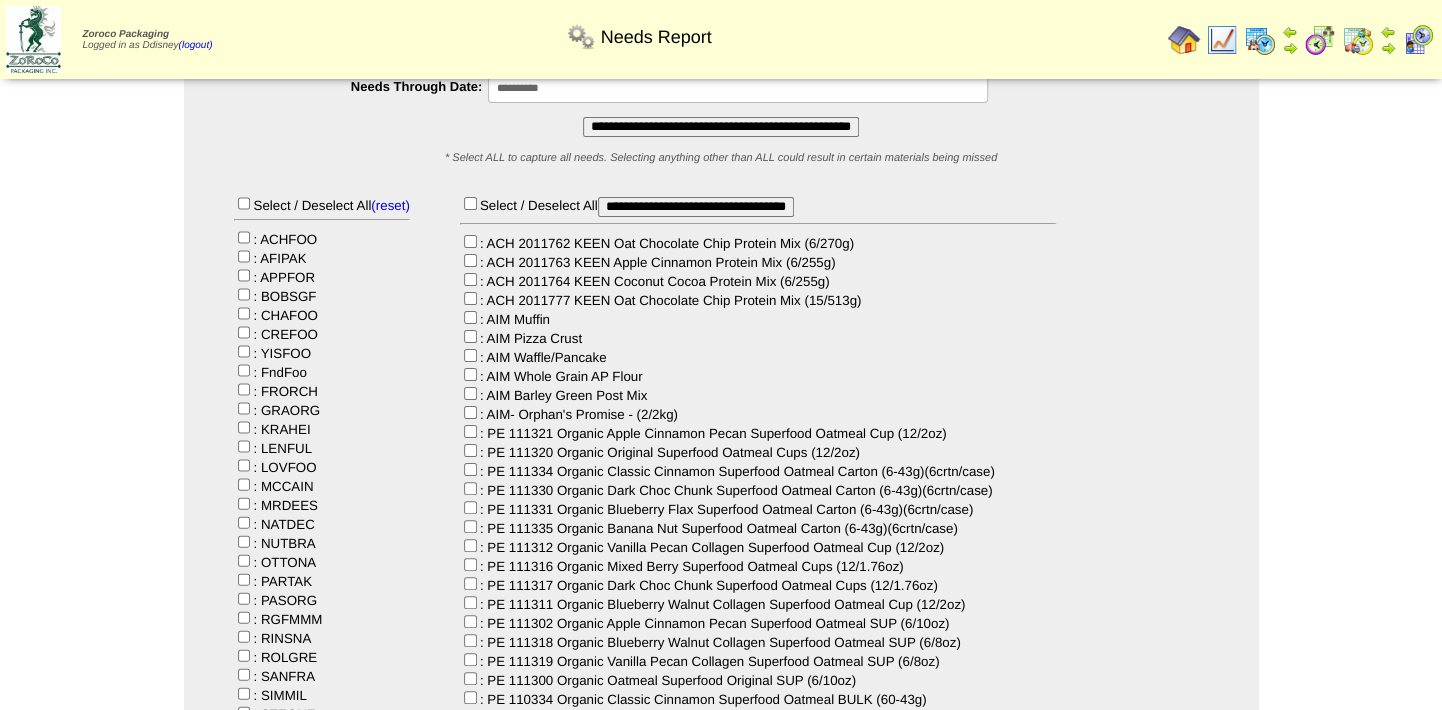 scroll, scrollTop: 90, scrollLeft: 0, axis: vertical 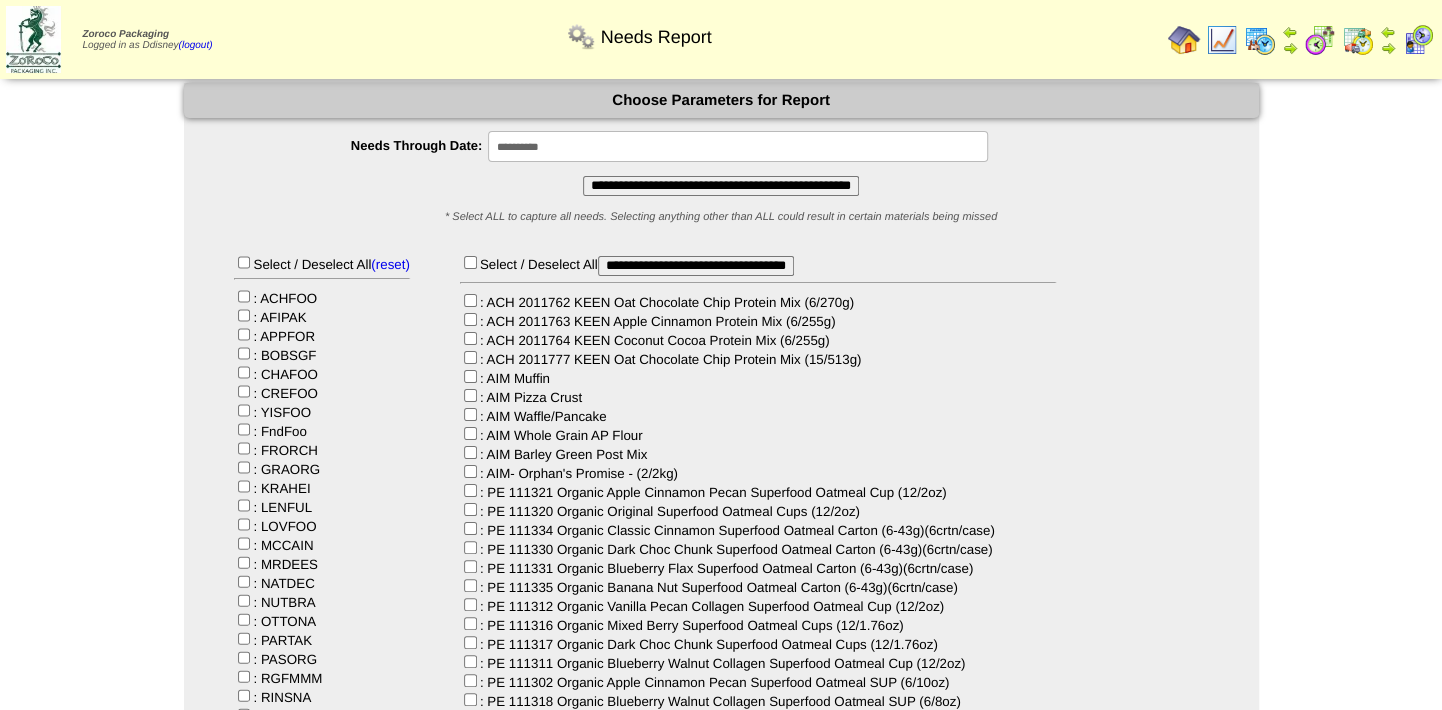 click on "**********" at bounding box center [721, 186] 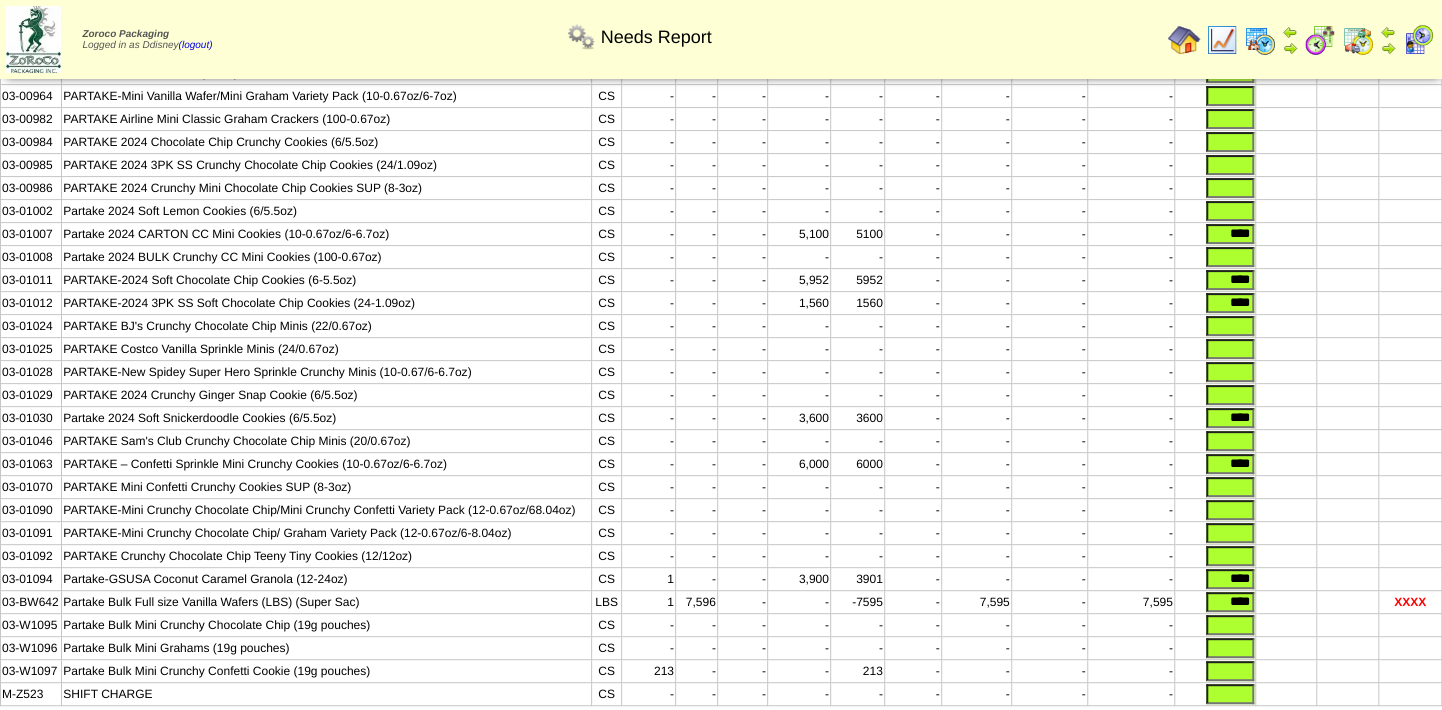 scroll, scrollTop: 181, scrollLeft: 0, axis: vertical 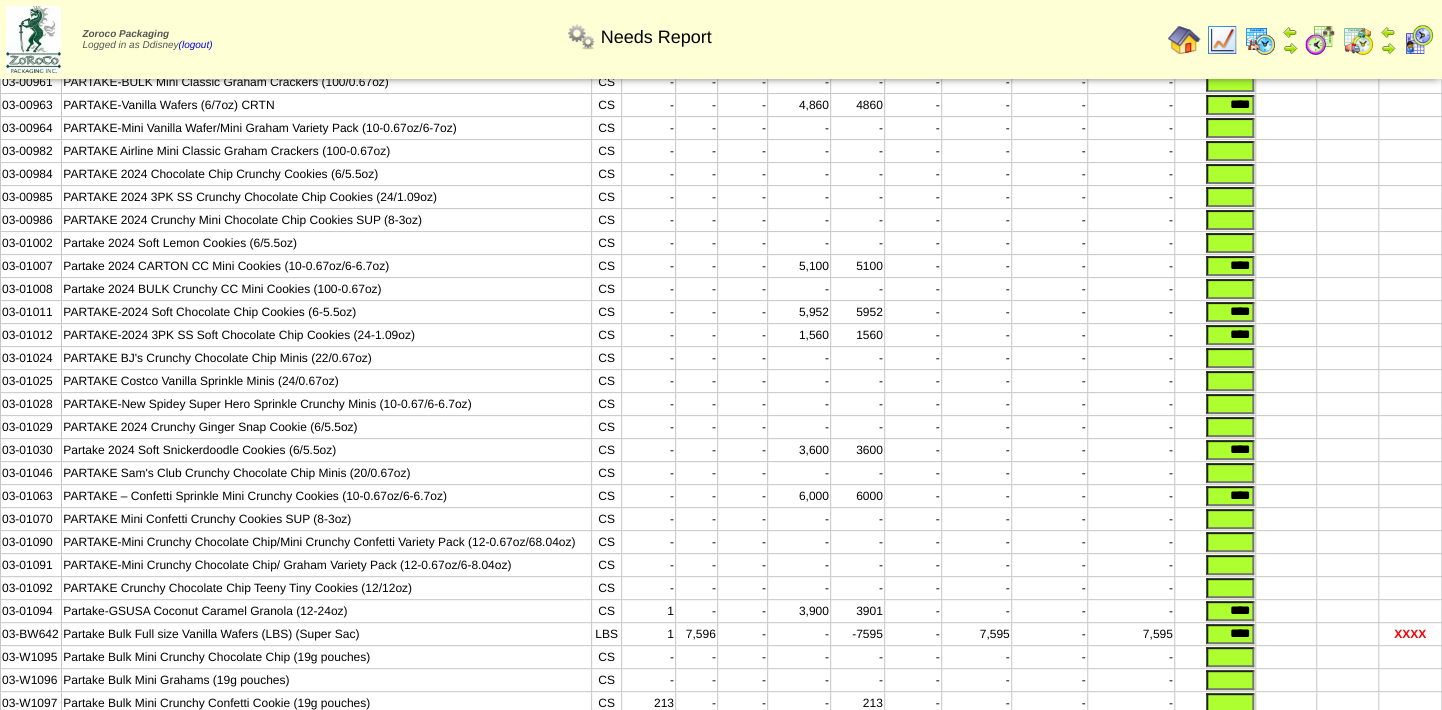 drag, startPoint x: 1218, startPoint y: 509, endPoint x: 1300, endPoint y: 505, distance: 82.0975 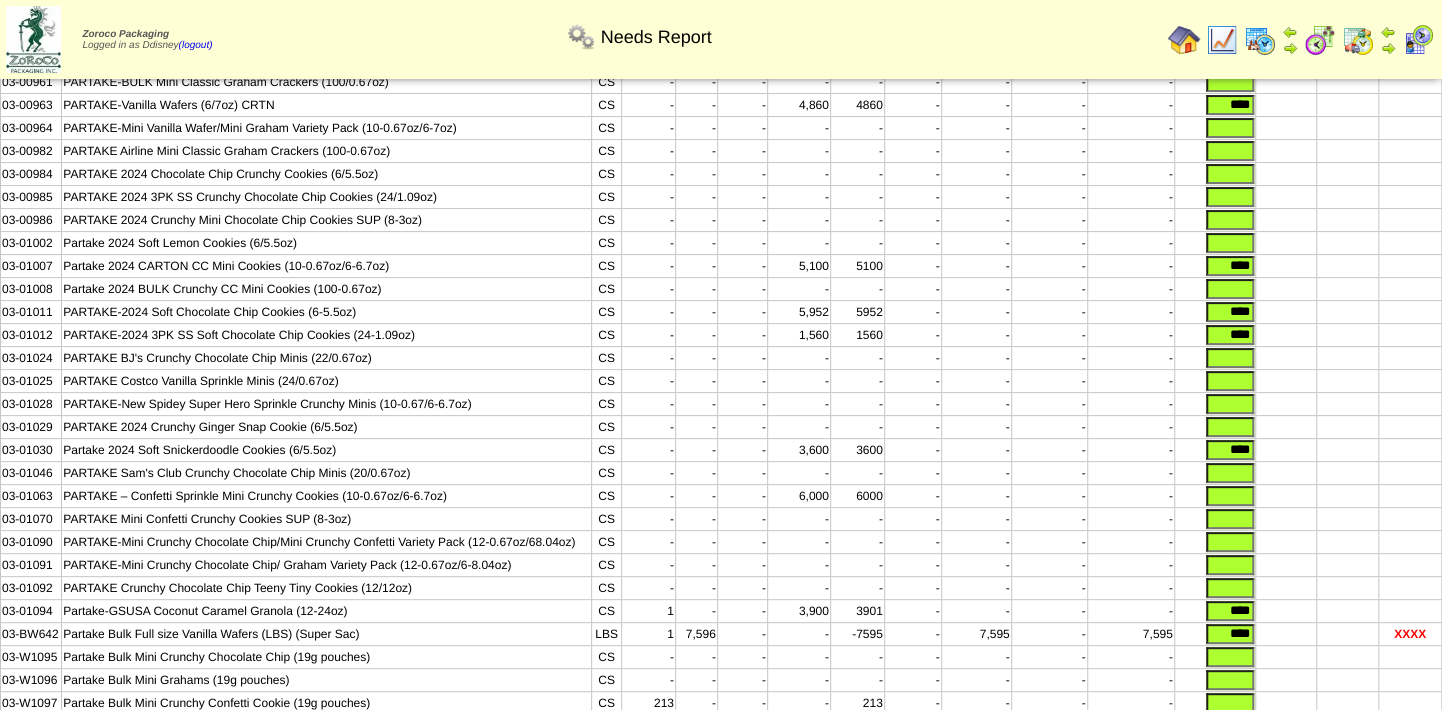 type 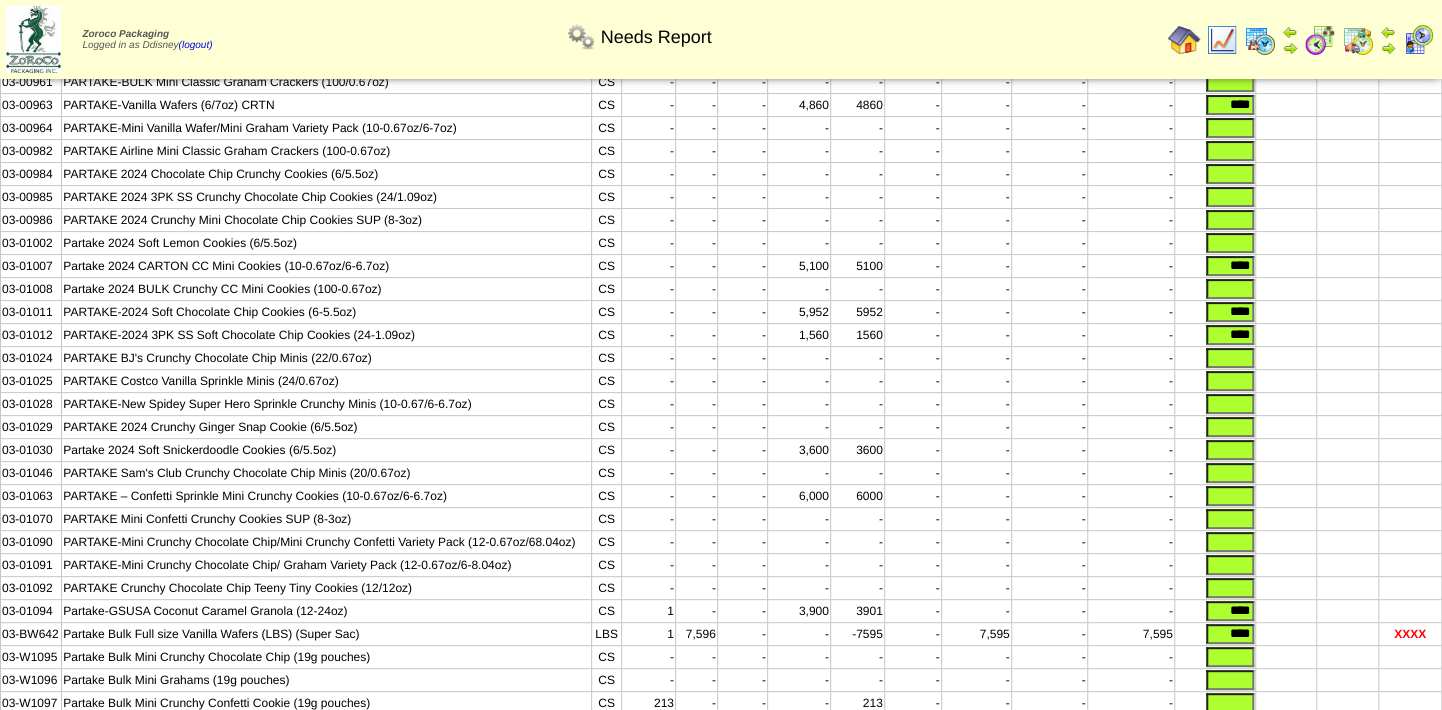 type 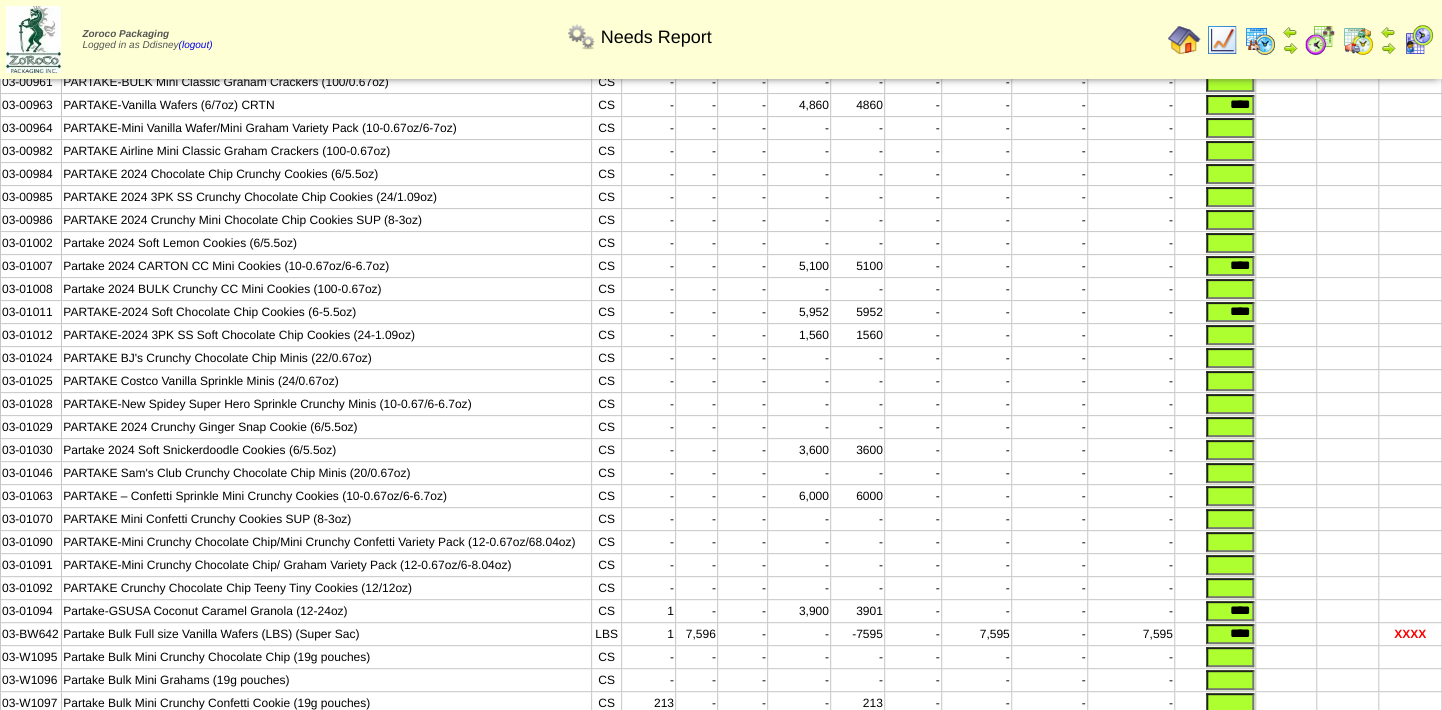 type 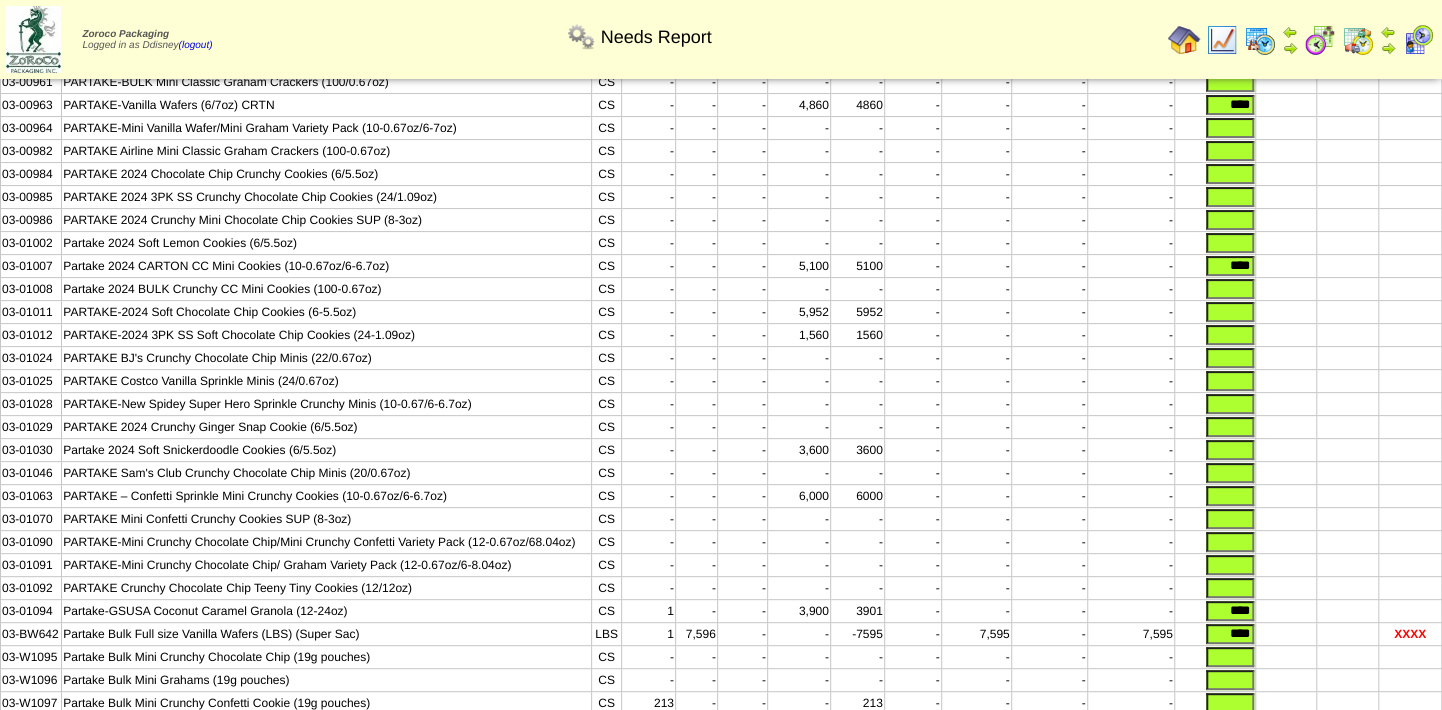 type 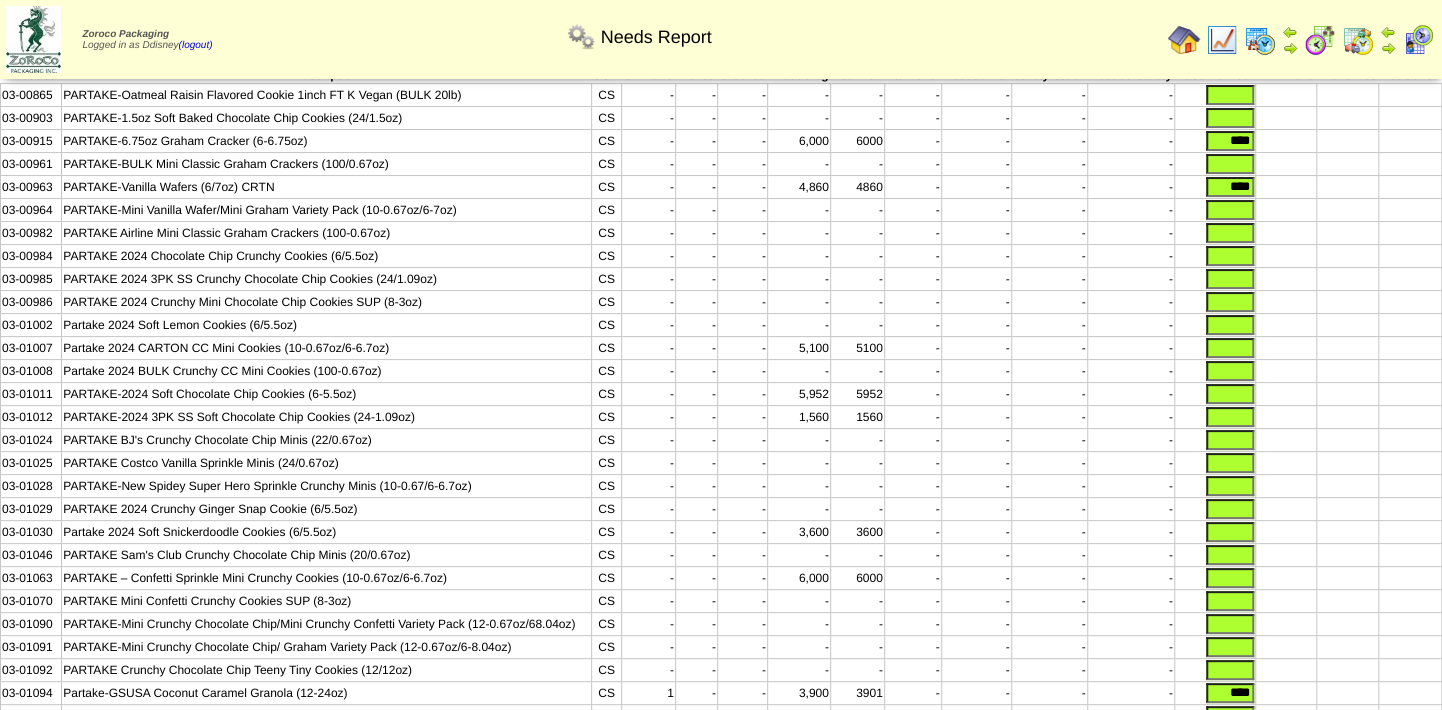 scroll, scrollTop: 0, scrollLeft: 0, axis: both 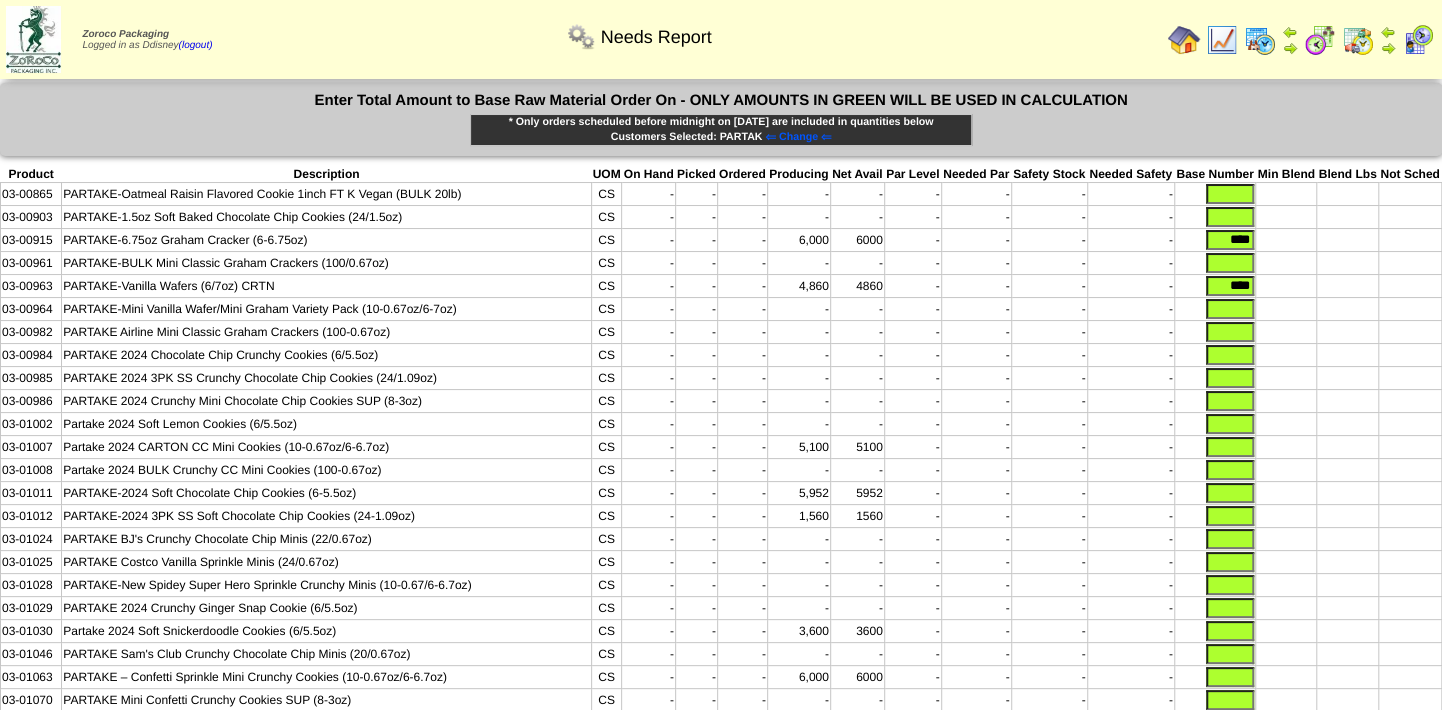 type 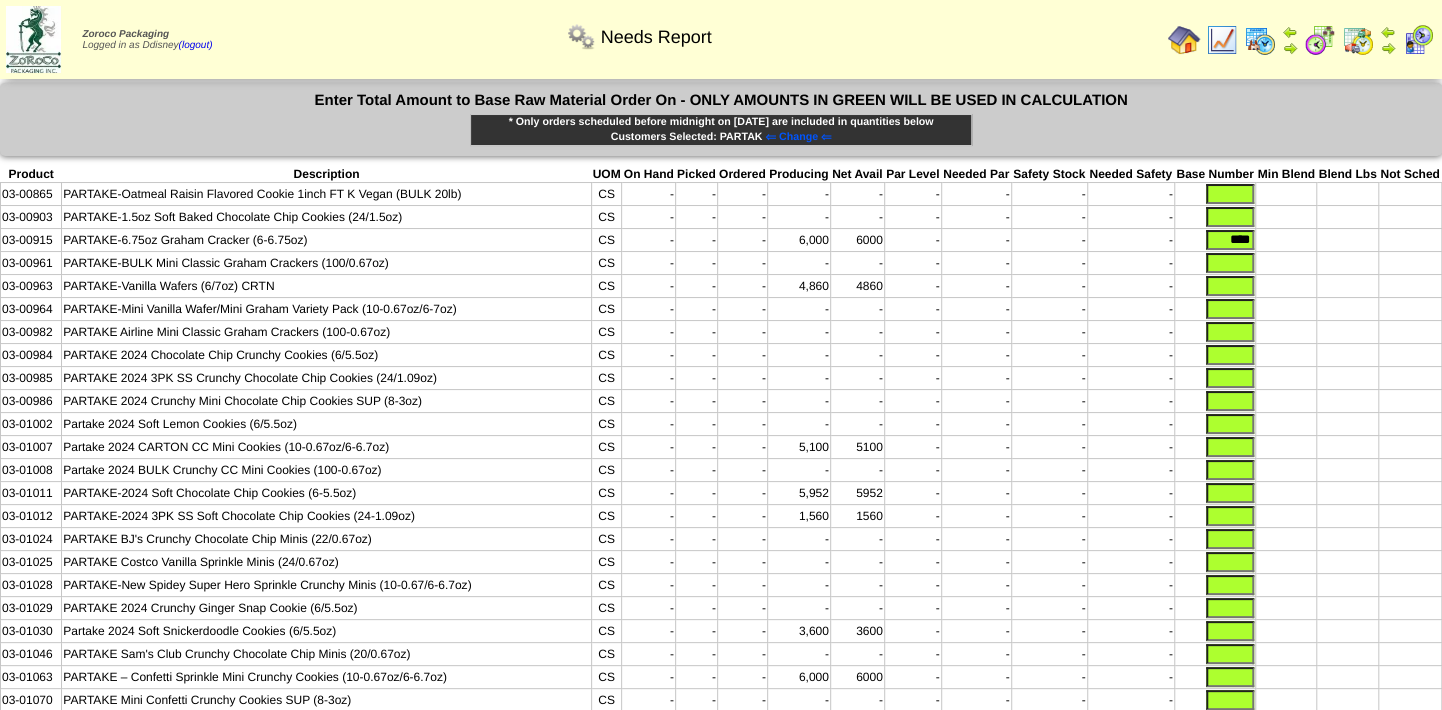 drag, startPoint x: 1209, startPoint y: 288, endPoint x: 1290, endPoint y: 280, distance: 81.394104 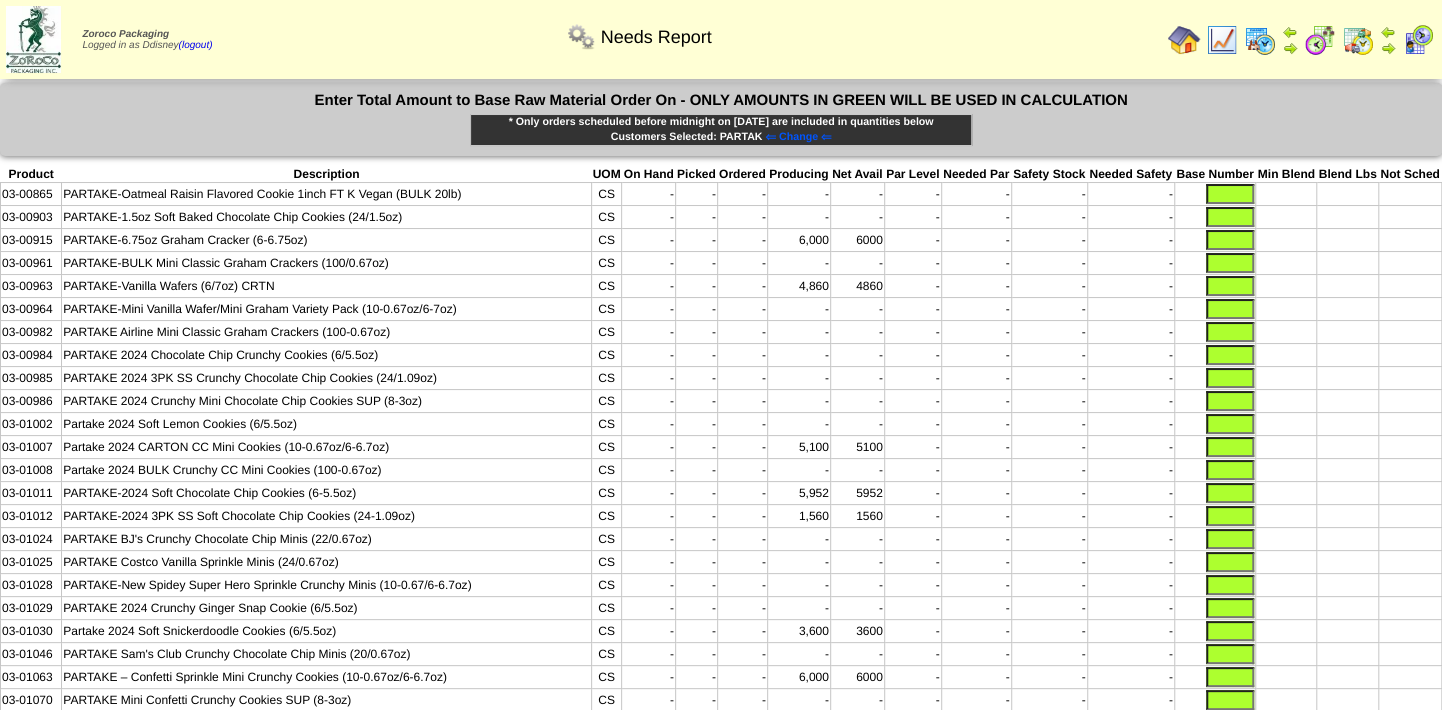 drag, startPoint x: 1214, startPoint y: 239, endPoint x: 1309, endPoint y: 239, distance: 95 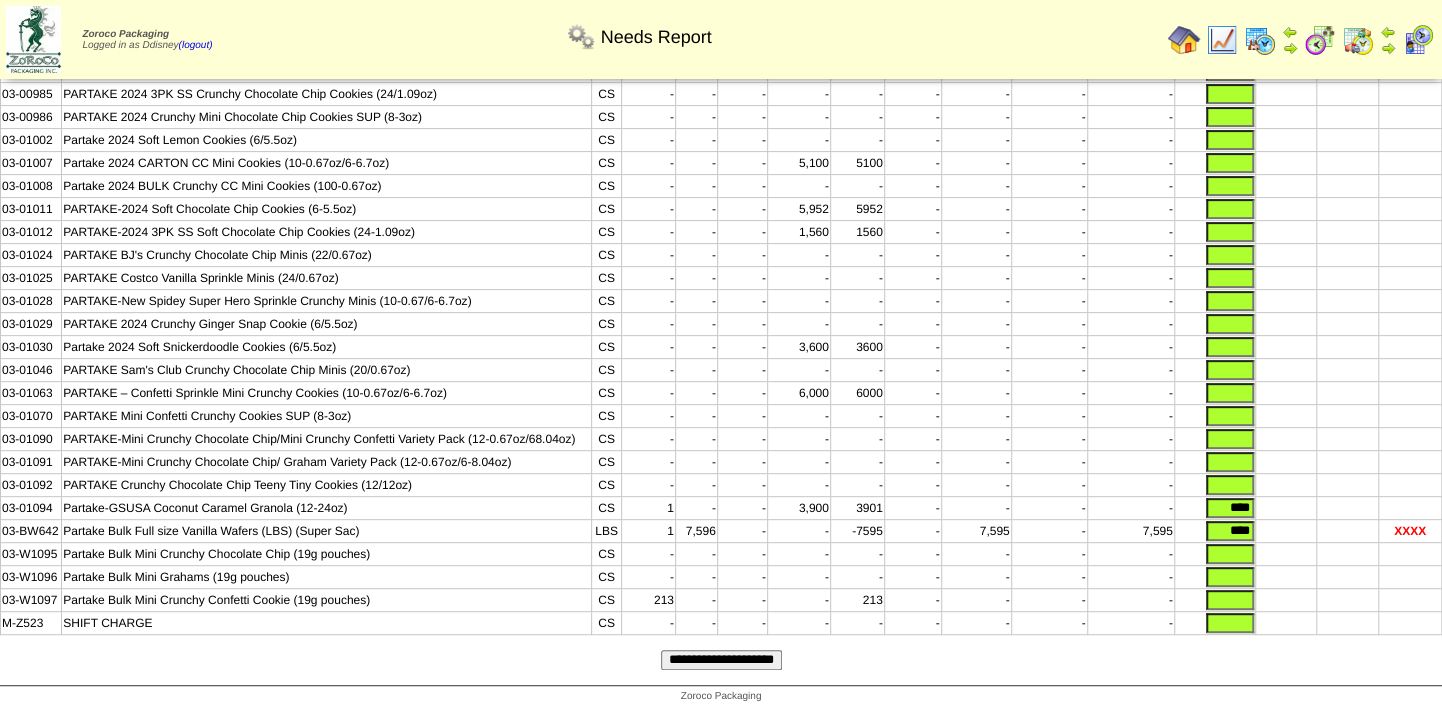 scroll, scrollTop: 310, scrollLeft: 0, axis: vertical 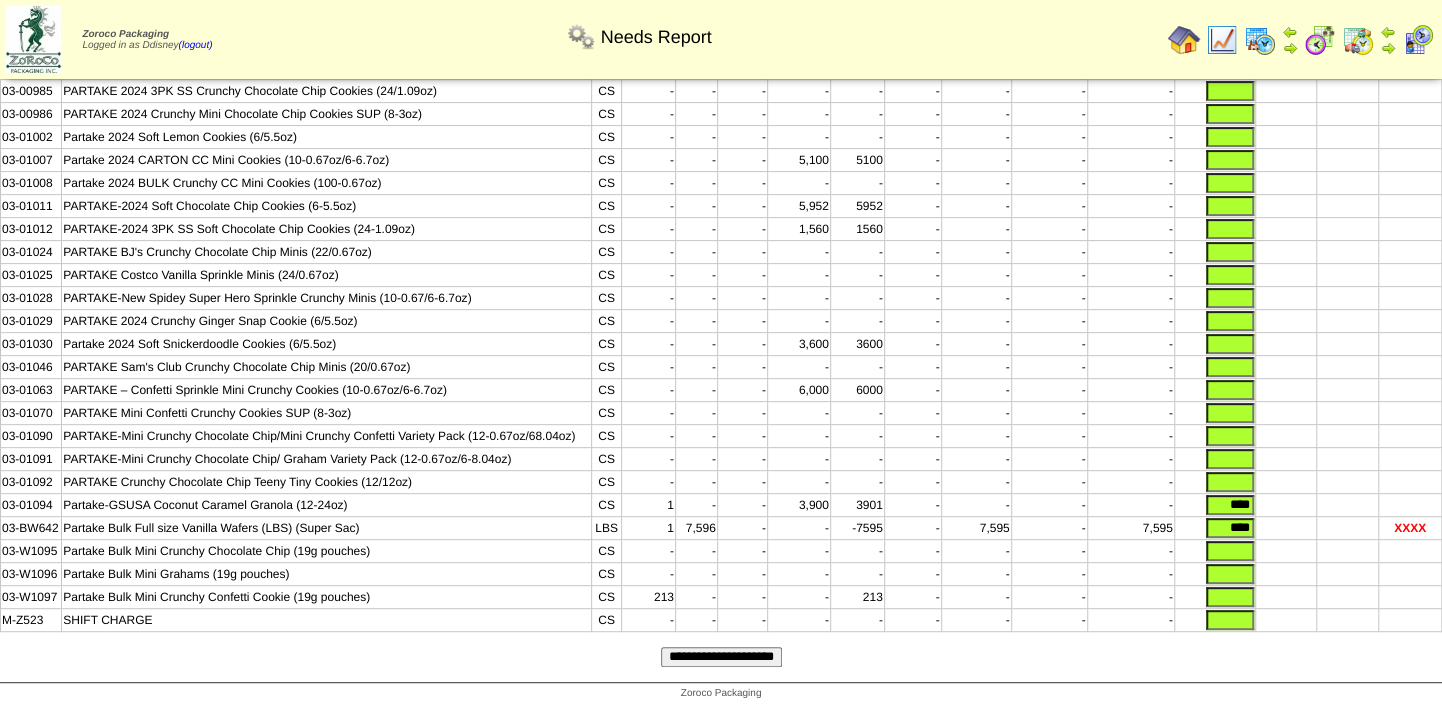 type 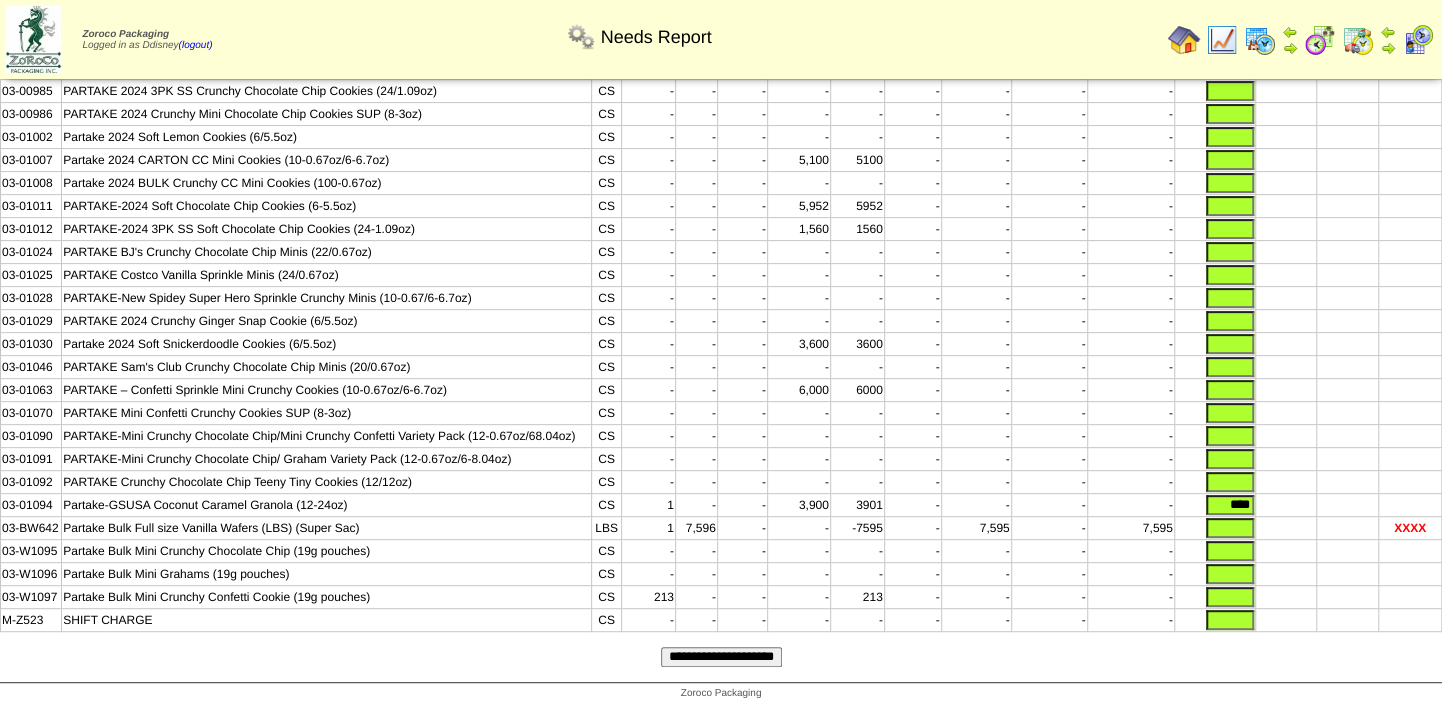 type 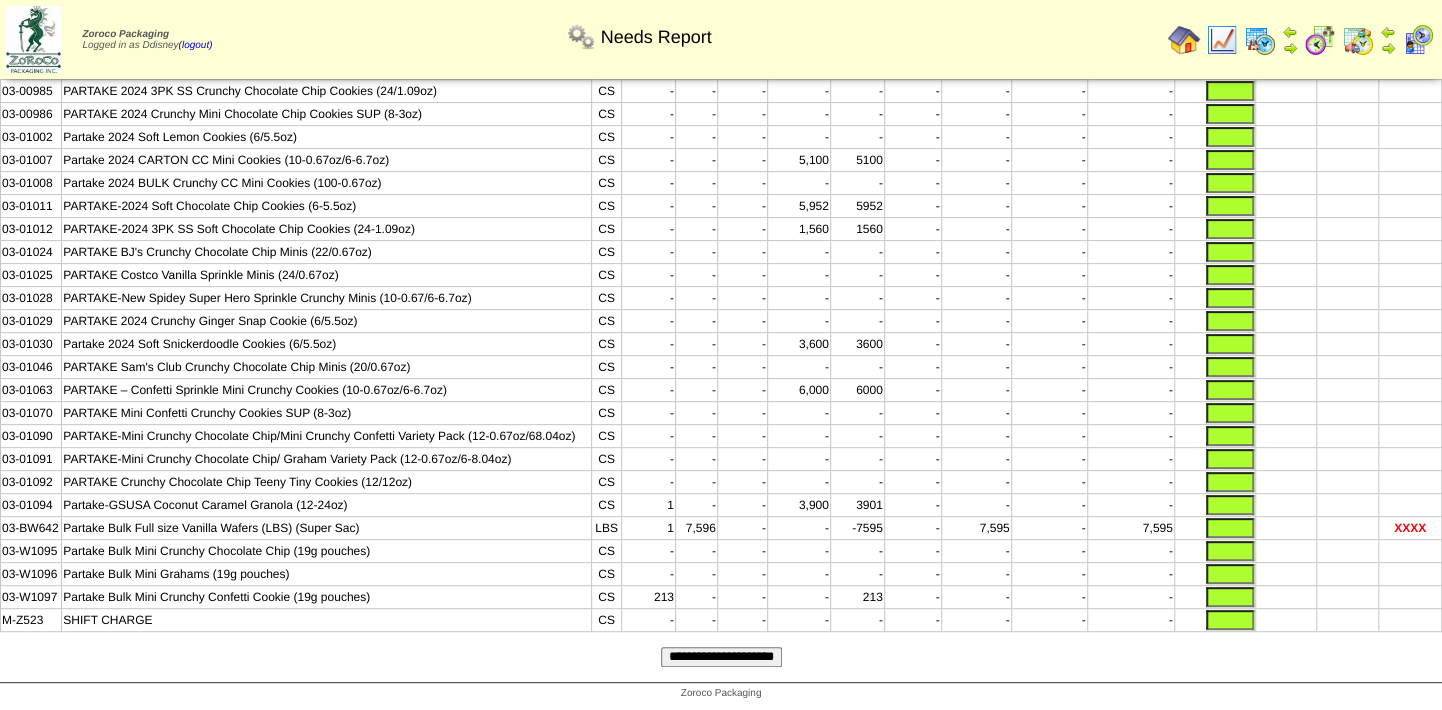 type 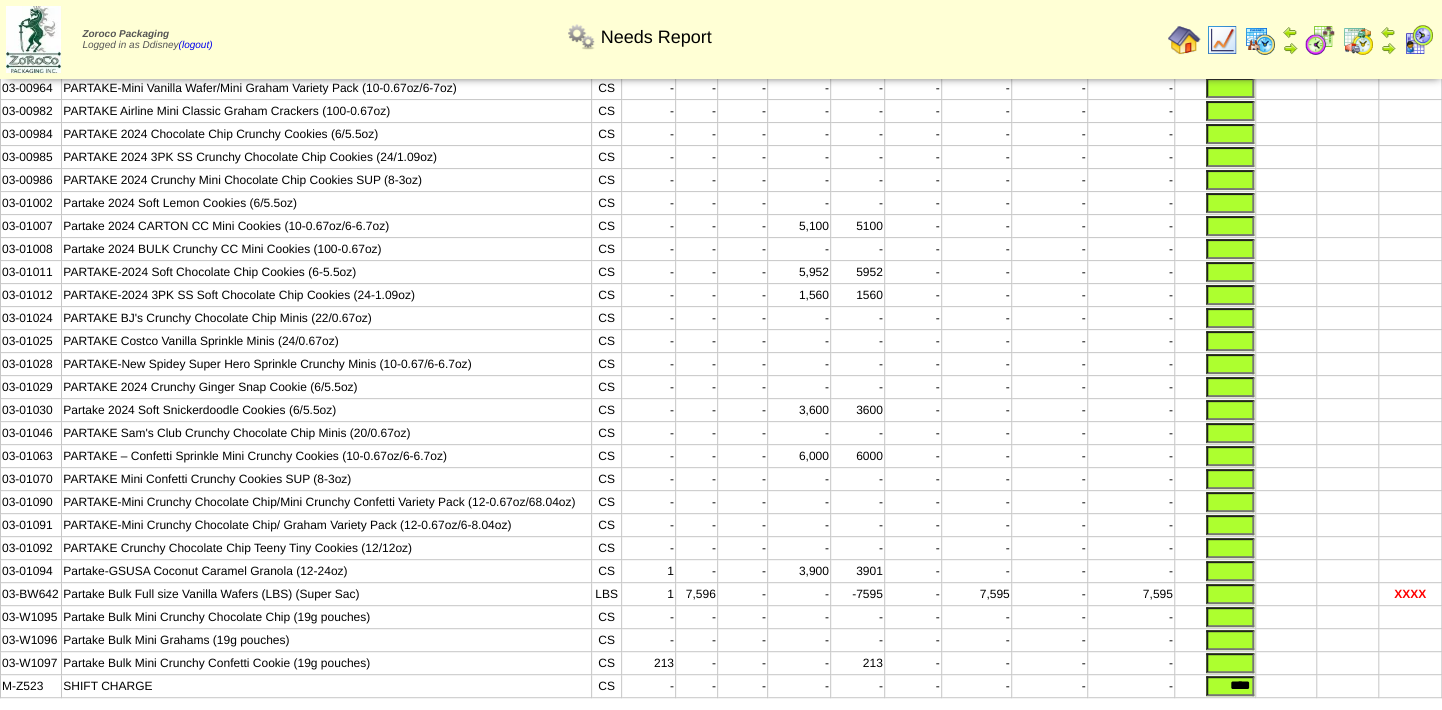 scroll, scrollTop: 224, scrollLeft: 0, axis: vertical 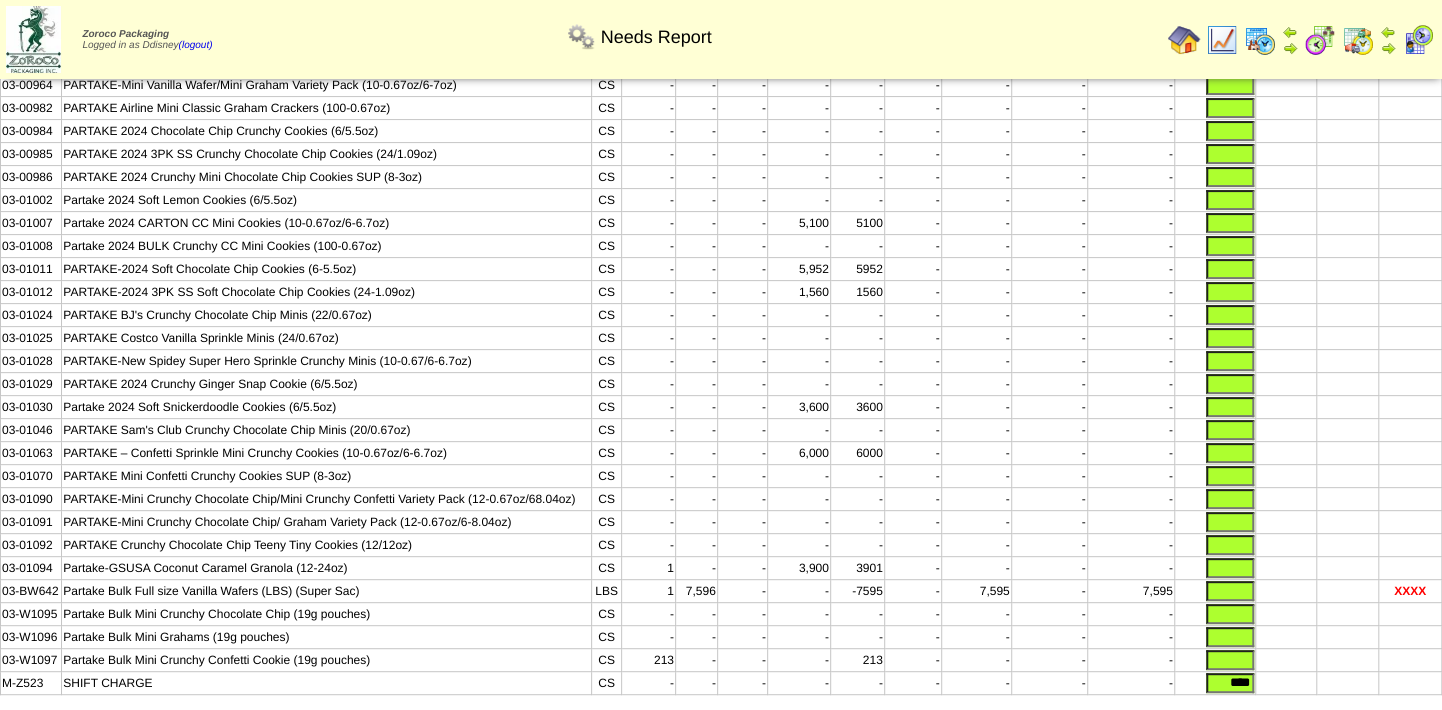 type on "****" 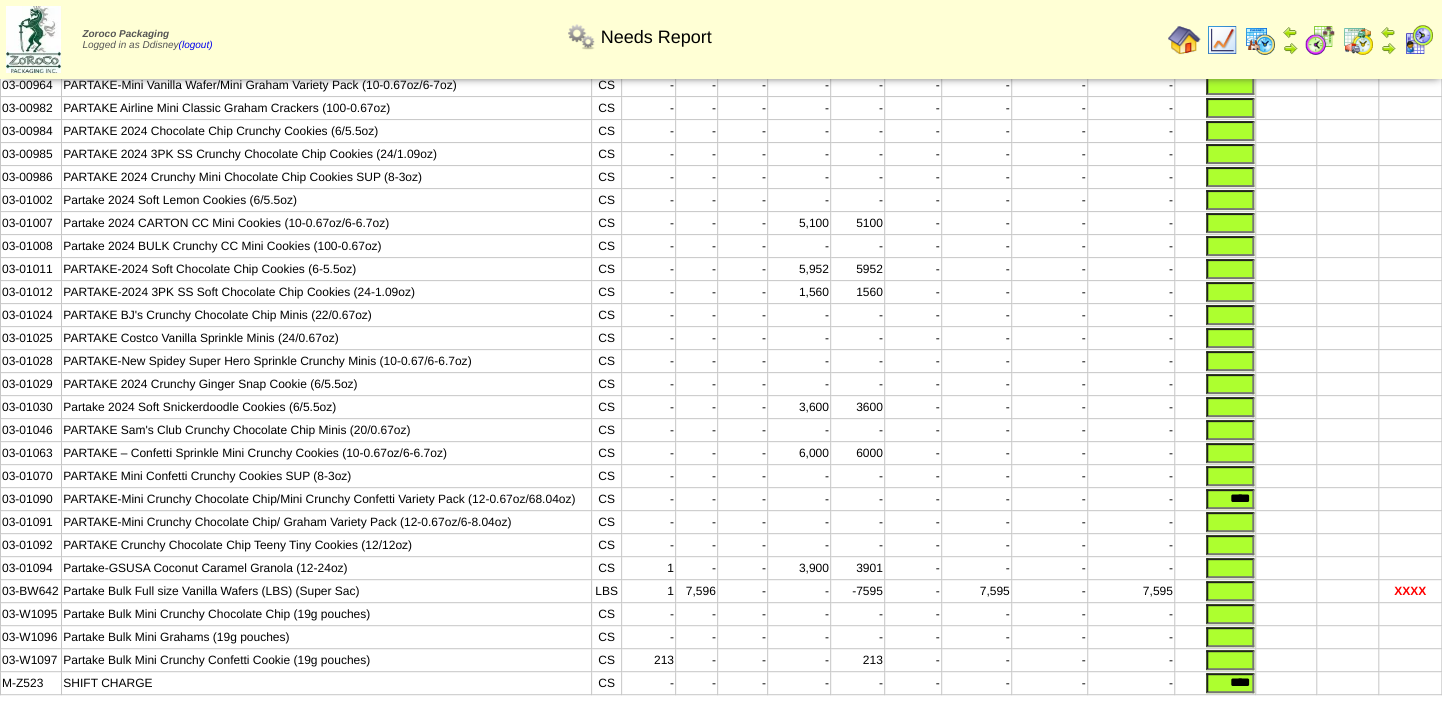 type on "****" 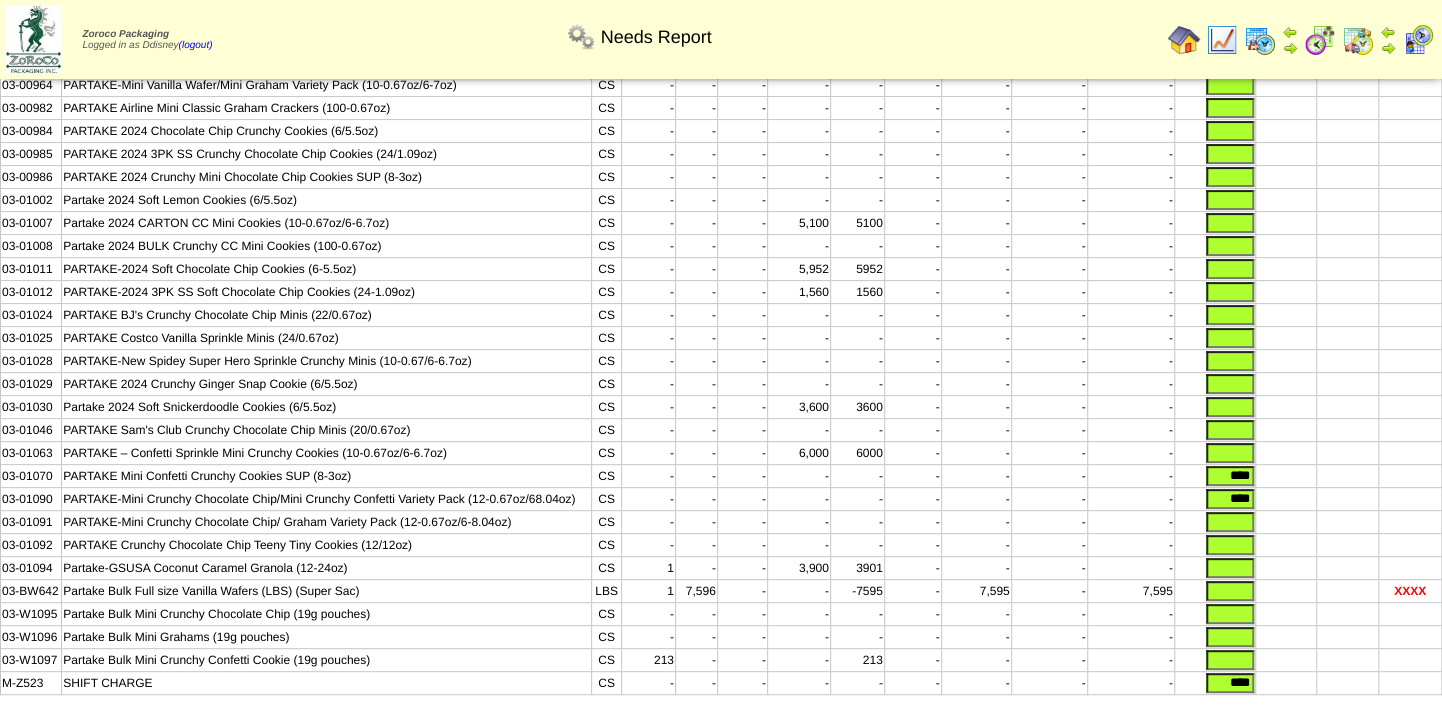 type on "****" 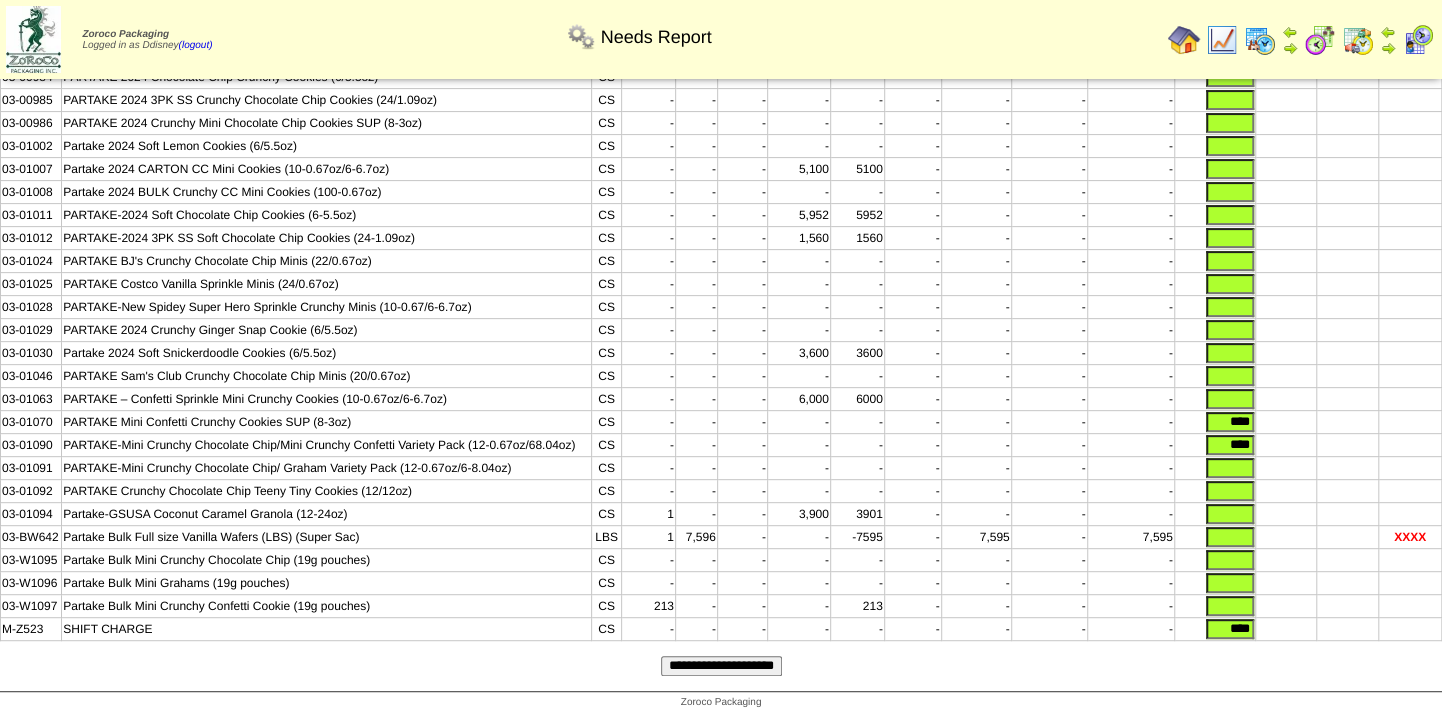 scroll, scrollTop: 310, scrollLeft: 0, axis: vertical 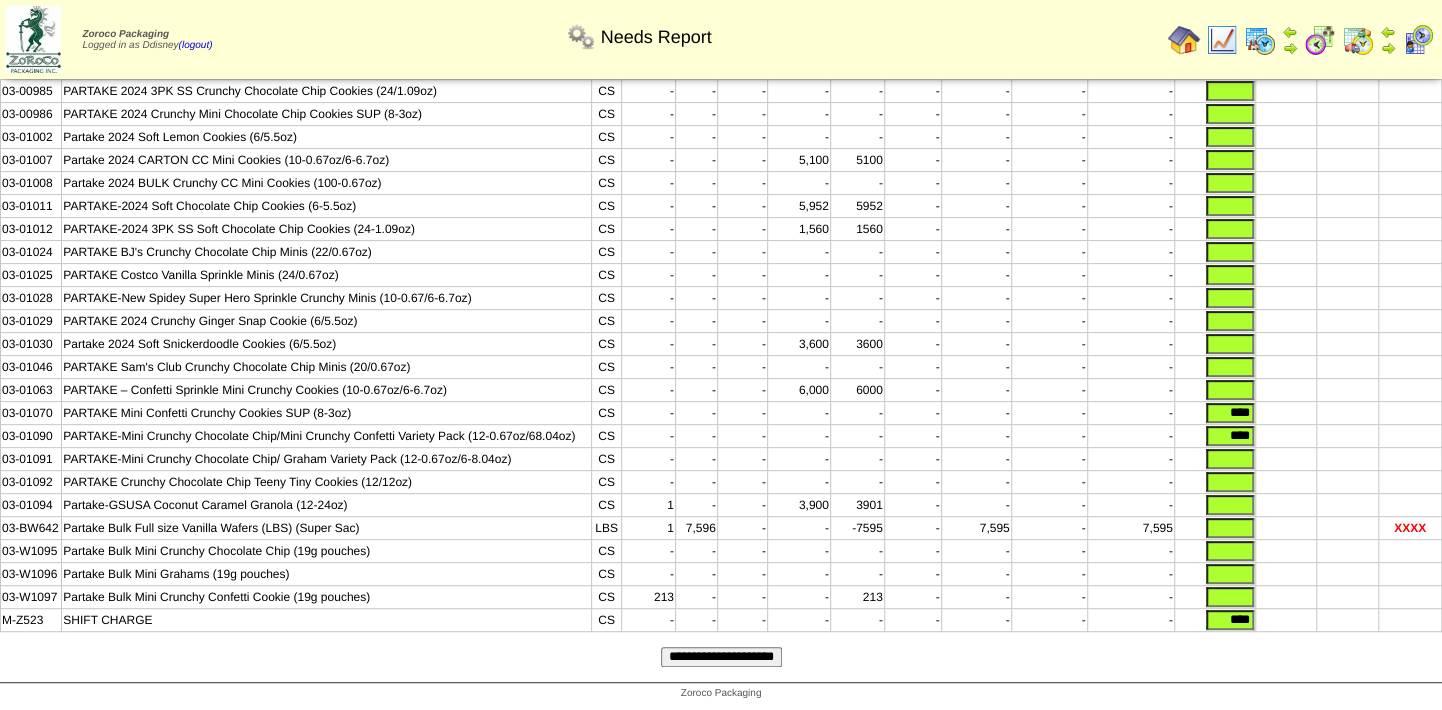 click on "**********" at bounding box center [721, 657] 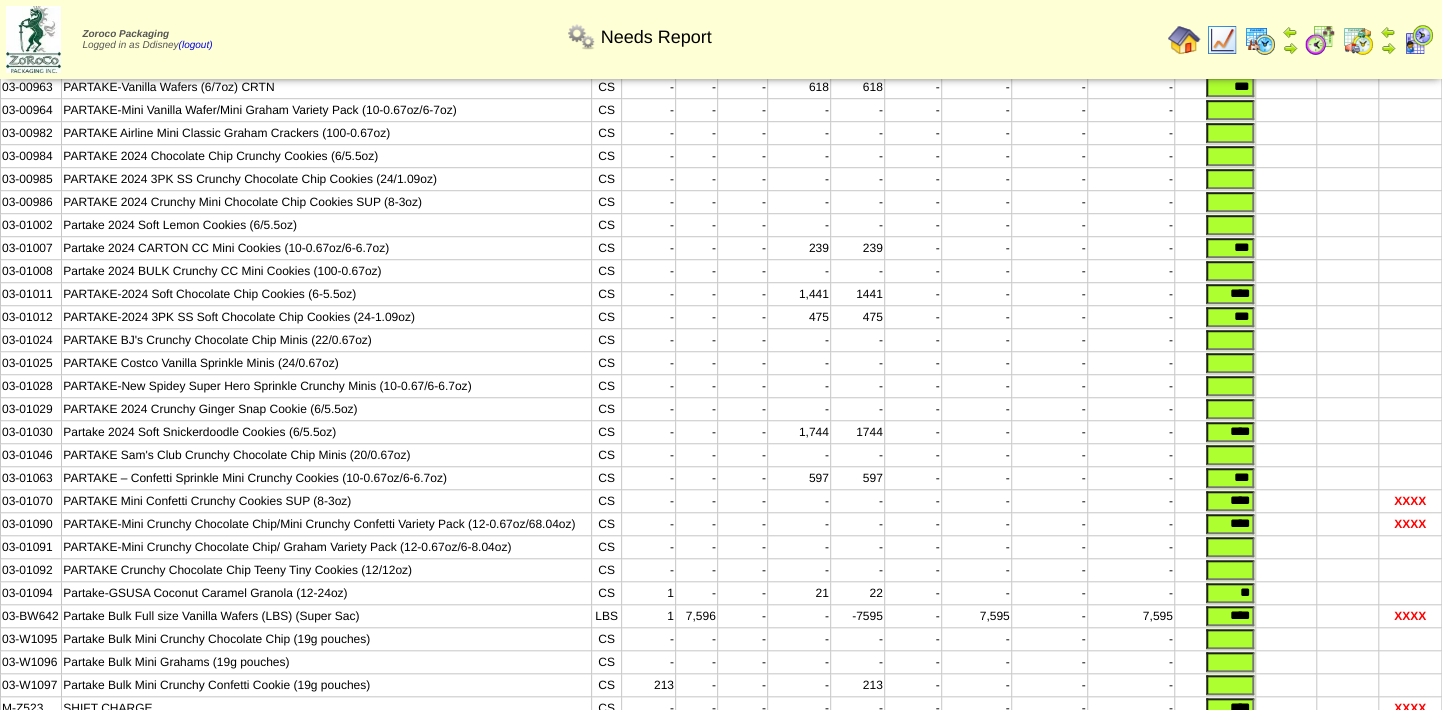 scroll, scrollTop: 817, scrollLeft: 0, axis: vertical 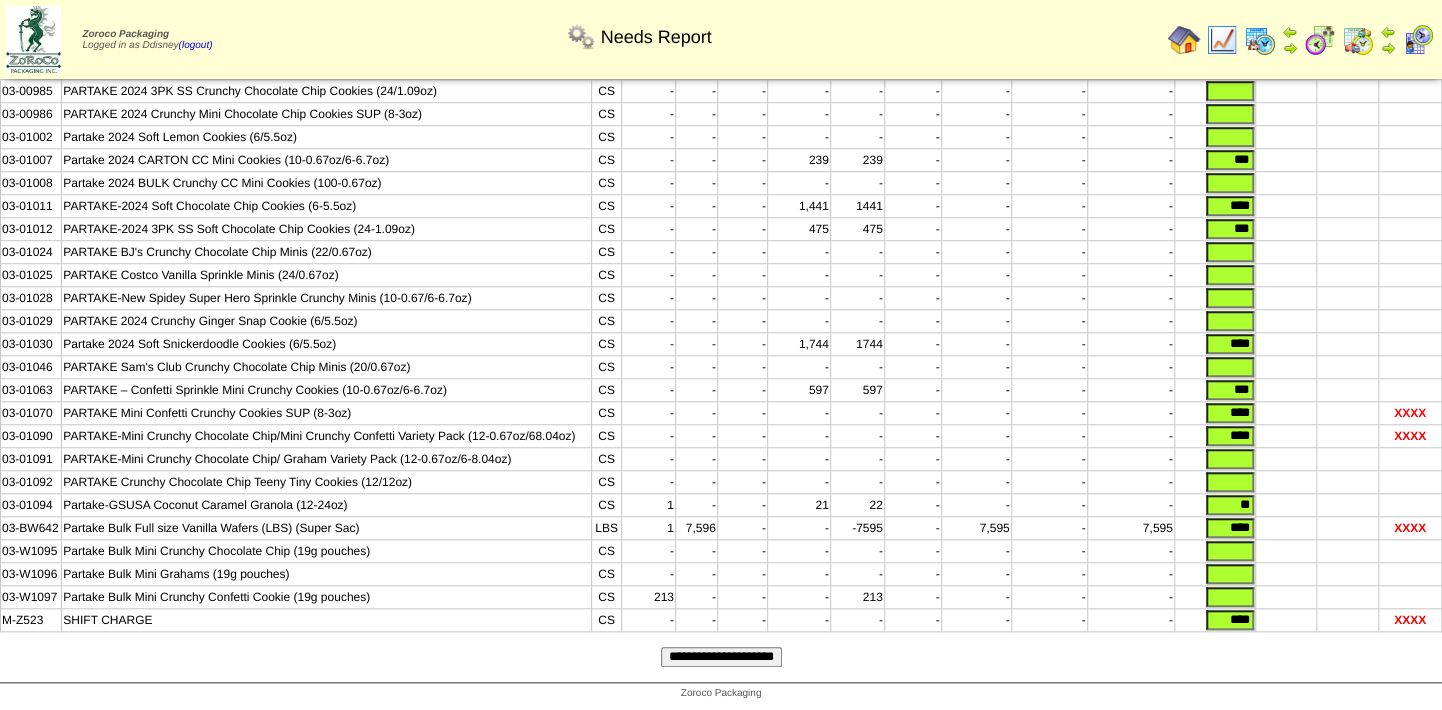 click on "**********" at bounding box center (721, 657) 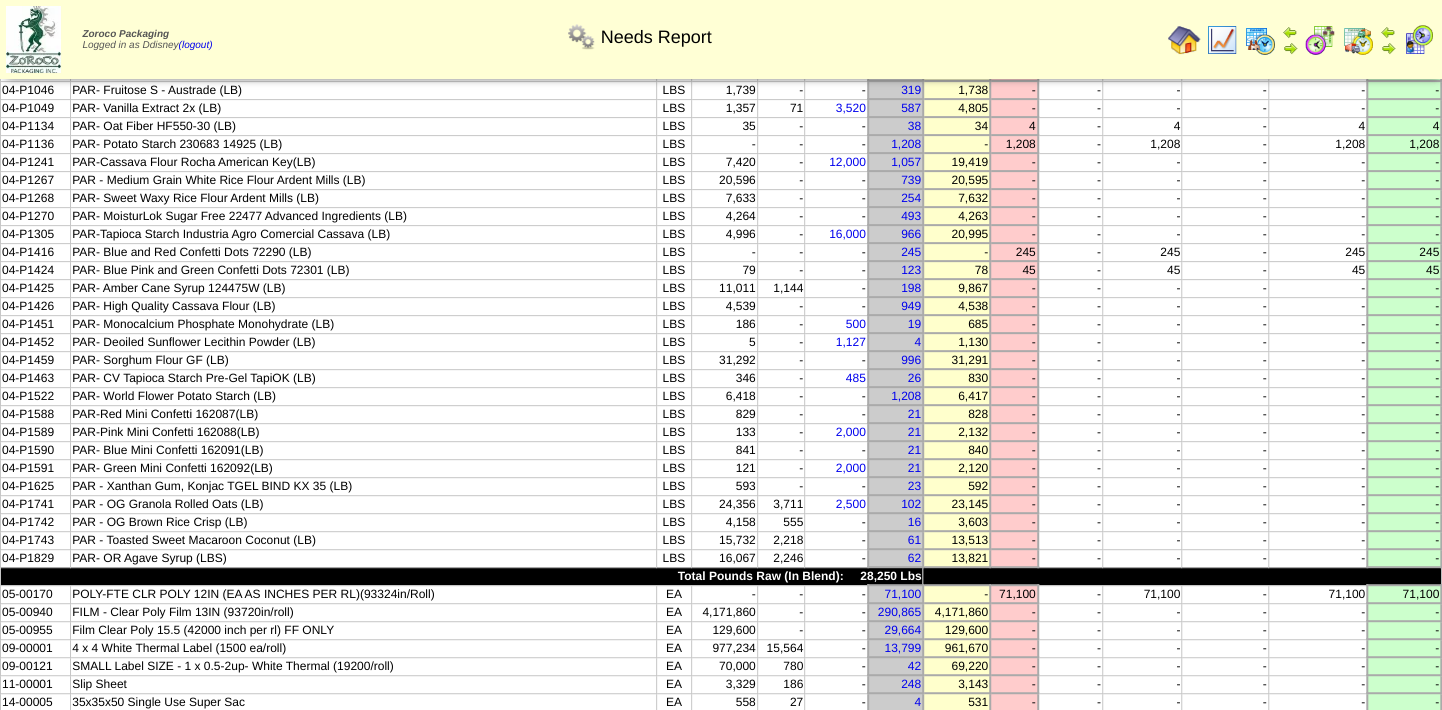 scroll, scrollTop: 363, scrollLeft: 0, axis: vertical 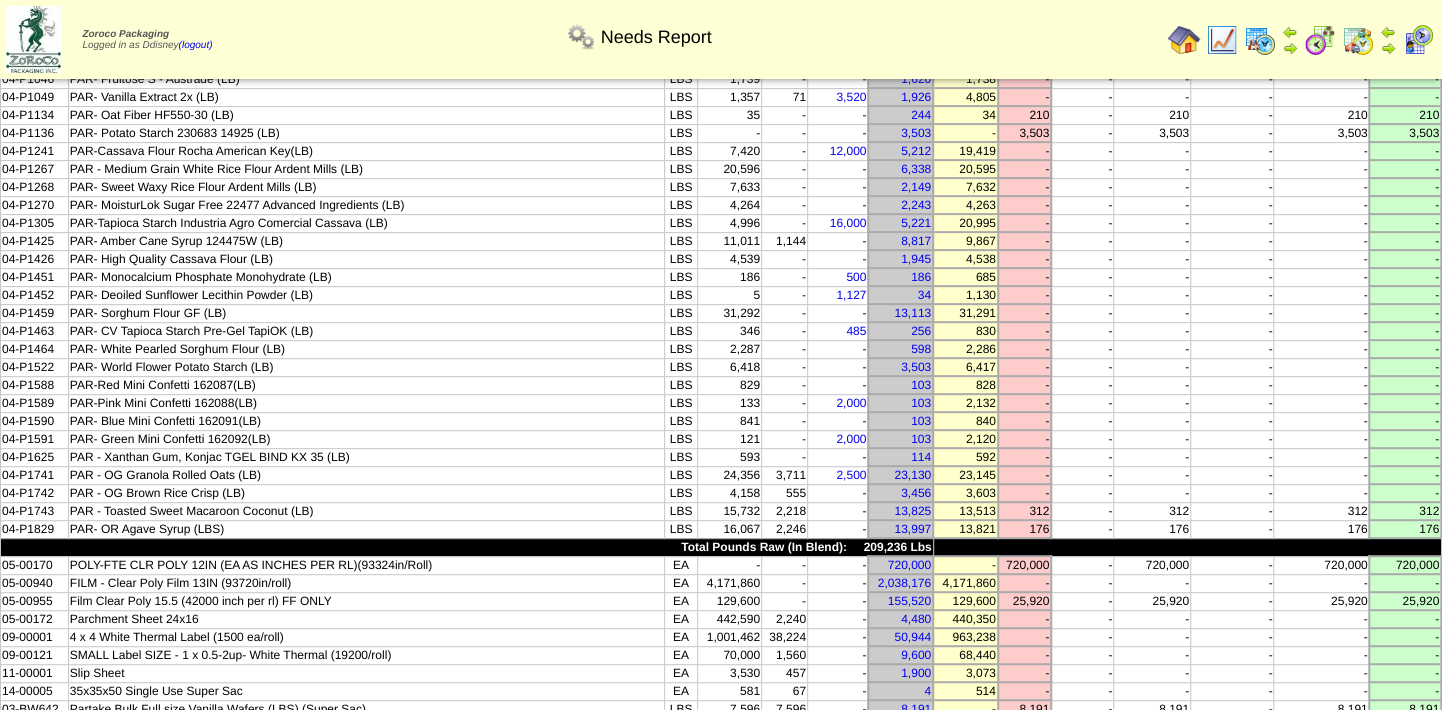 click on "-" at bounding box center [1152, 403] 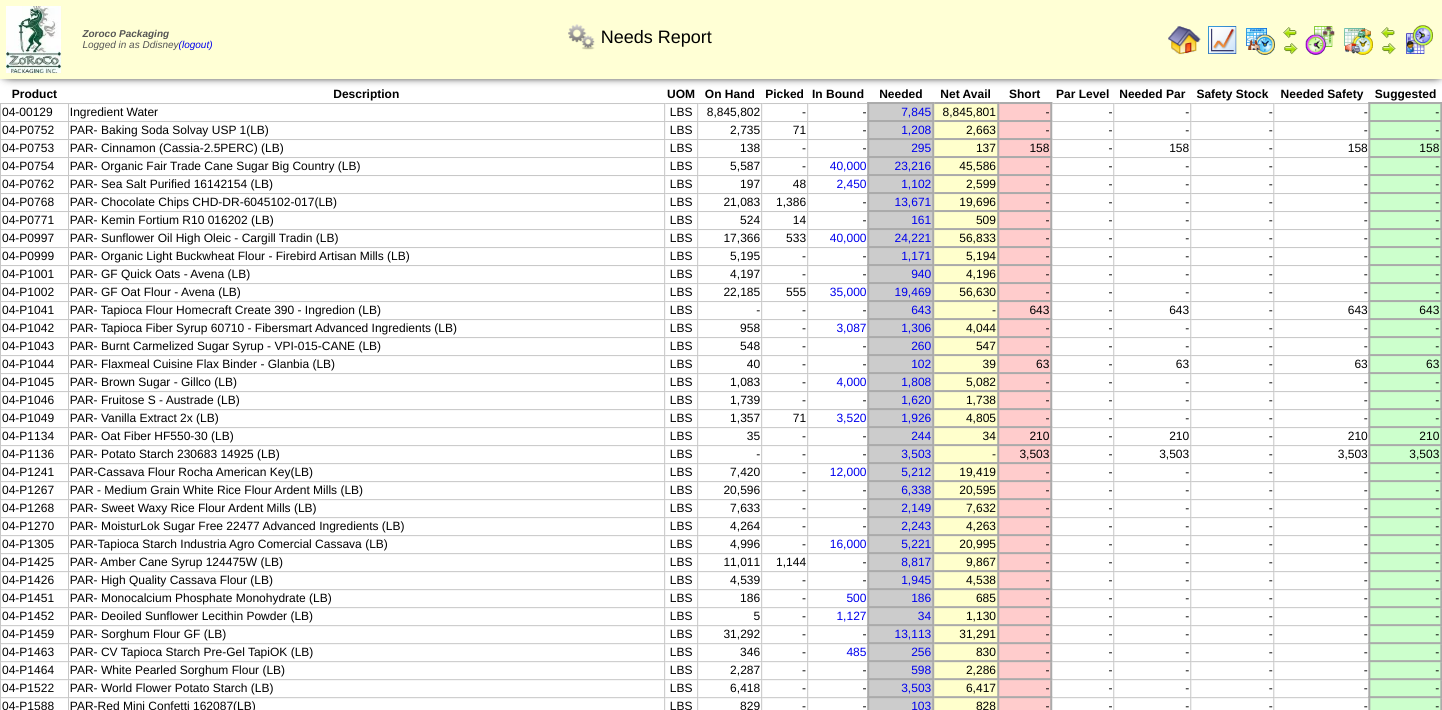 scroll, scrollTop: 0, scrollLeft: 0, axis: both 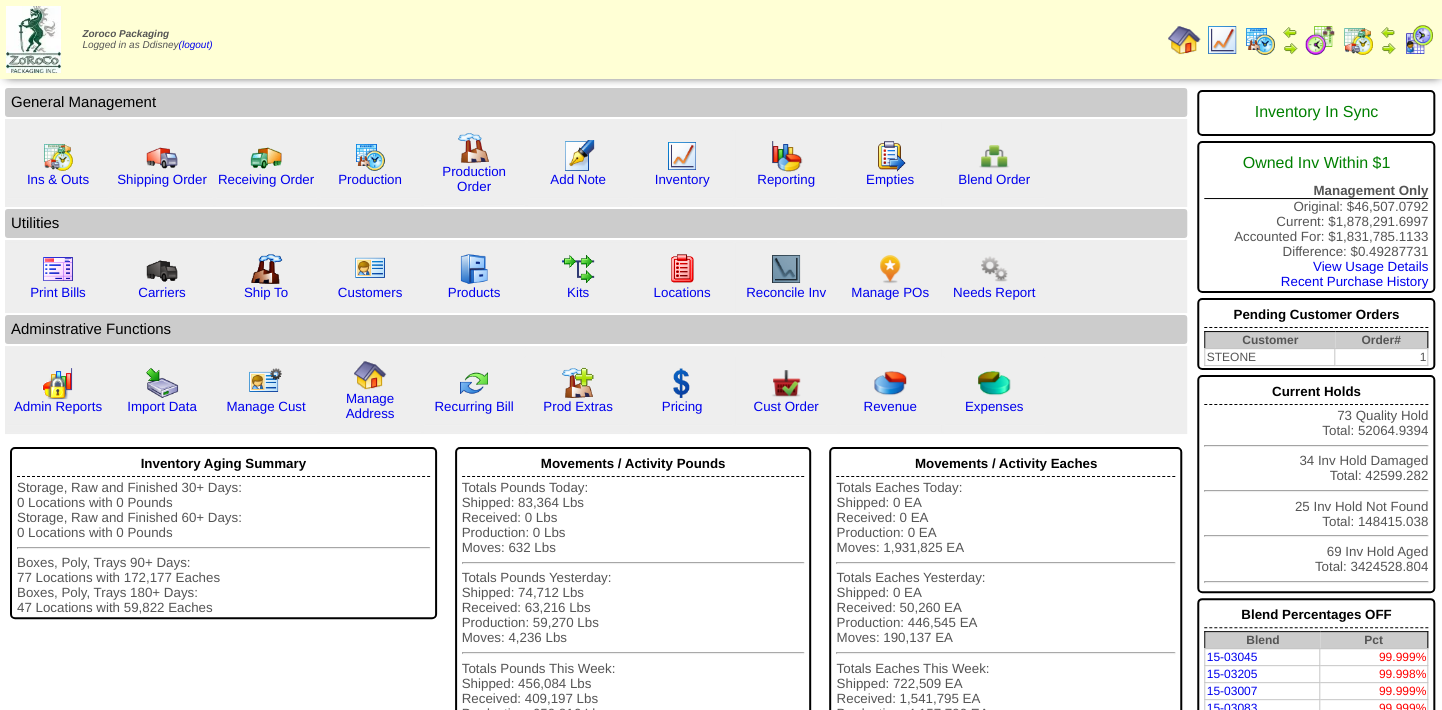click at bounding box center (1358, 40) 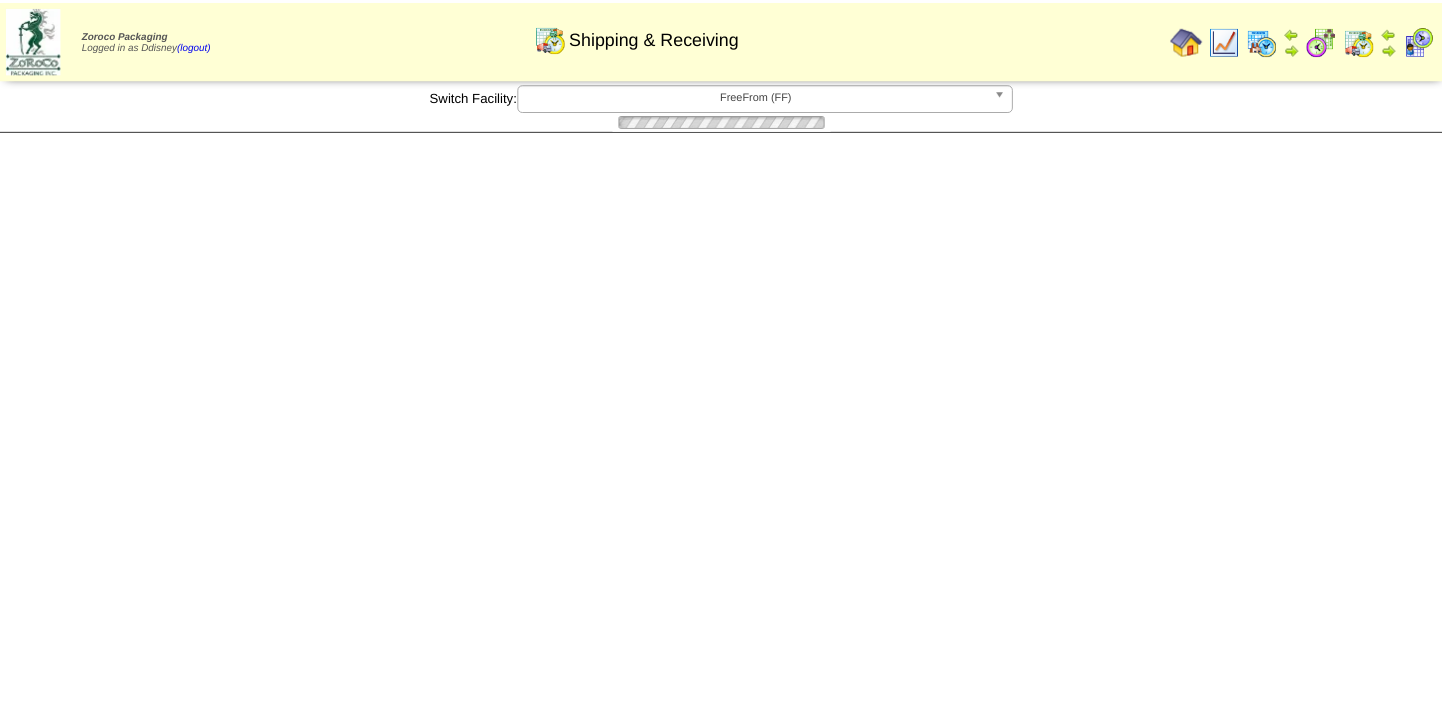 scroll, scrollTop: 0, scrollLeft: 0, axis: both 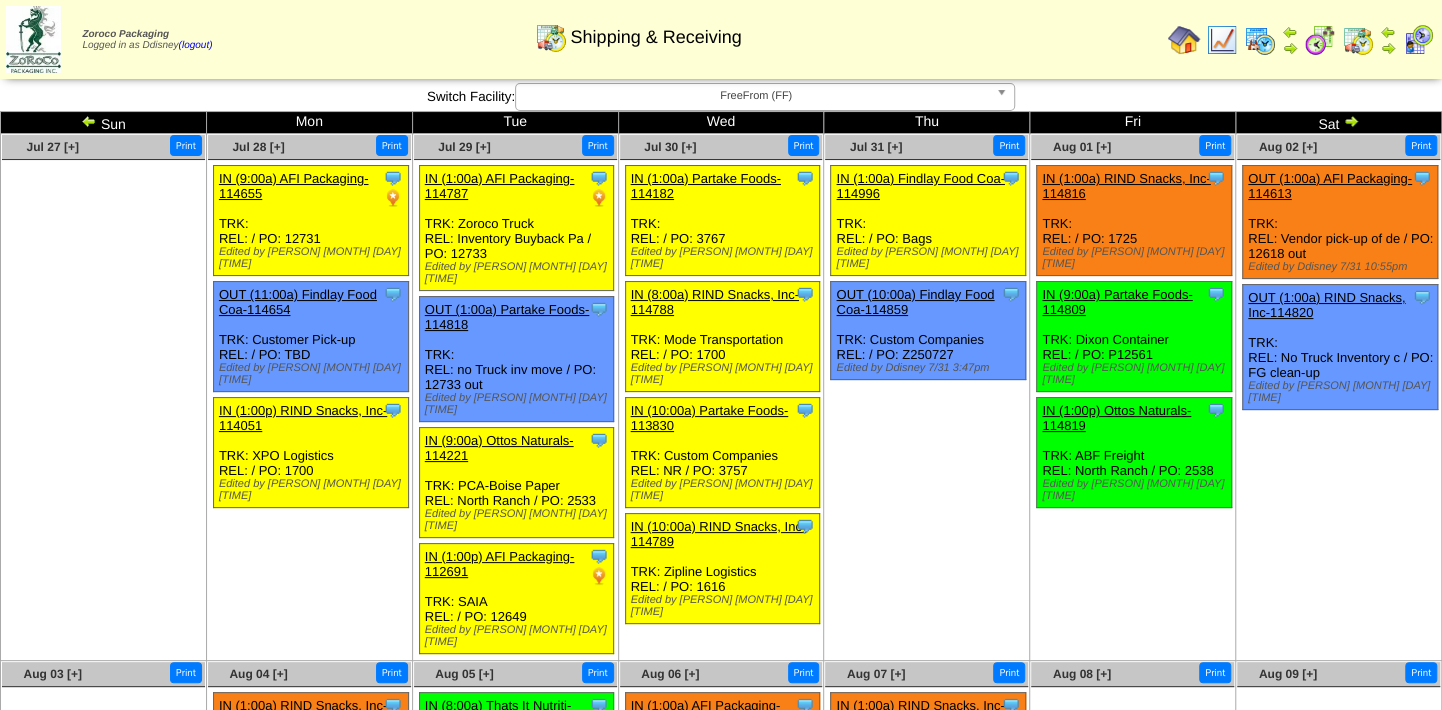 click on "[MONTH] [DAY]                        [+]
Print
Clone Item
IN
([TIME])
Findlay Food Coa-114996
Findlay Food Coatings Limited" at bounding box center (927, 397) 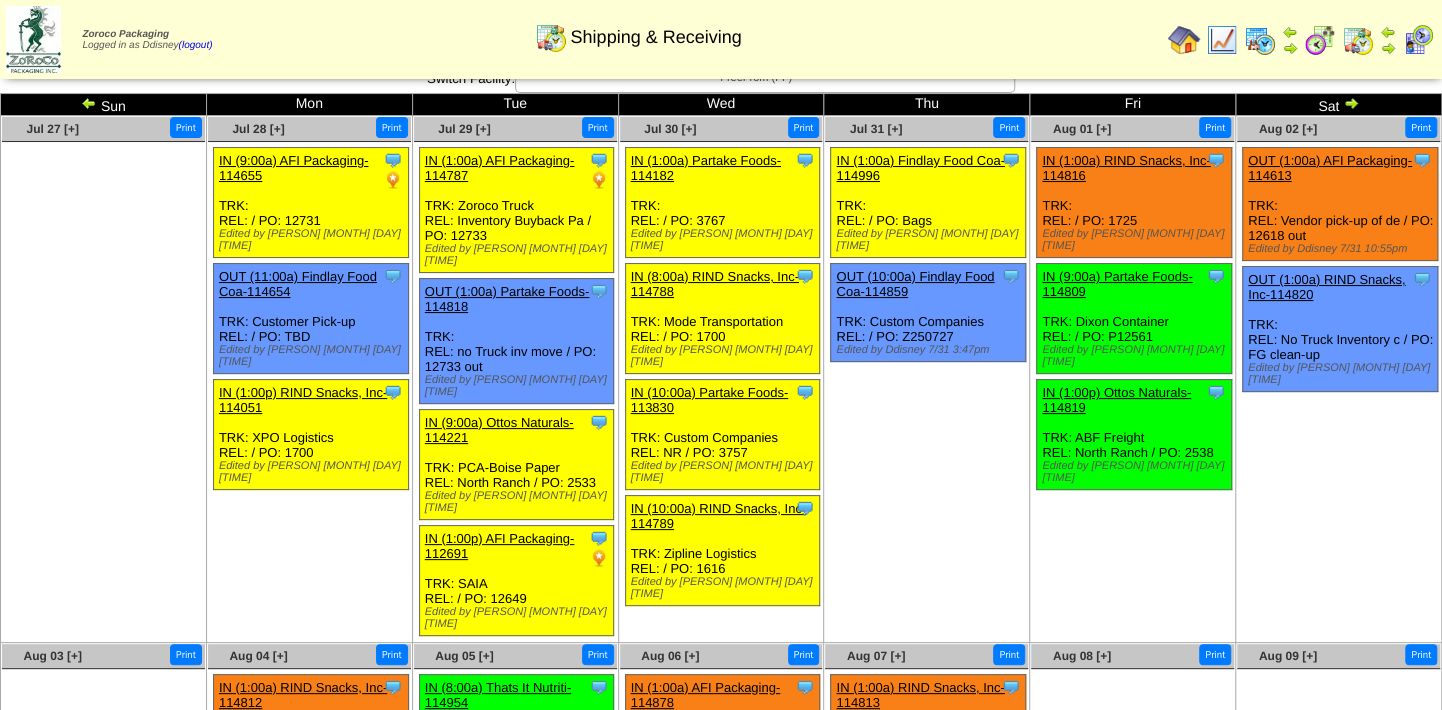 scroll, scrollTop: 0, scrollLeft: 0, axis: both 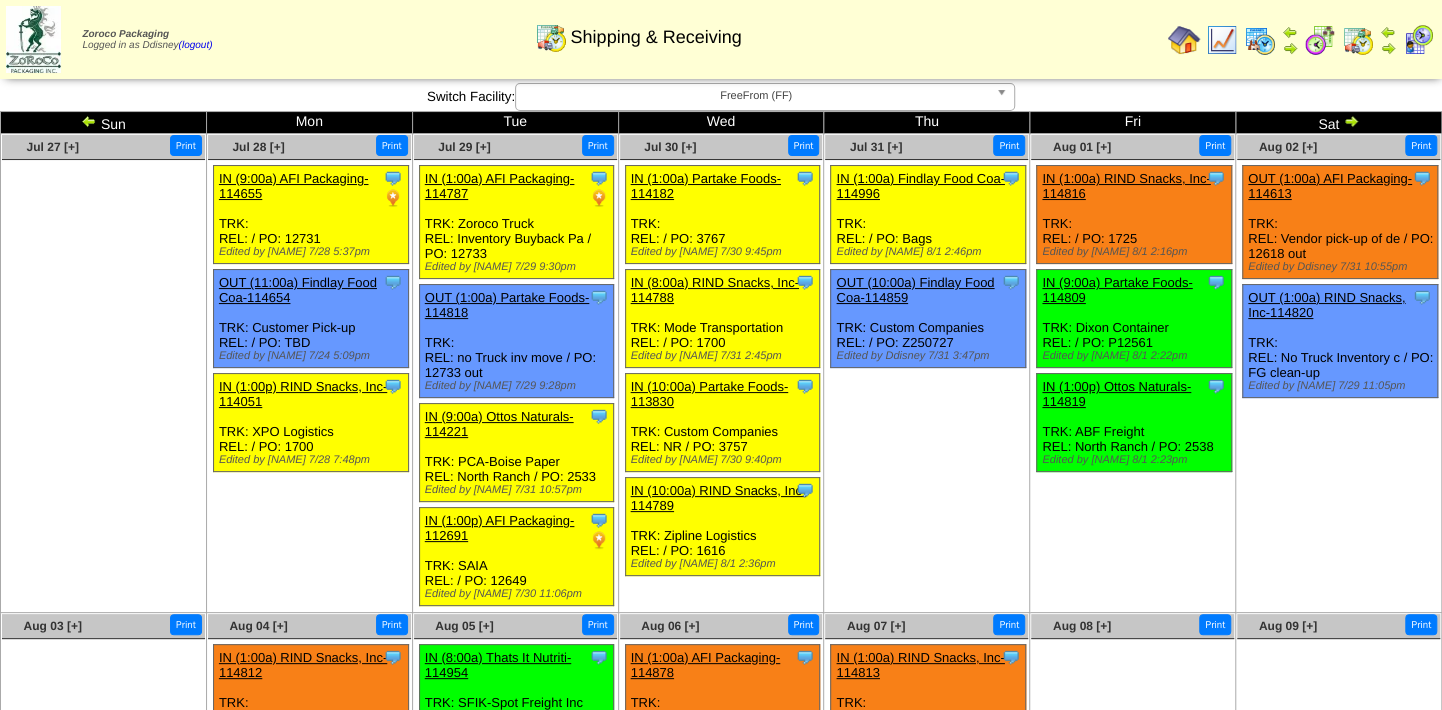 click at bounding box center (1222, 40) 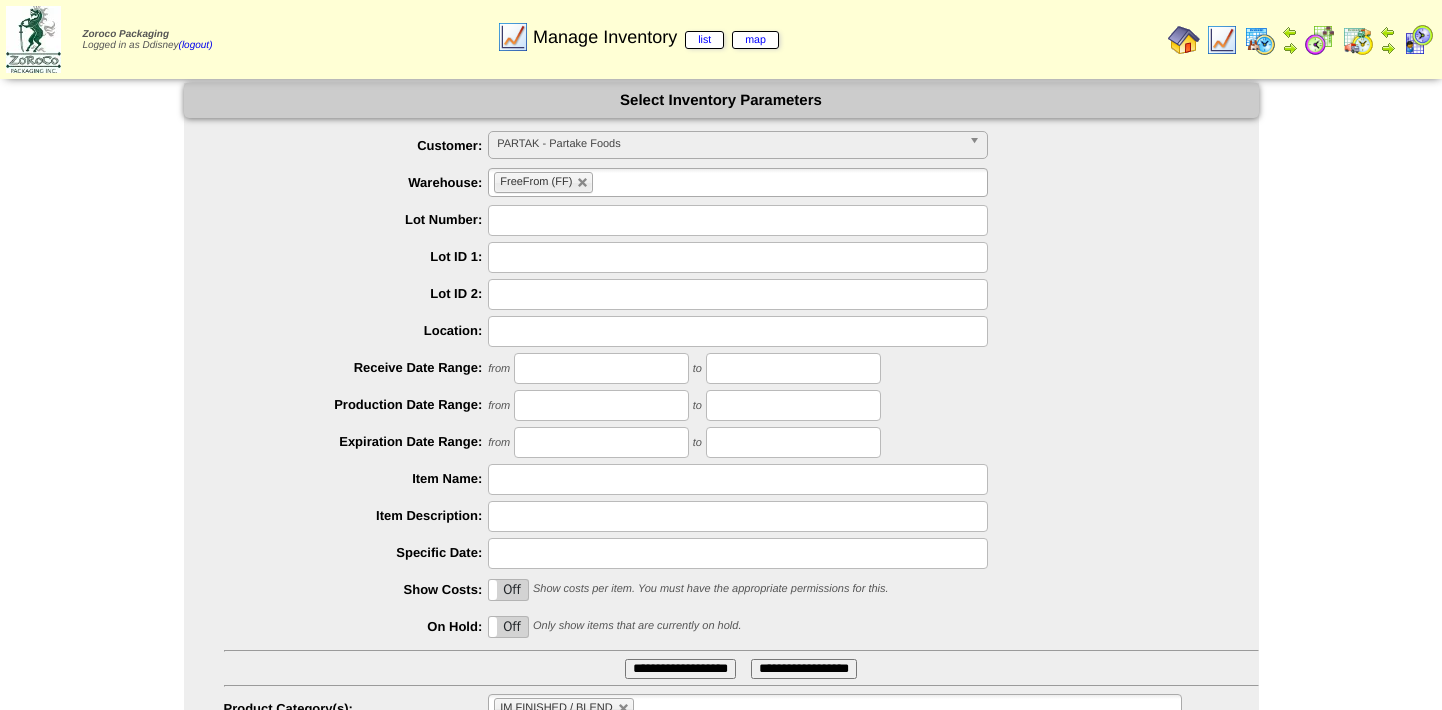 scroll, scrollTop: 0, scrollLeft: 0, axis: both 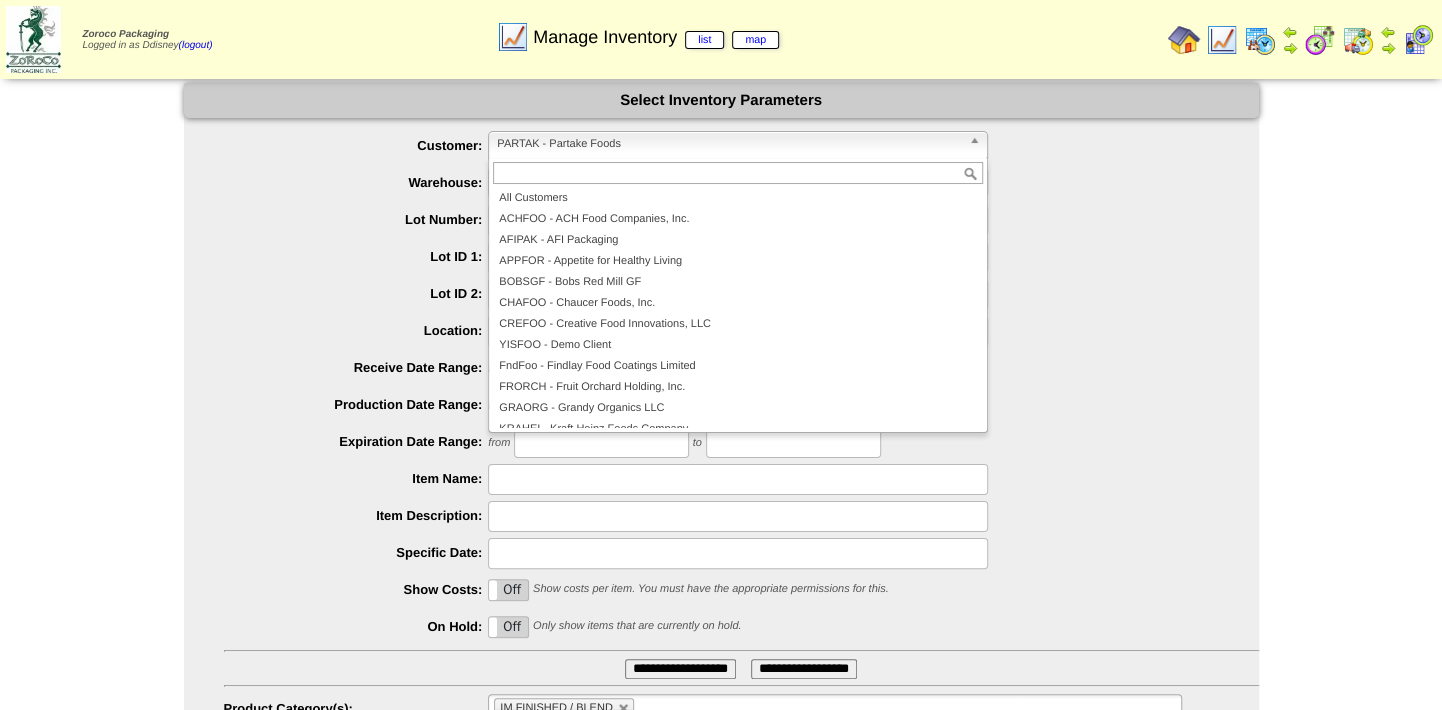 click on "PARTAK - Partake Foods" at bounding box center [729, 144] 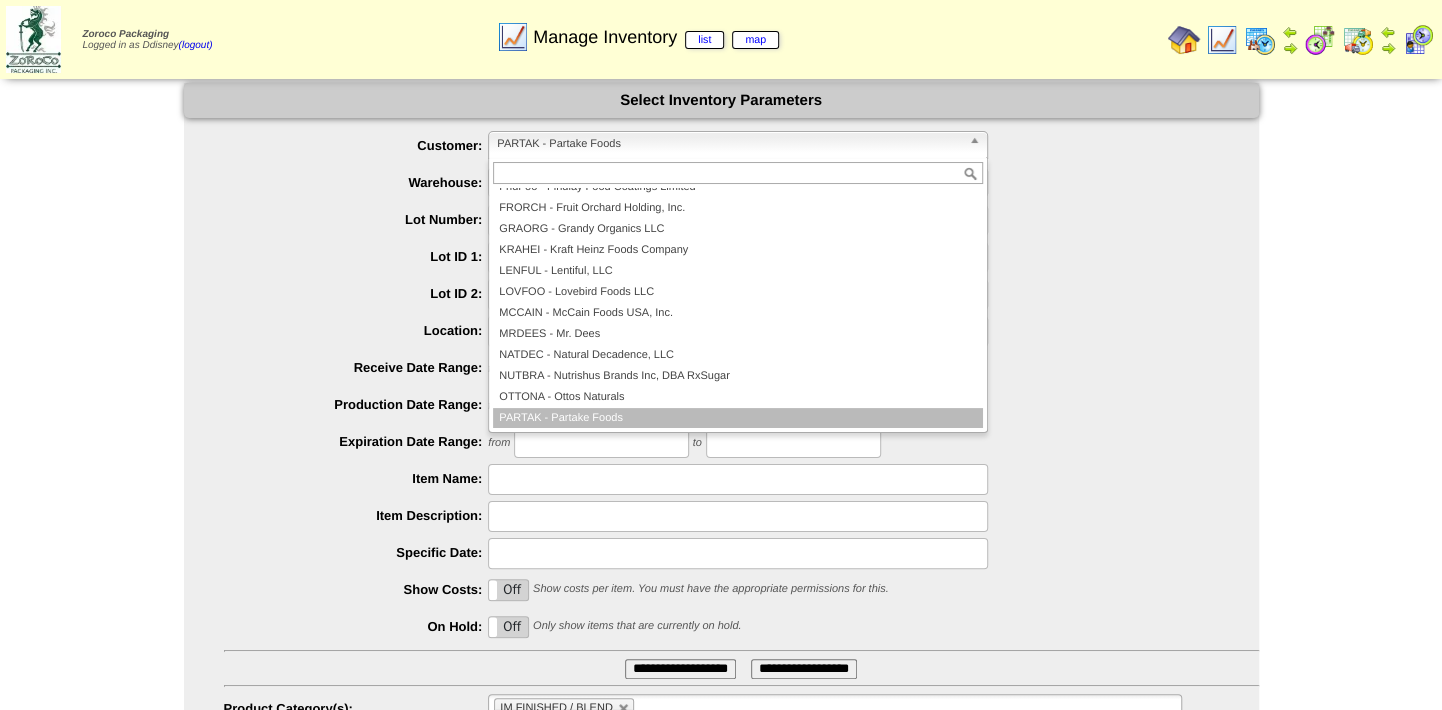 click on "**********" at bounding box center [741, 146] 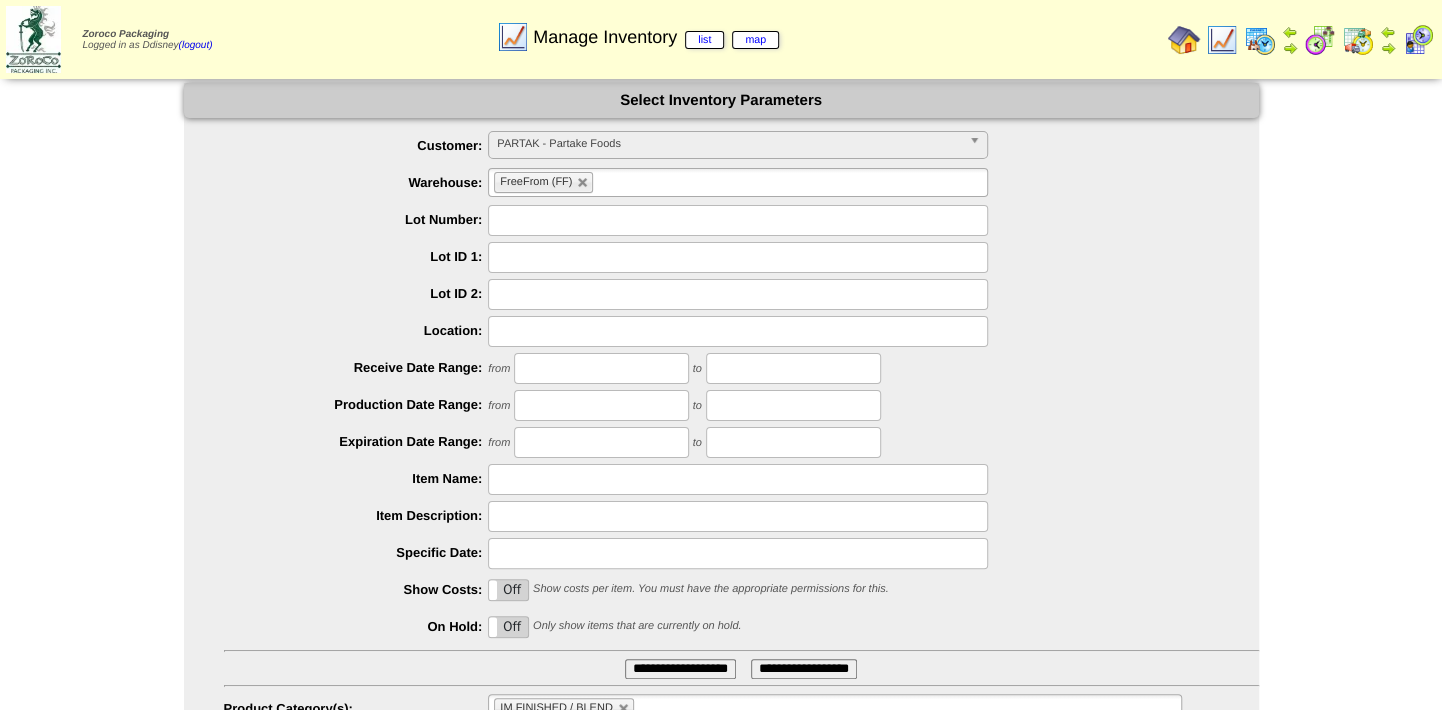 click at bounding box center [978, 145] 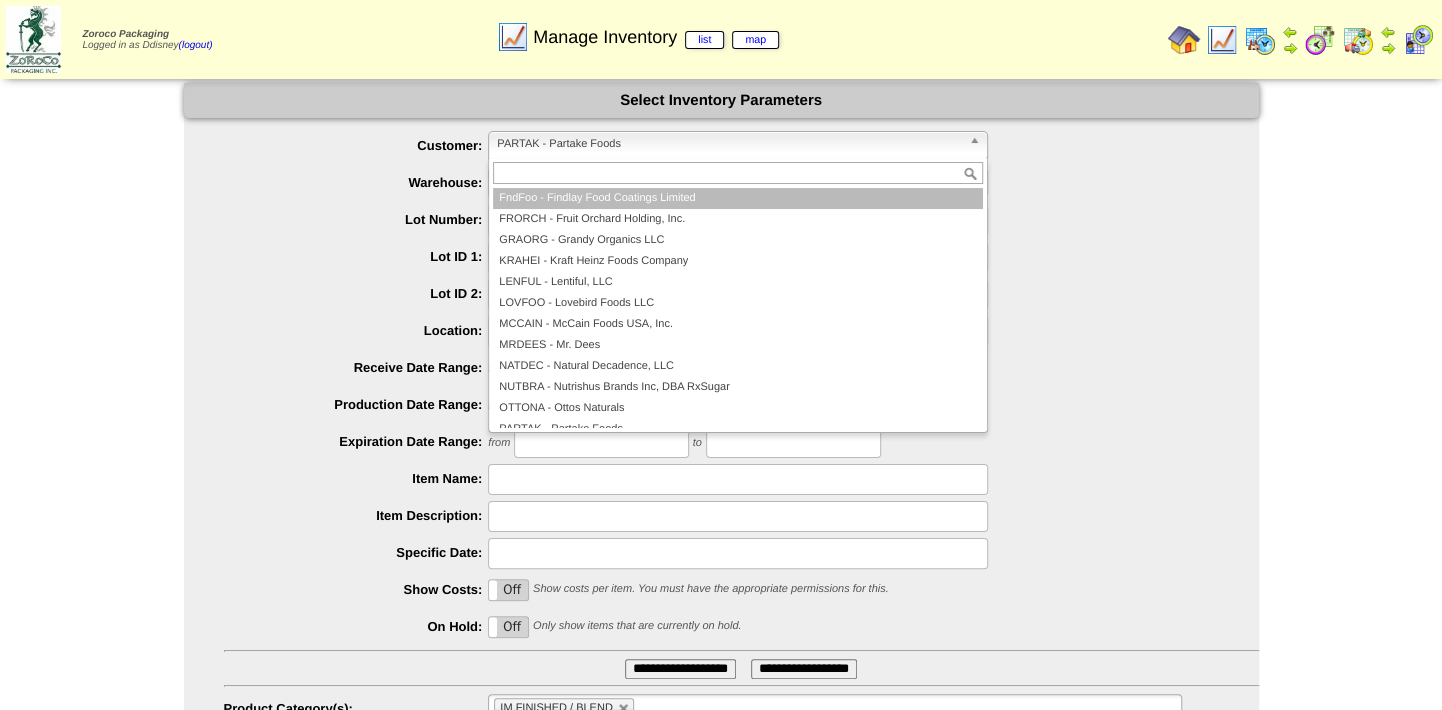 scroll, scrollTop: 0, scrollLeft: 0, axis: both 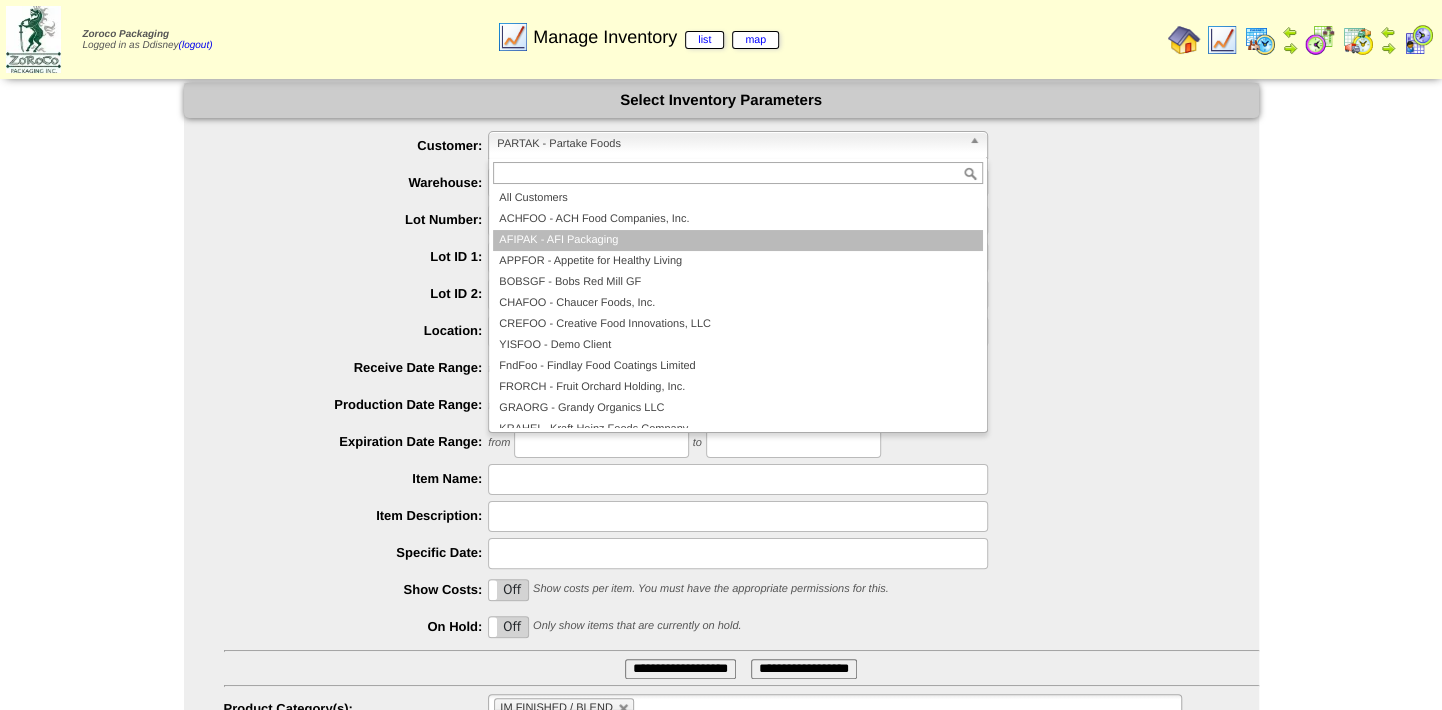 click on "AFIPAK - AFI Packaging" at bounding box center (738, 240) 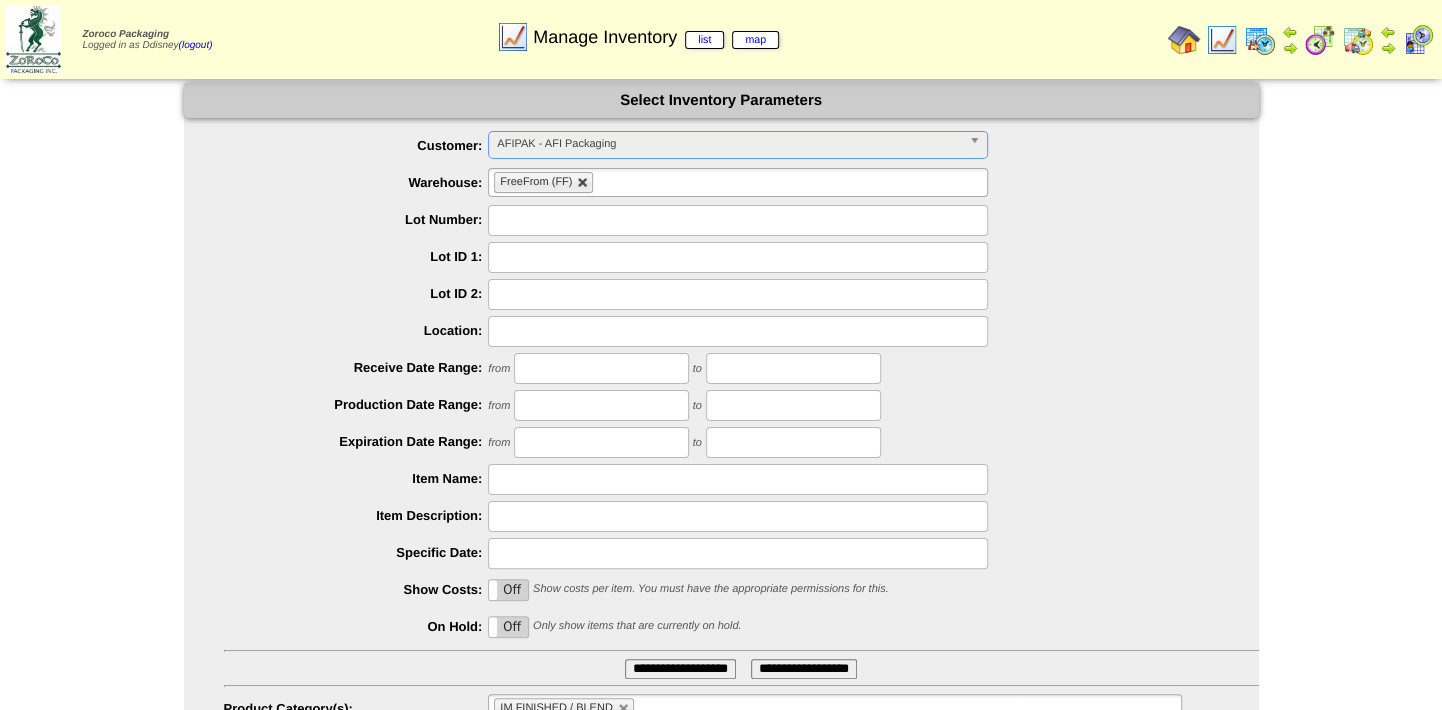 click at bounding box center [583, 183] 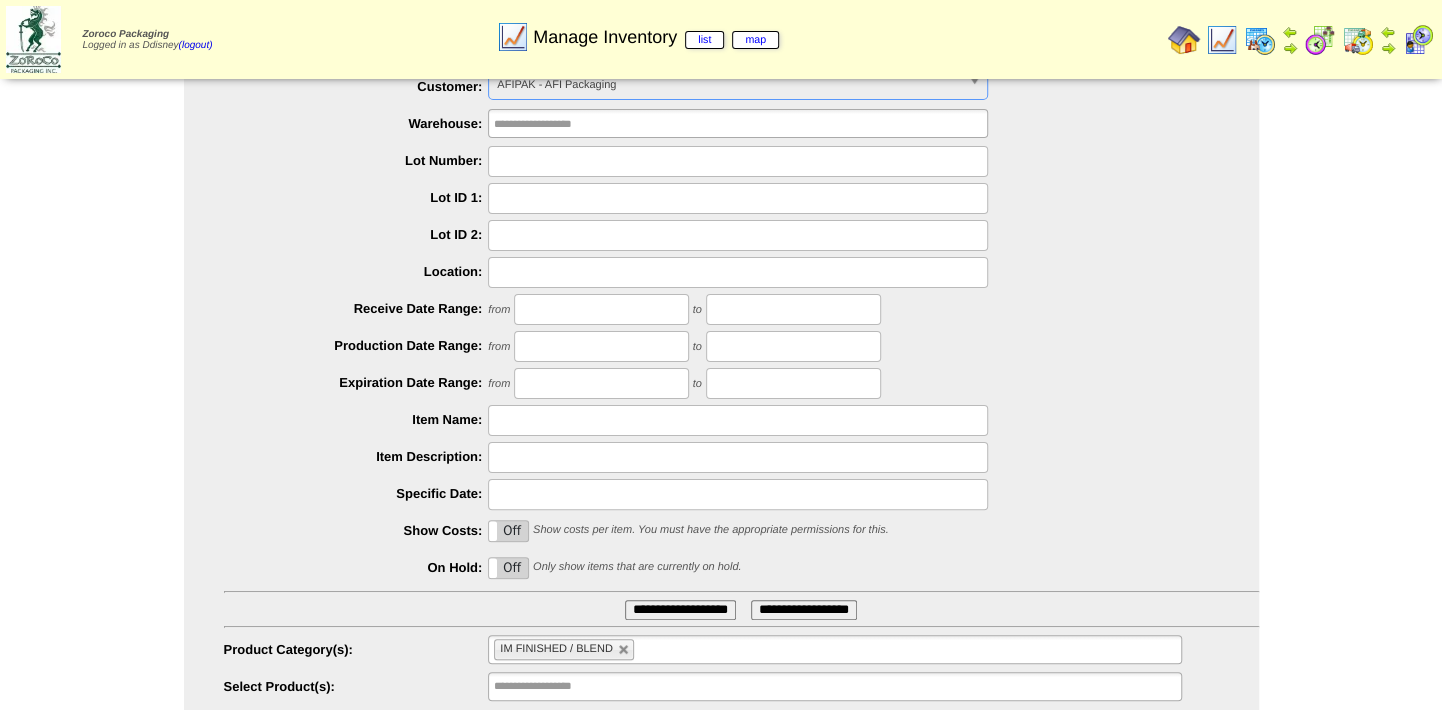 scroll, scrollTop: 123, scrollLeft: 0, axis: vertical 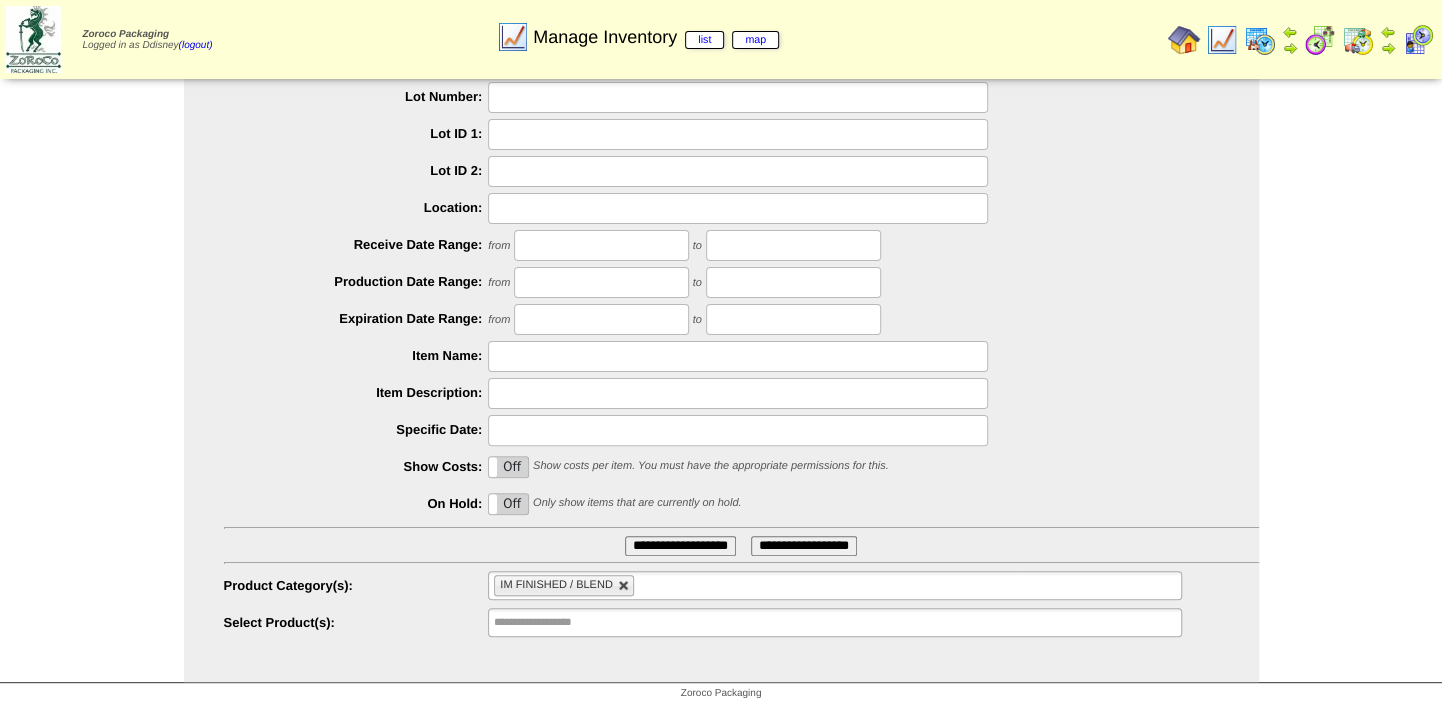 click at bounding box center (624, 586) 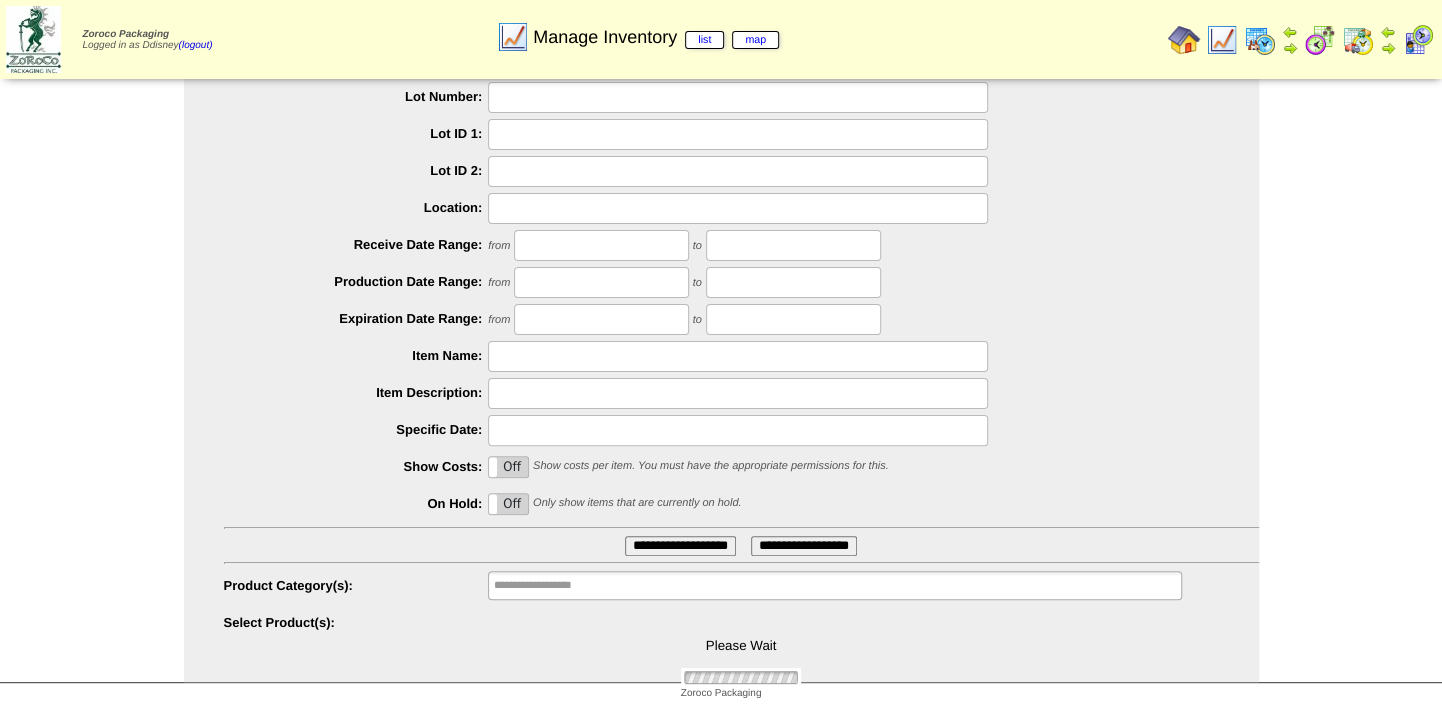 type 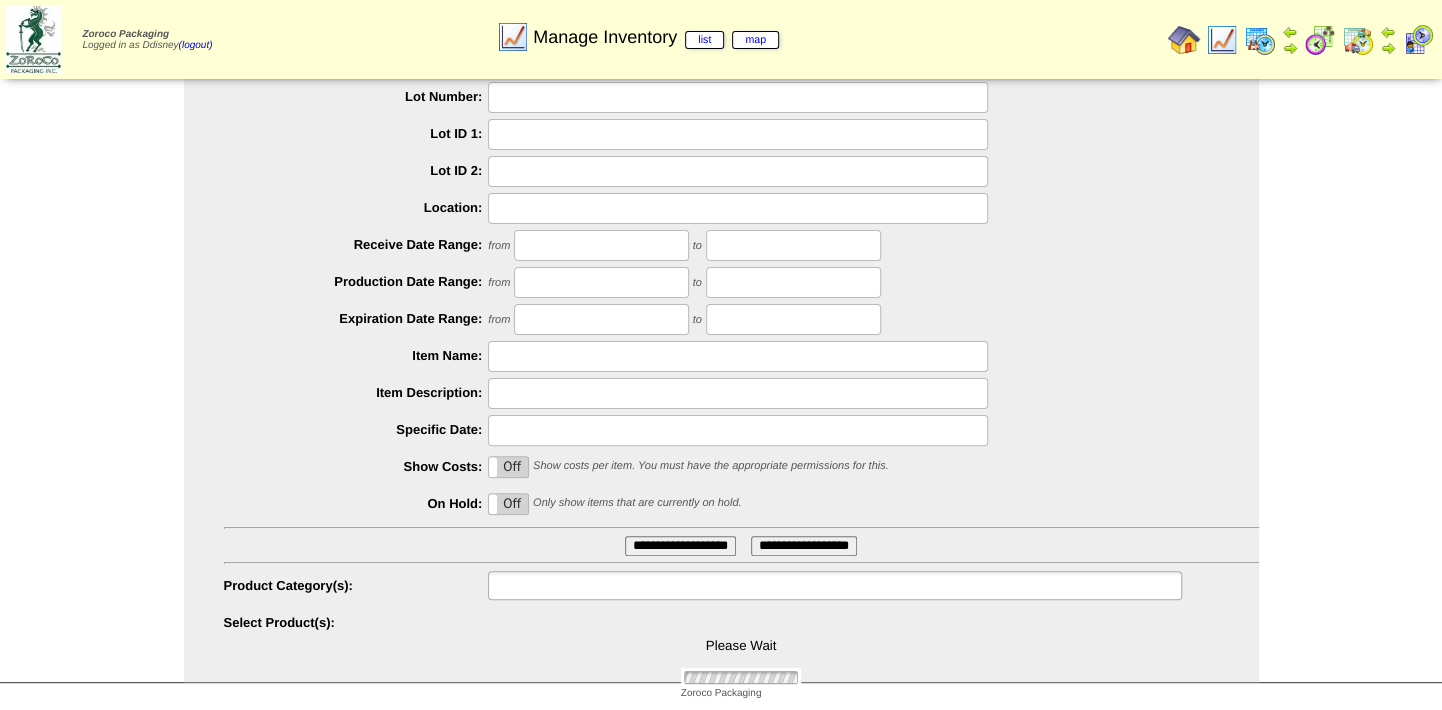 click at bounding box center (558, 585) 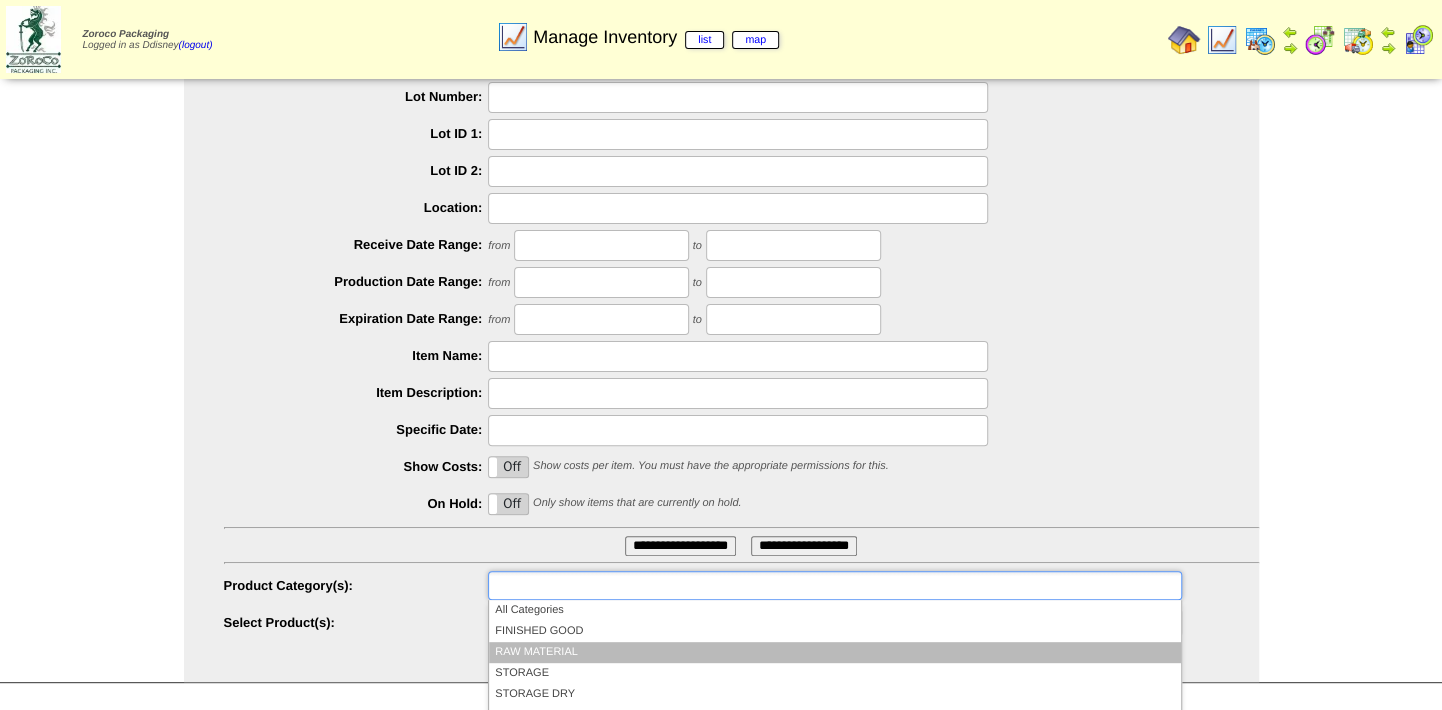 click on "RAW MATERIAL" at bounding box center [834, 652] 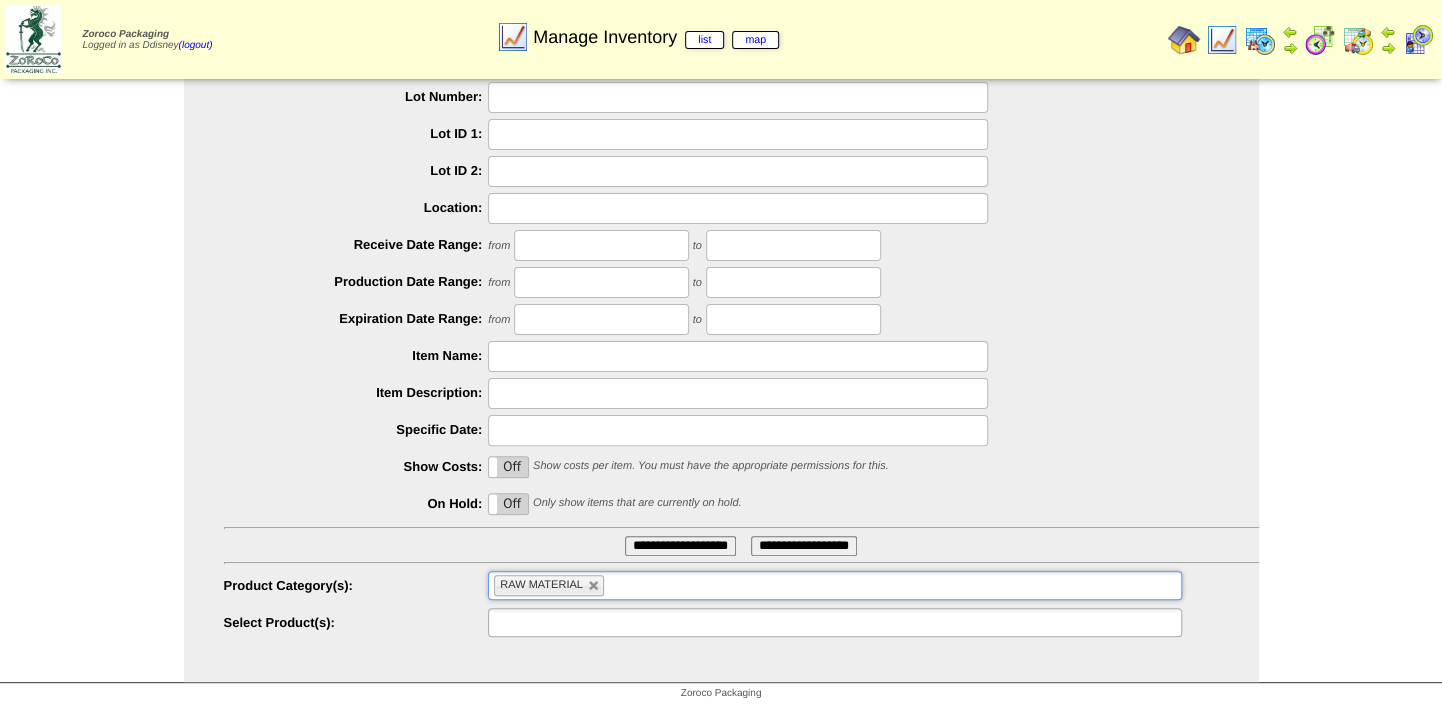 click at bounding box center [558, 622] 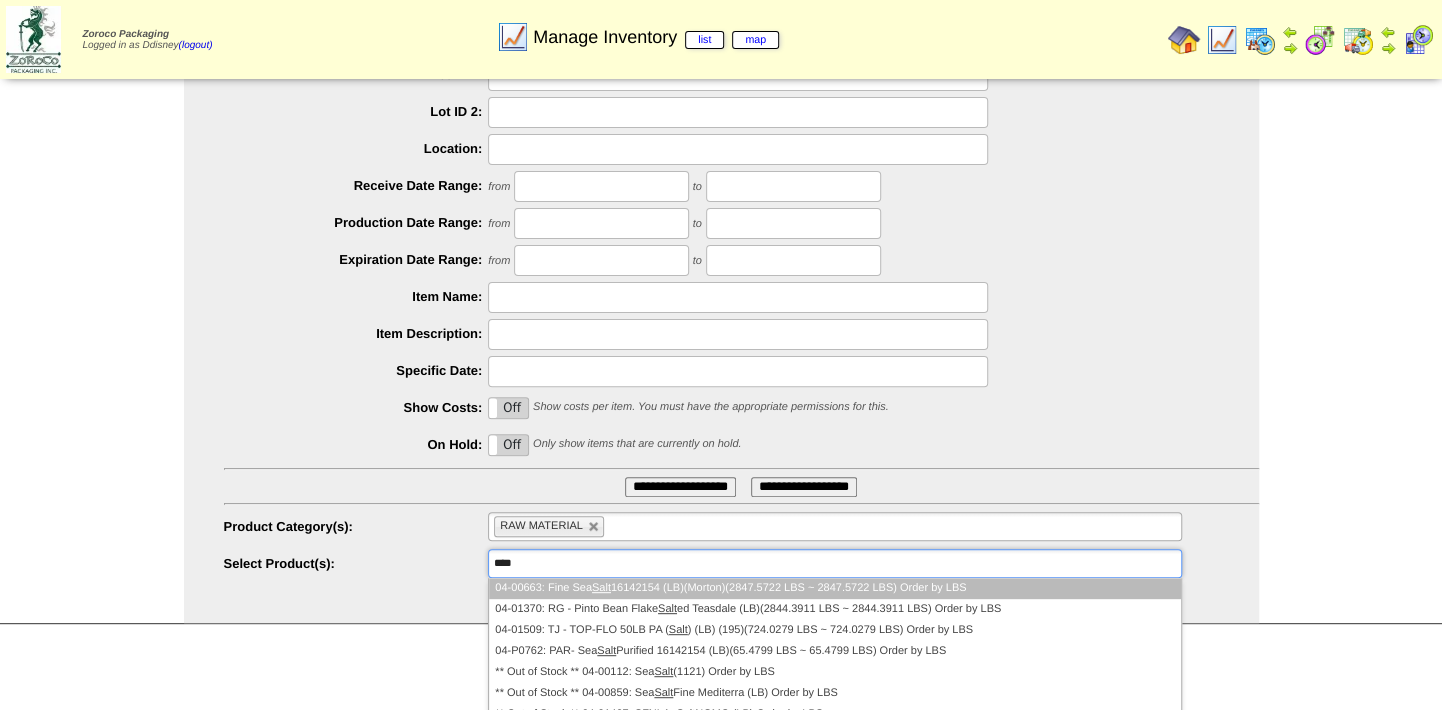 scroll, scrollTop: 214, scrollLeft: 0, axis: vertical 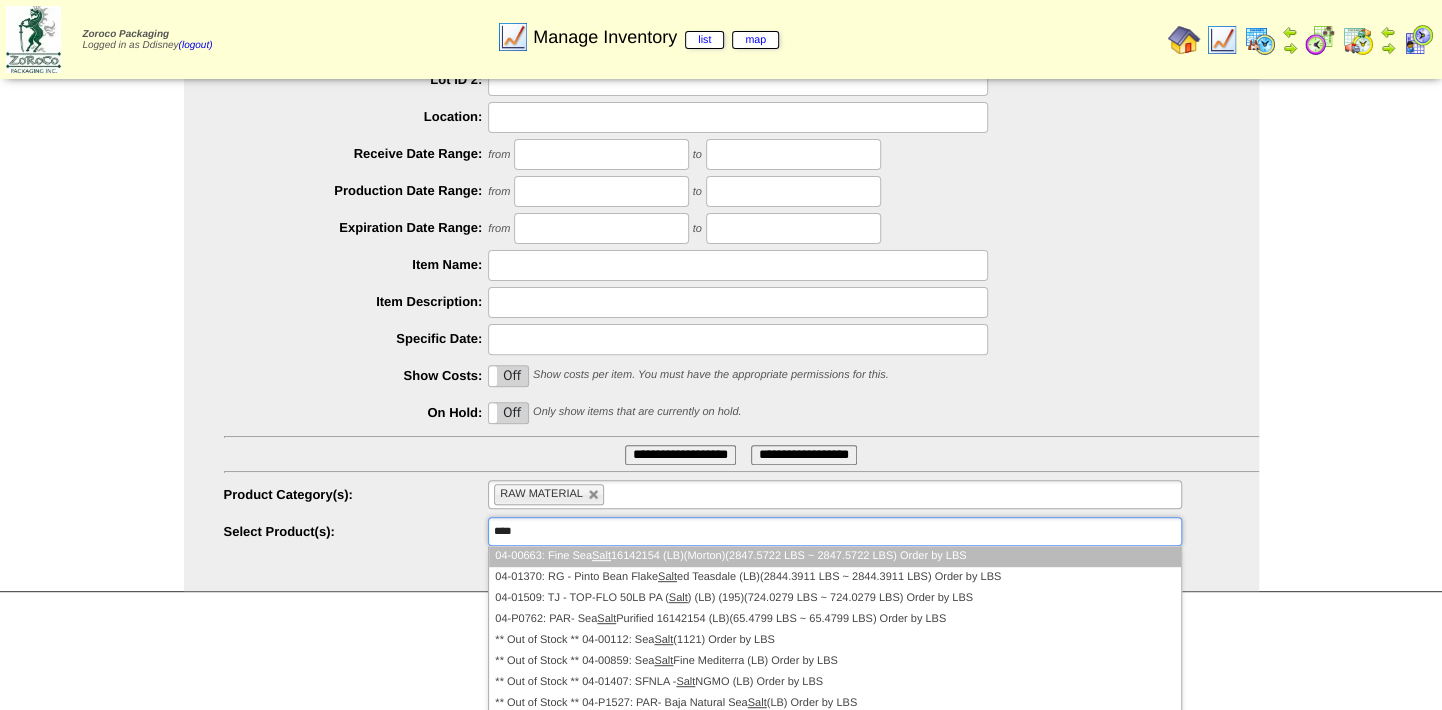 type on "****" 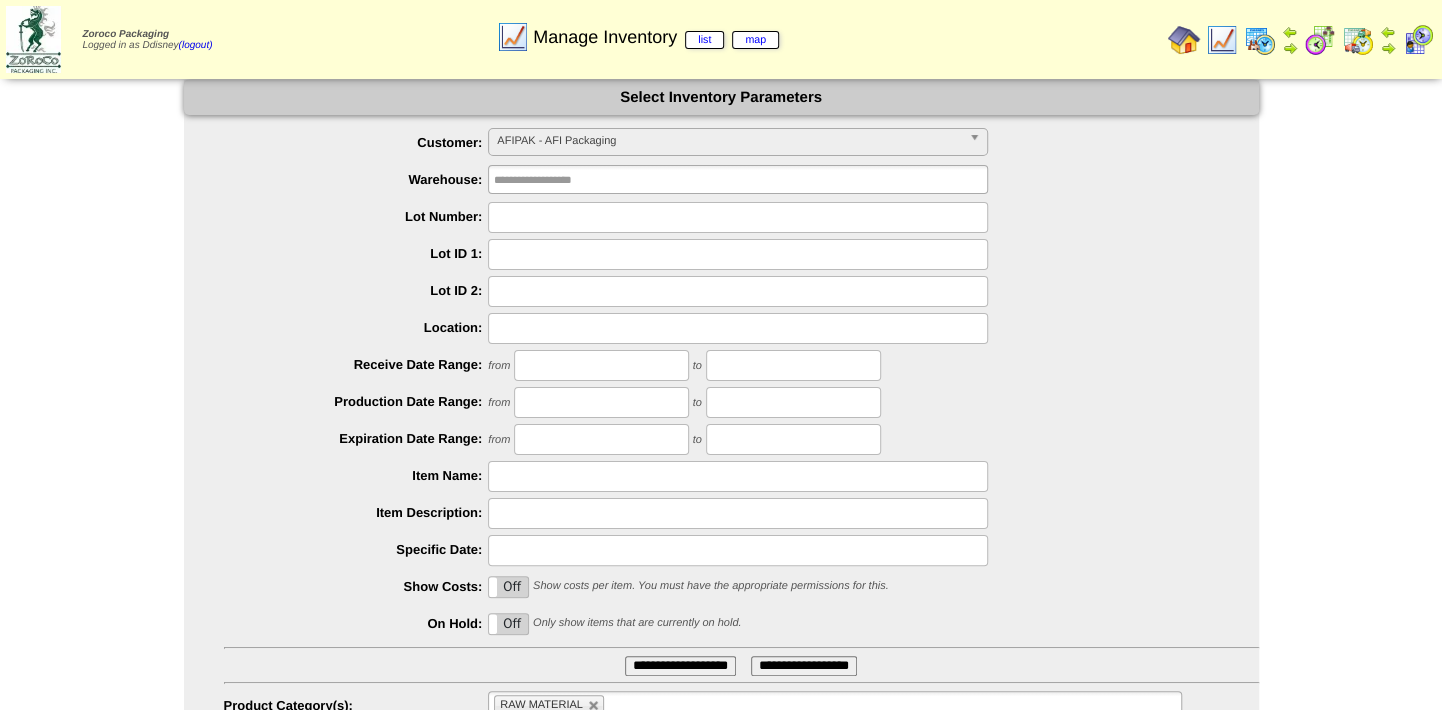 scroll, scrollTop: 0, scrollLeft: 0, axis: both 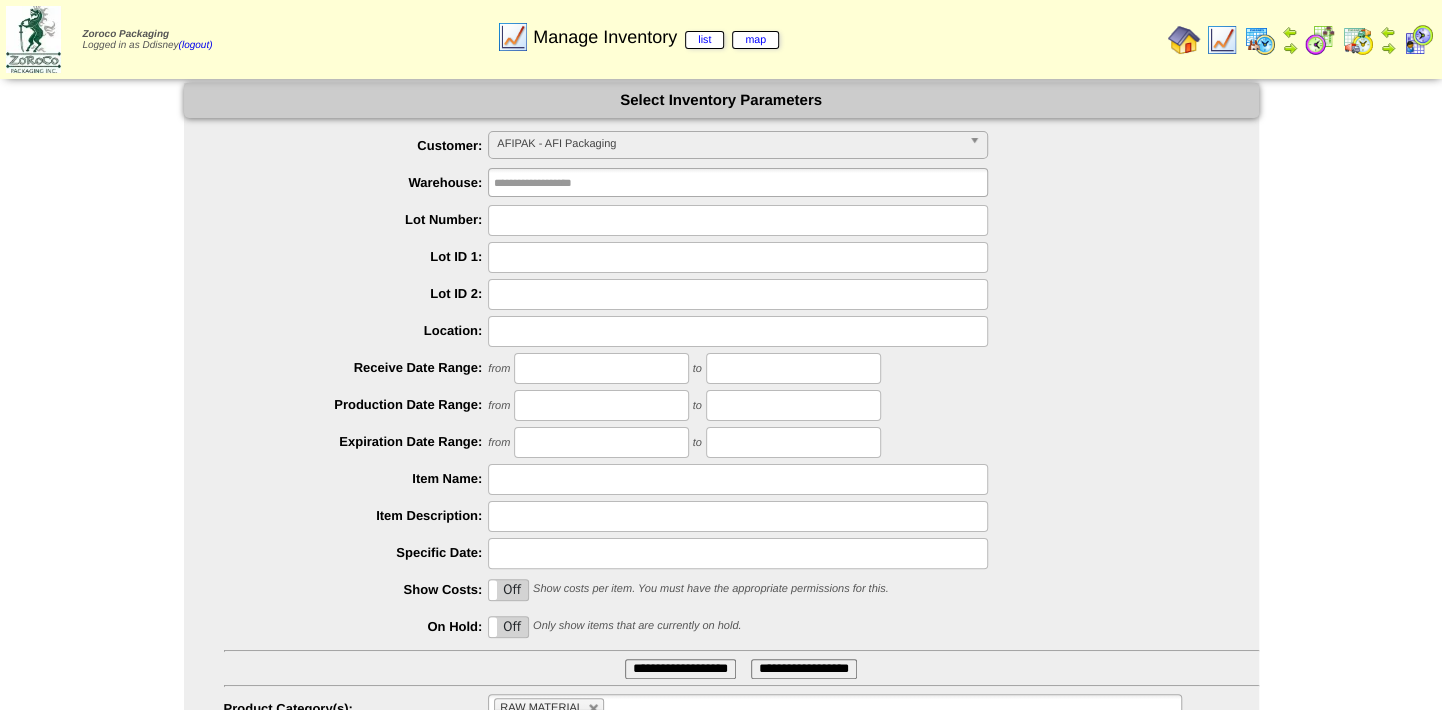click at bounding box center [1184, 40] 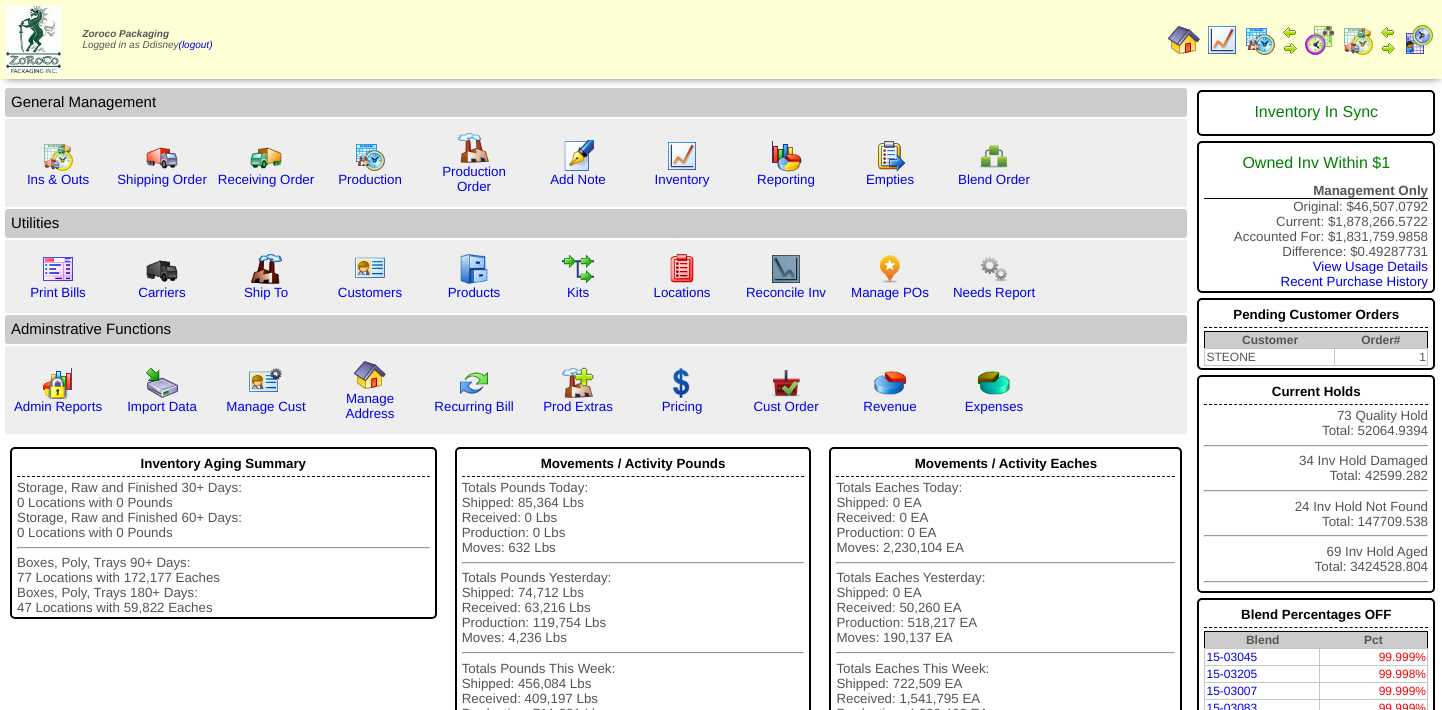 scroll, scrollTop: 0, scrollLeft: 0, axis: both 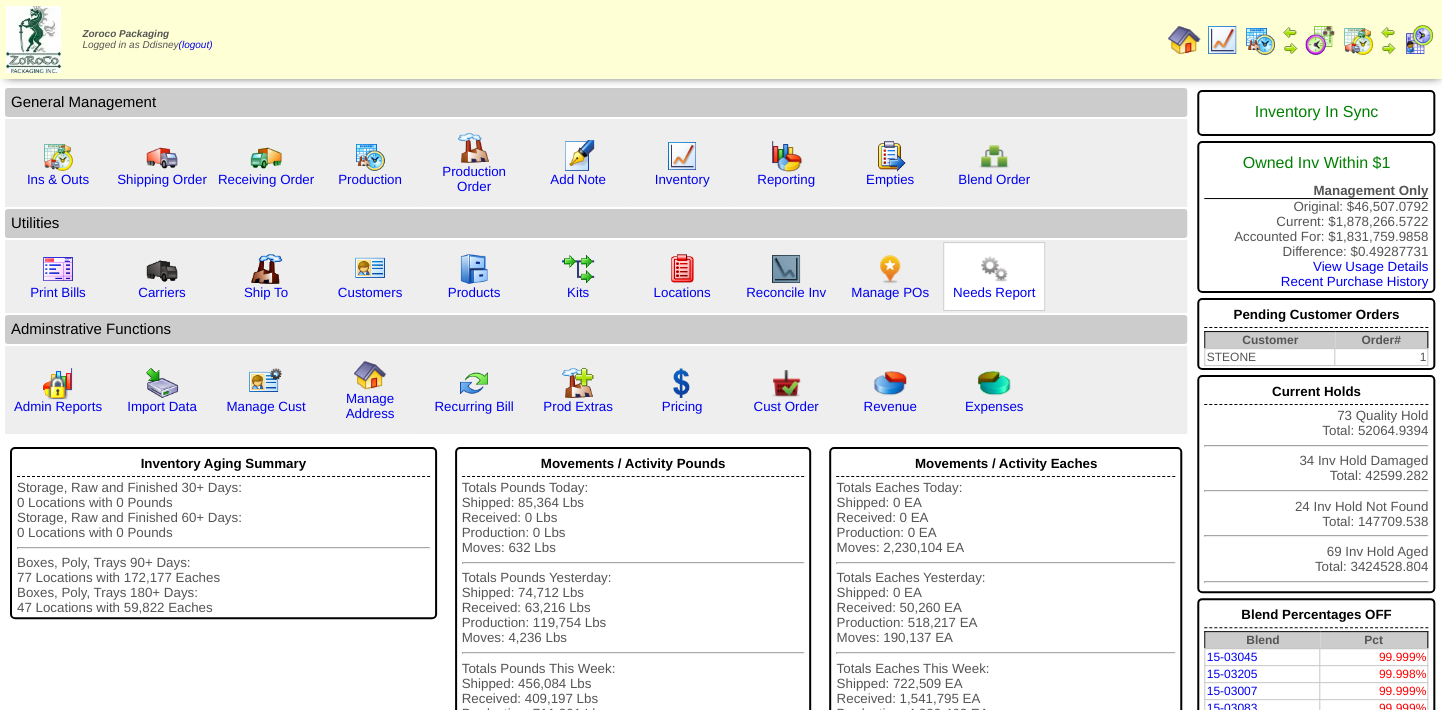 click at bounding box center [994, 269] 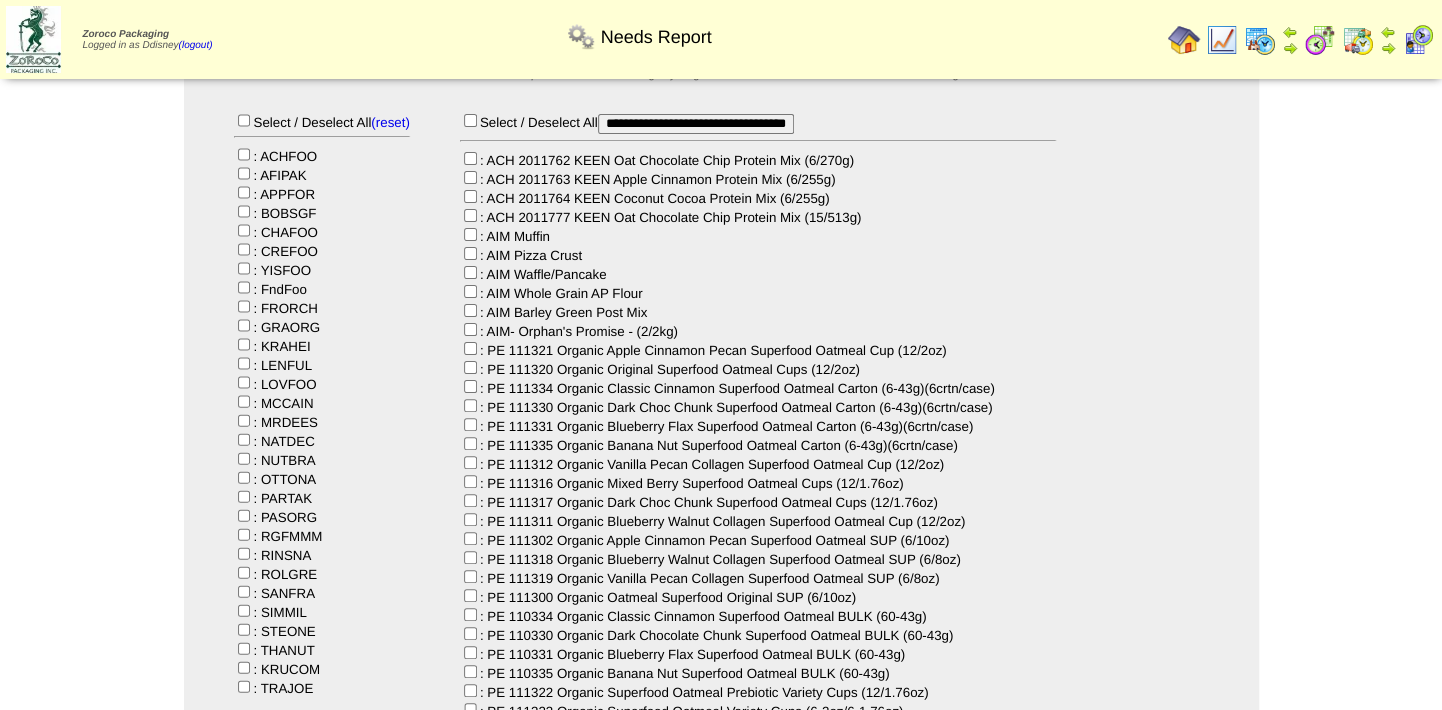 scroll, scrollTop: 181, scrollLeft: 0, axis: vertical 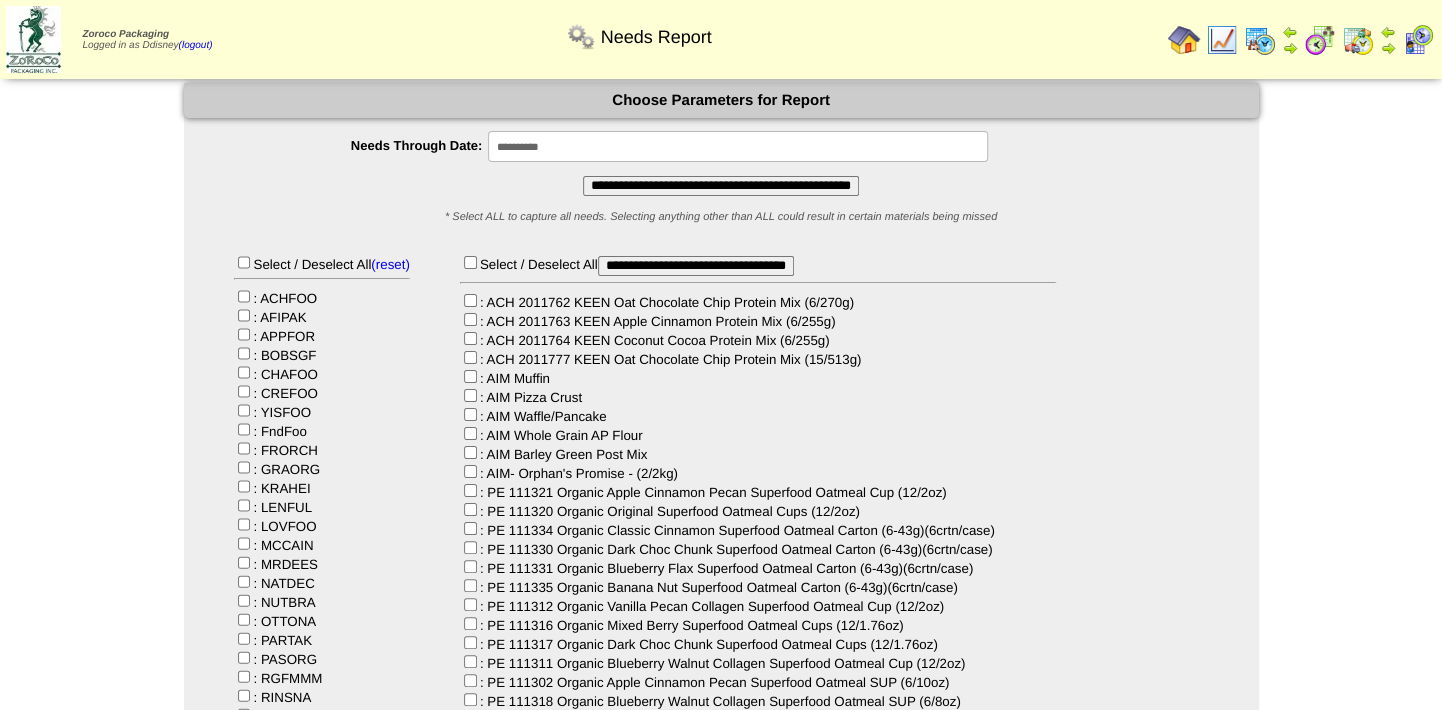 click on "**********" at bounding box center (721, 186) 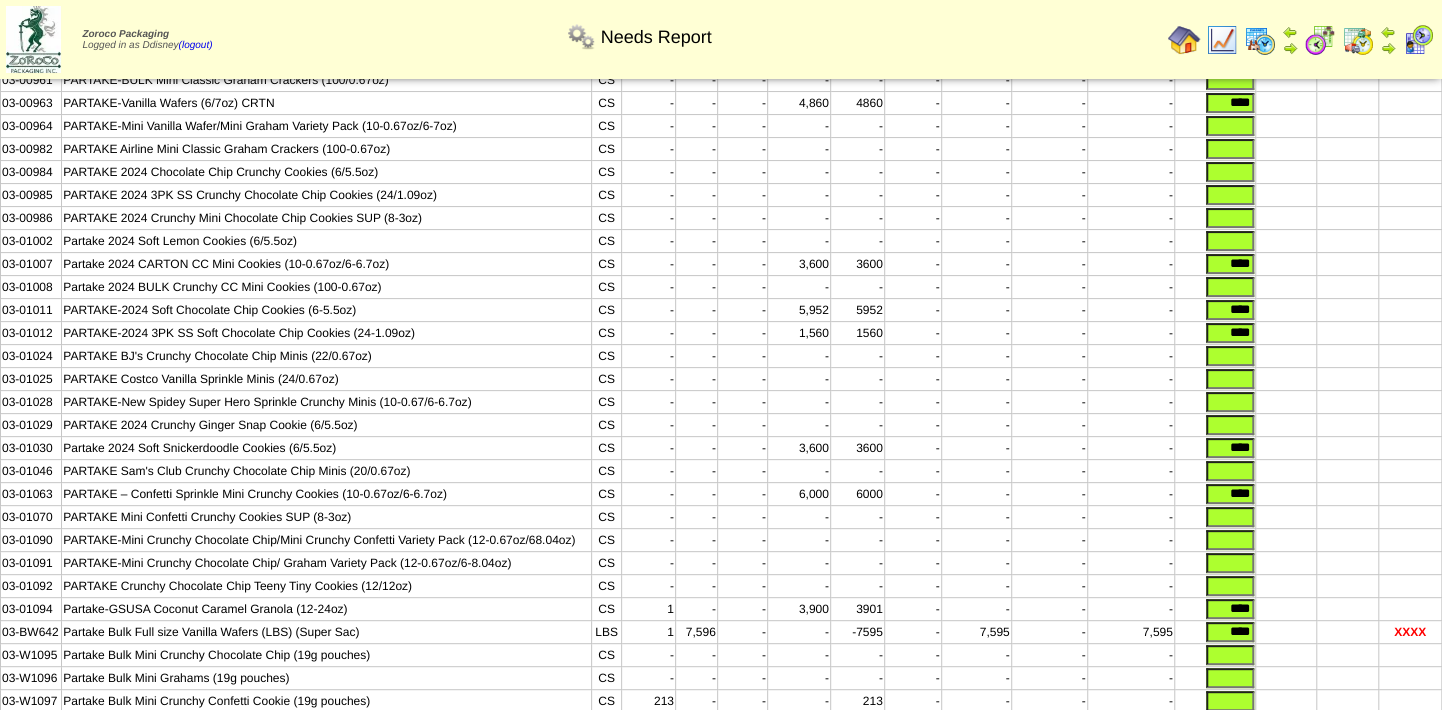 scroll, scrollTop: 310, scrollLeft: 0, axis: vertical 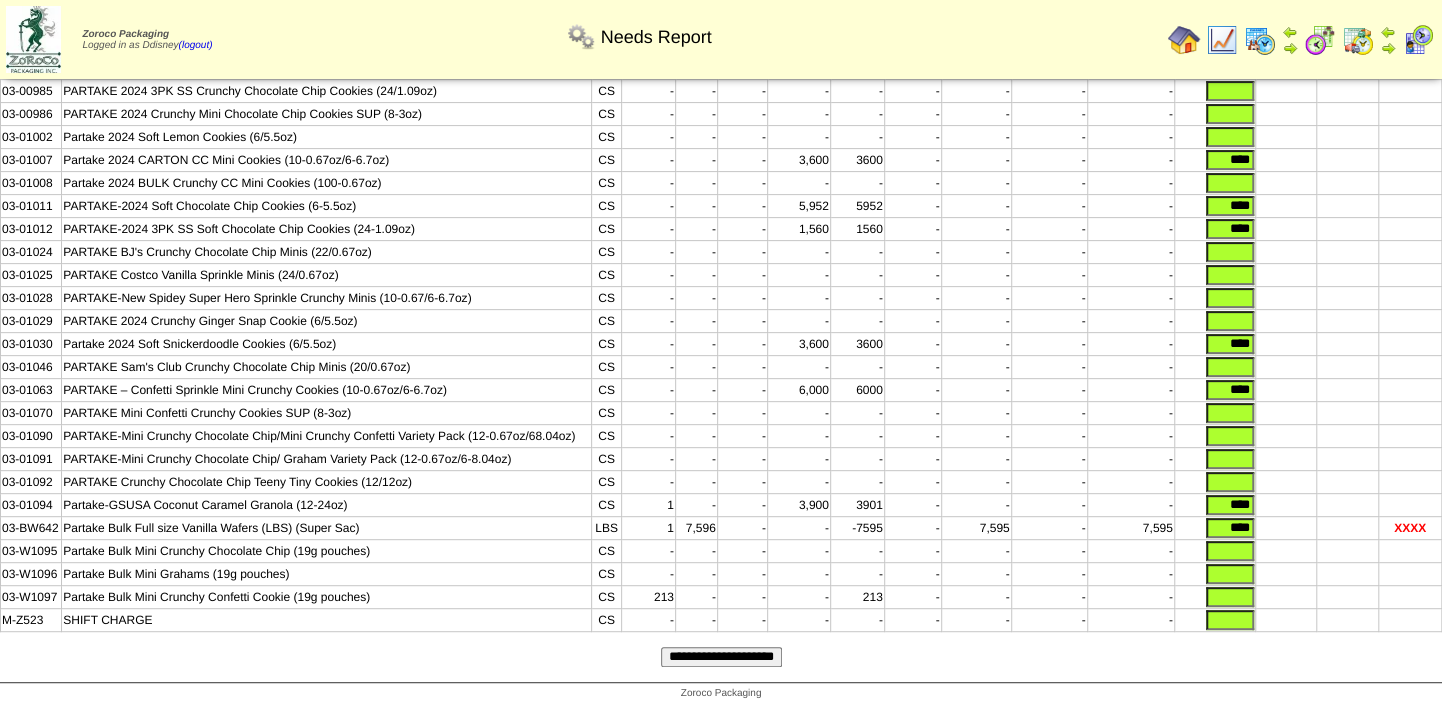click on "**********" at bounding box center [721, 657] 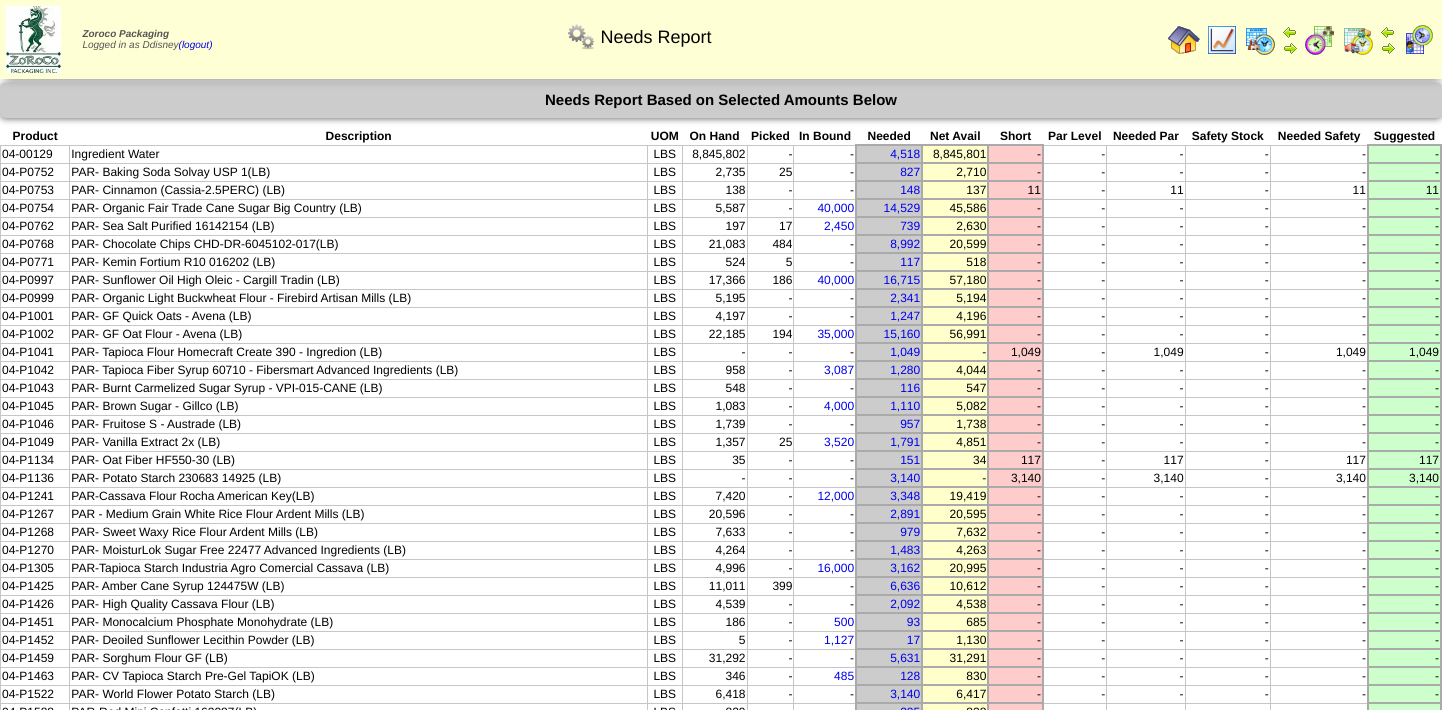 scroll, scrollTop: 0, scrollLeft: 0, axis: both 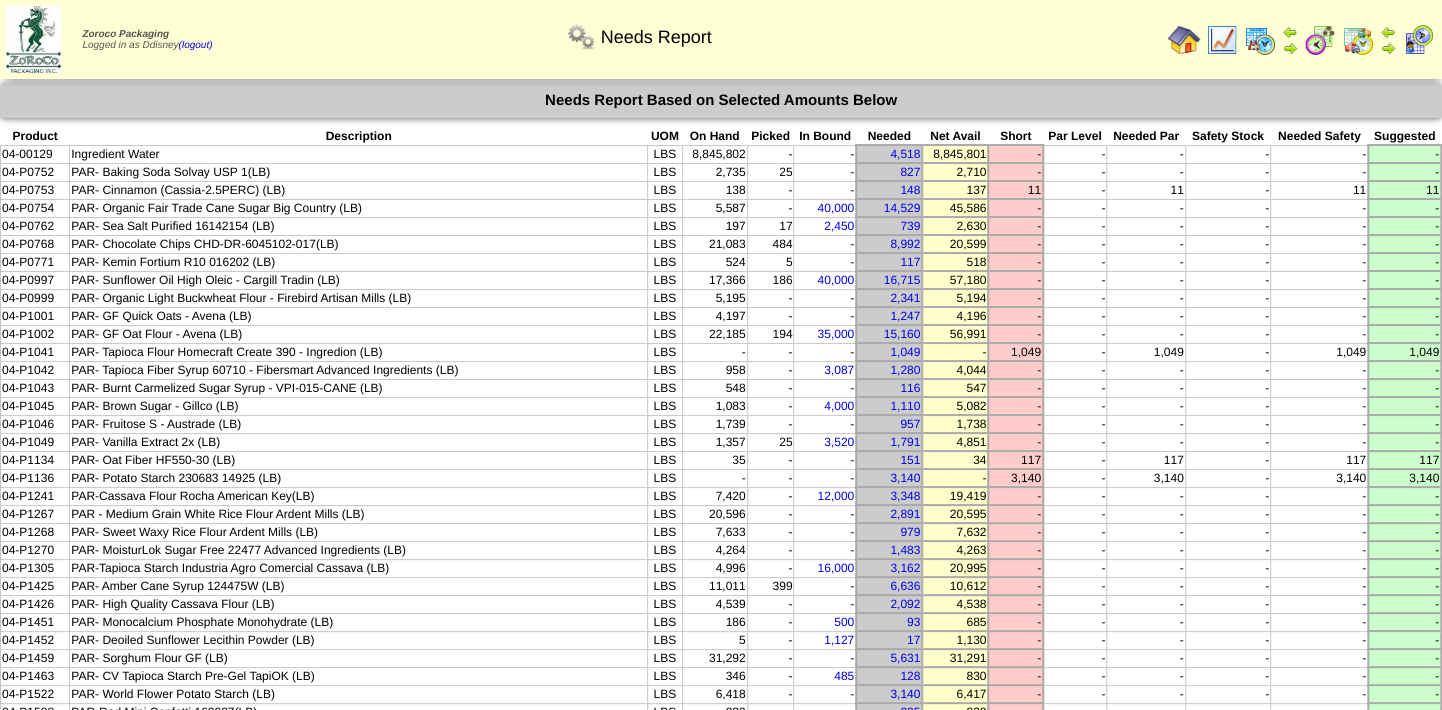 click on "-" at bounding box center (1146, 298) 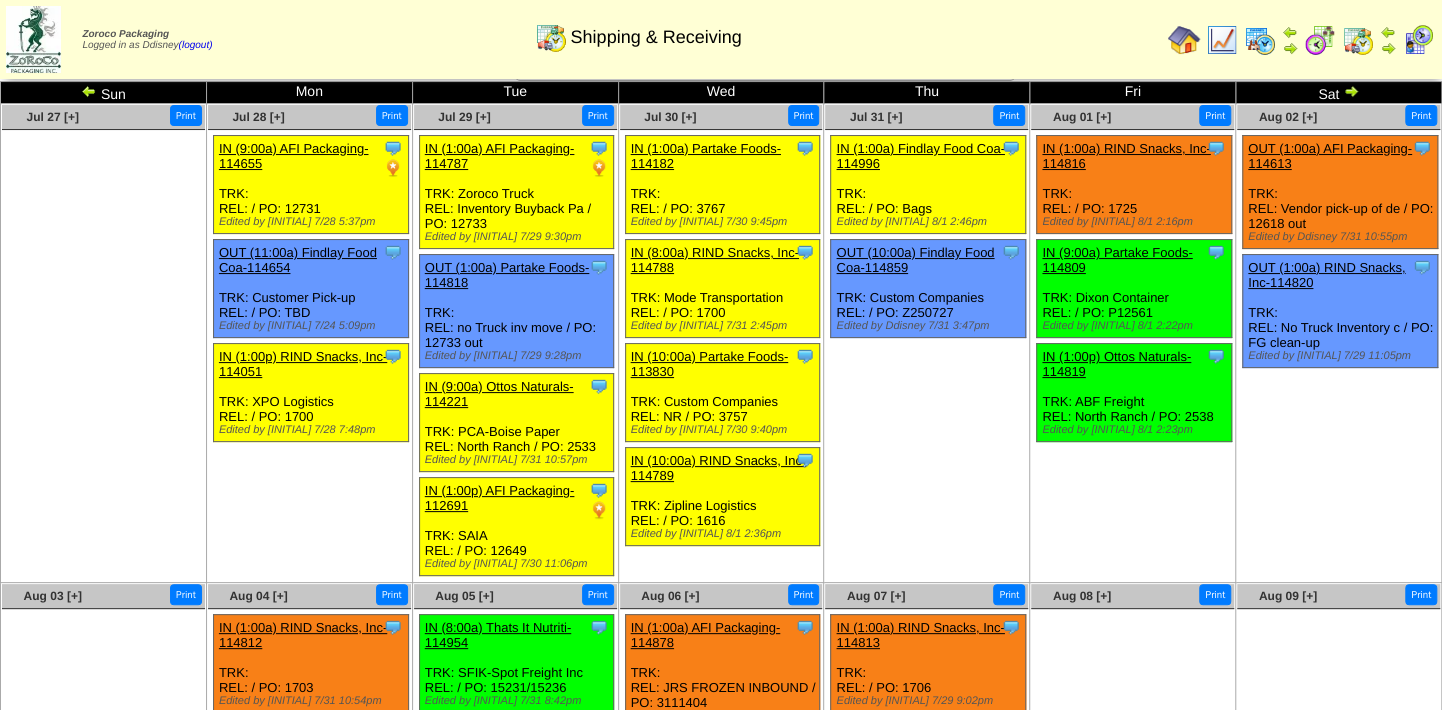 scroll, scrollTop: 0, scrollLeft: 0, axis: both 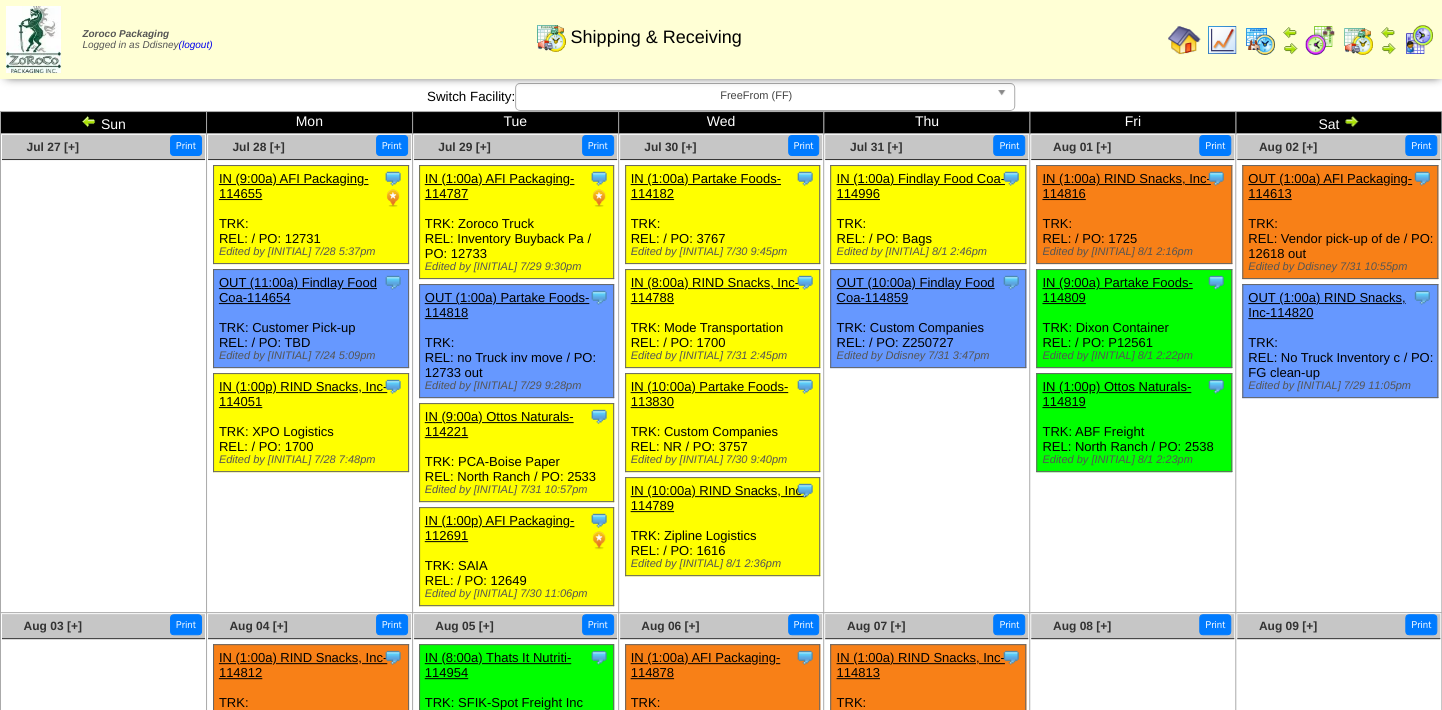 click at bounding box center (1351, 121) 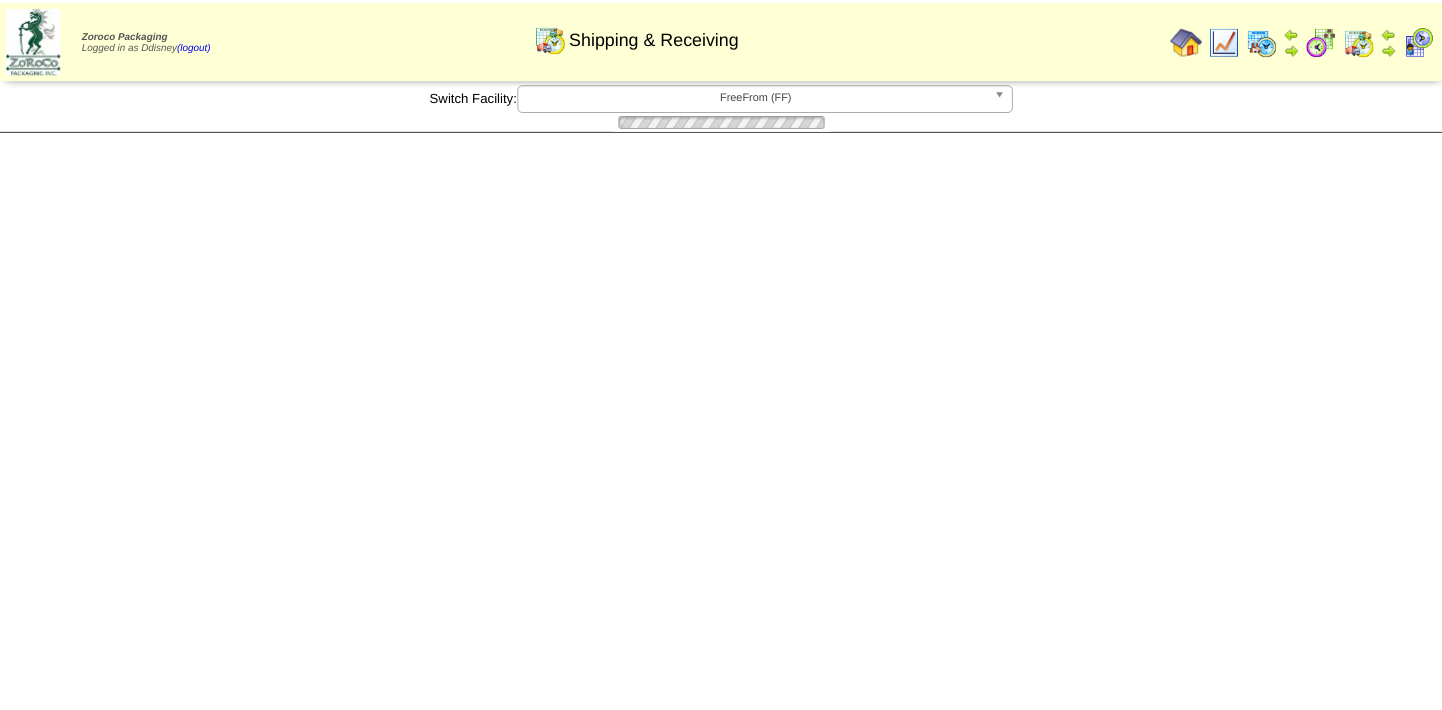 scroll, scrollTop: 0, scrollLeft: 0, axis: both 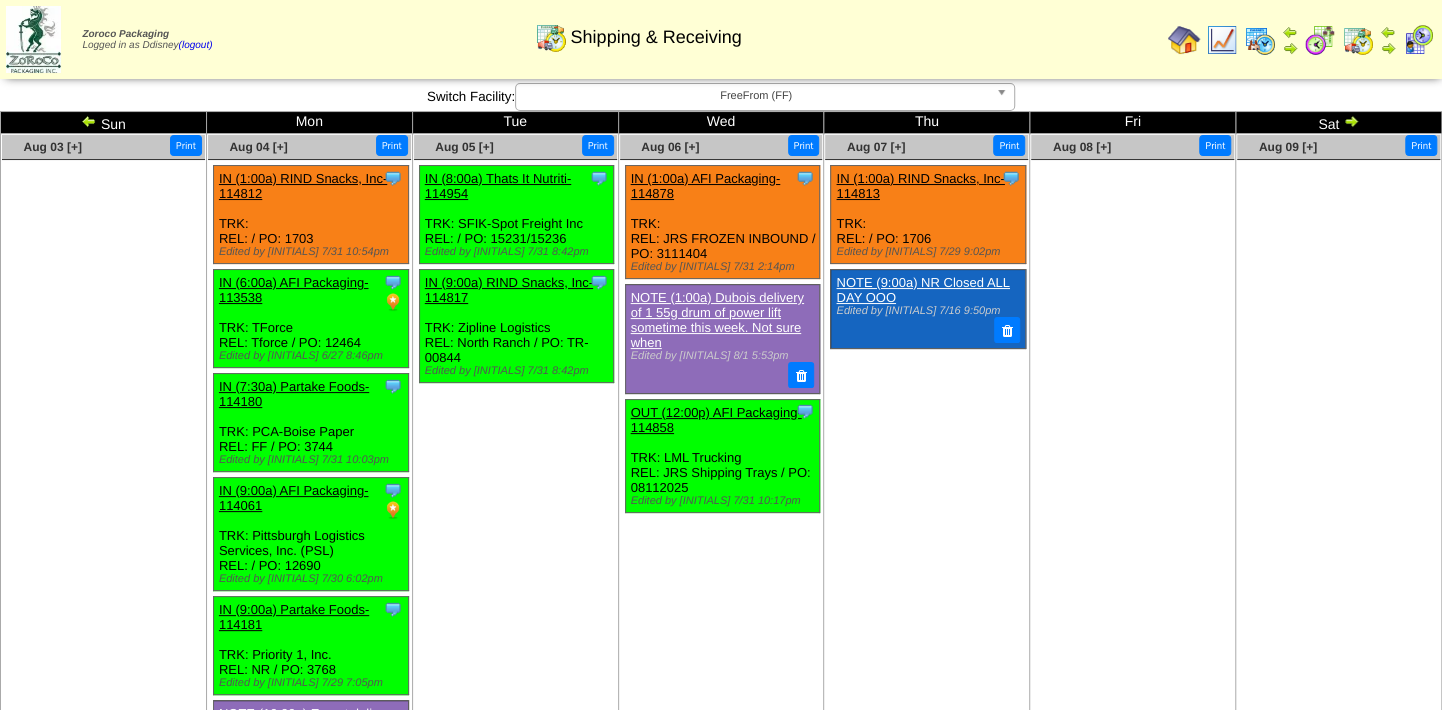 click at bounding box center (1351, 121) 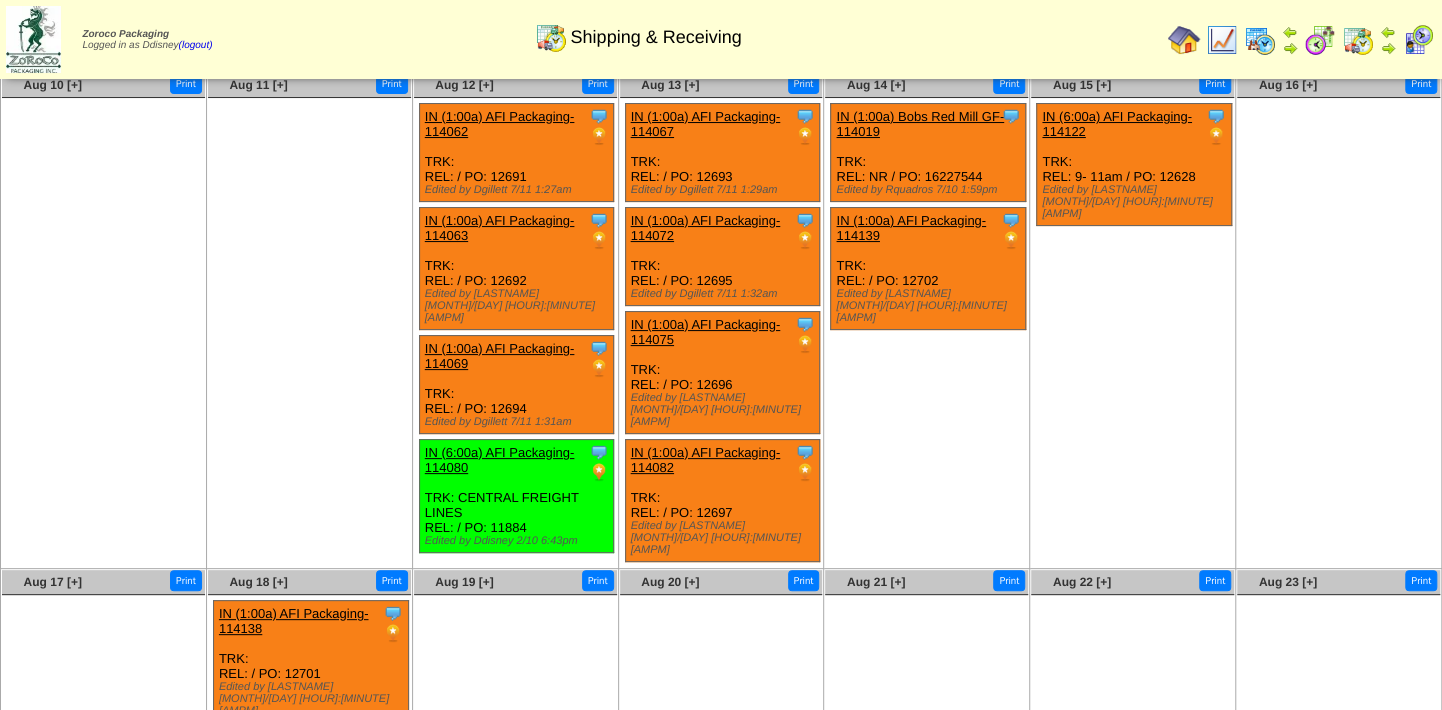 scroll, scrollTop: 0, scrollLeft: 0, axis: both 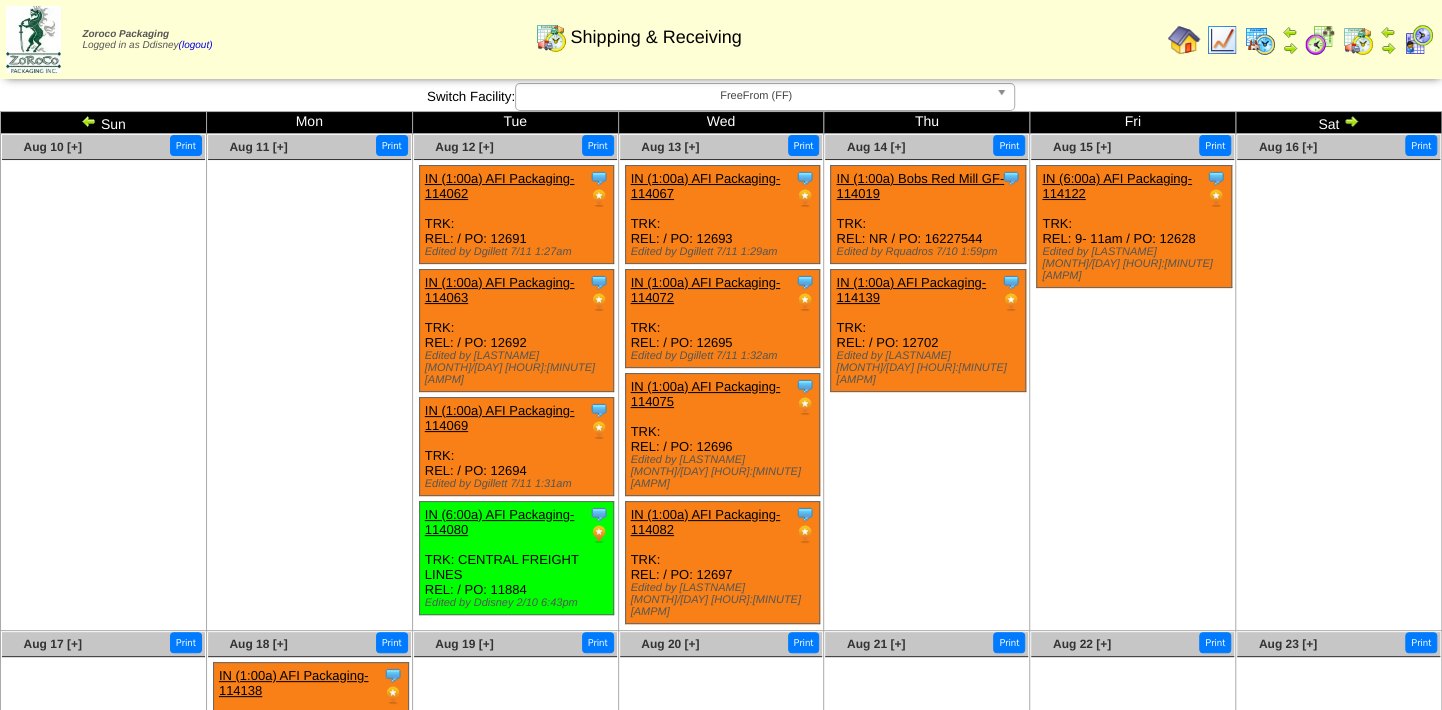 click at bounding box center [1358, 40] 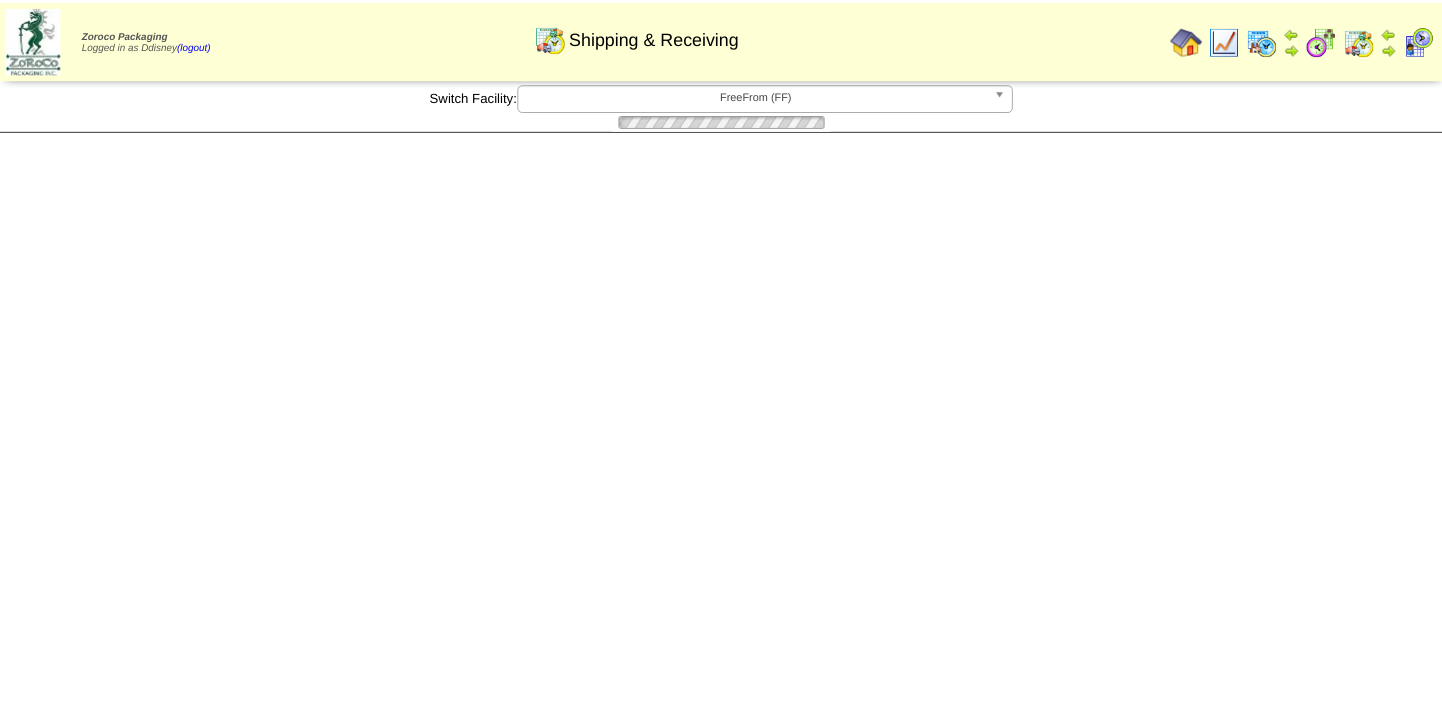 scroll, scrollTop: 0, scrollLeft: 0, axis: both 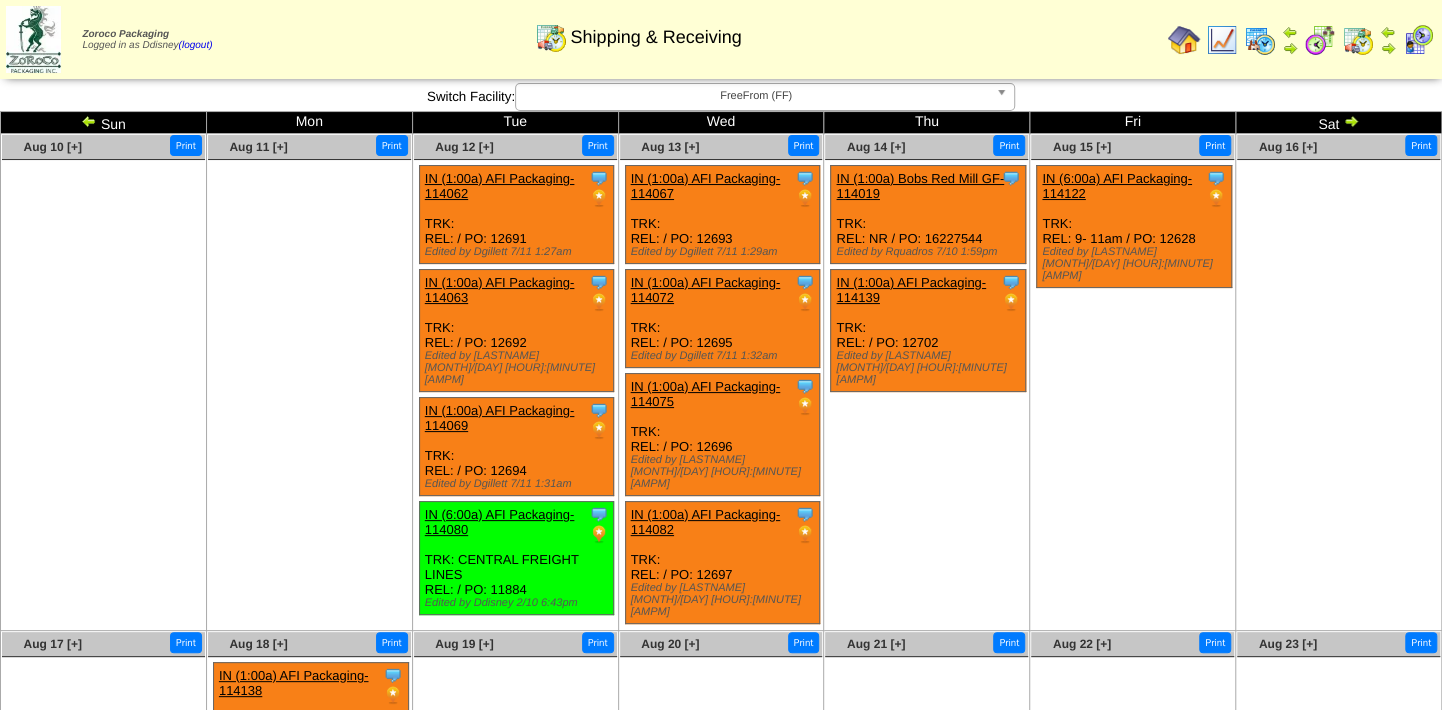 click at bounding box center (89, 121) 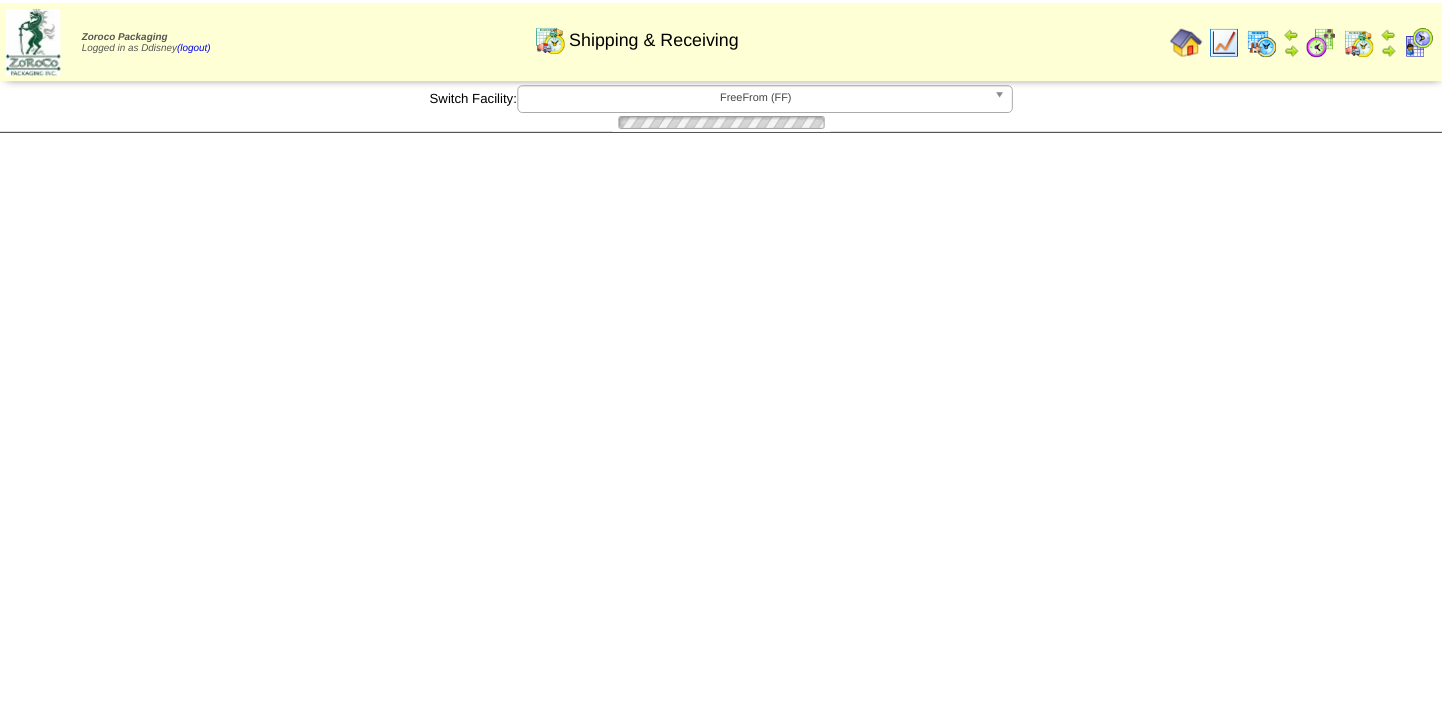 scroll, scrollTop: 0, scrollLeft: 0, axis: both 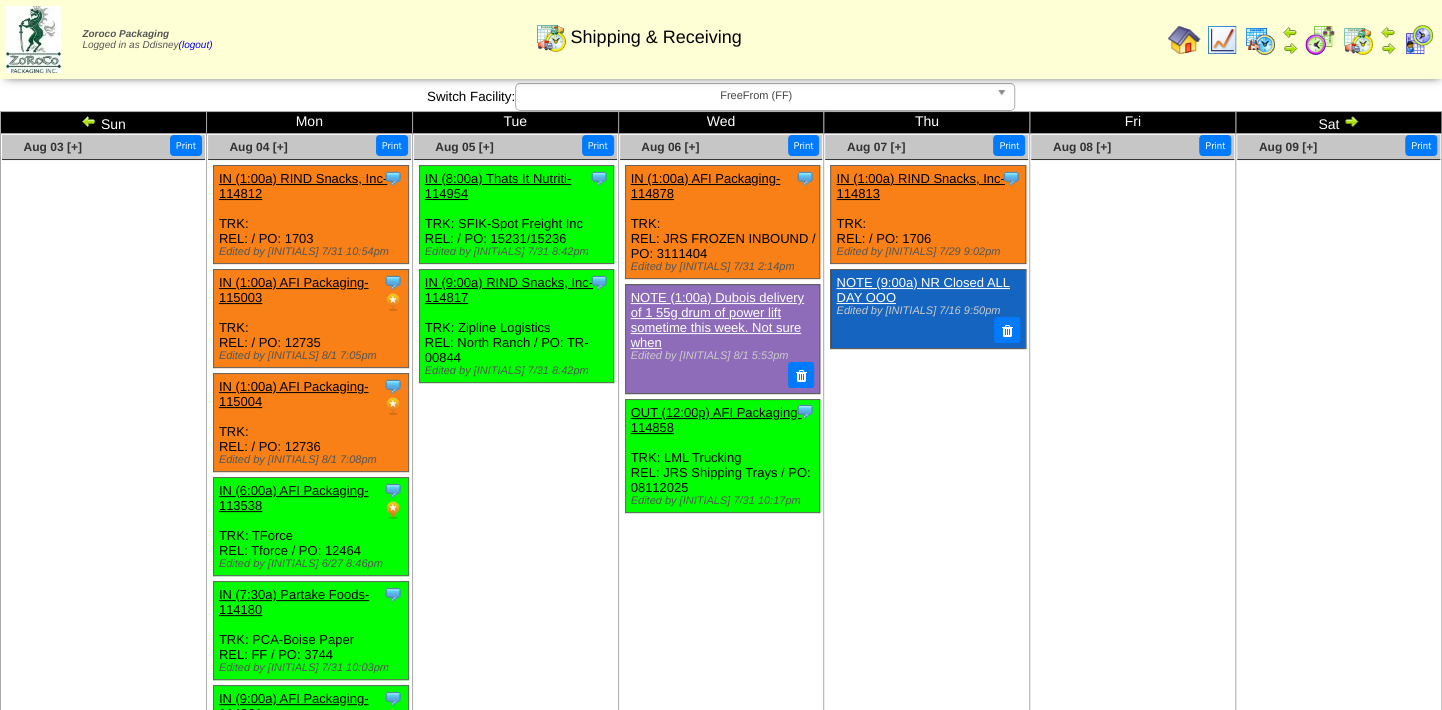 click at bounding box center (89, 121) 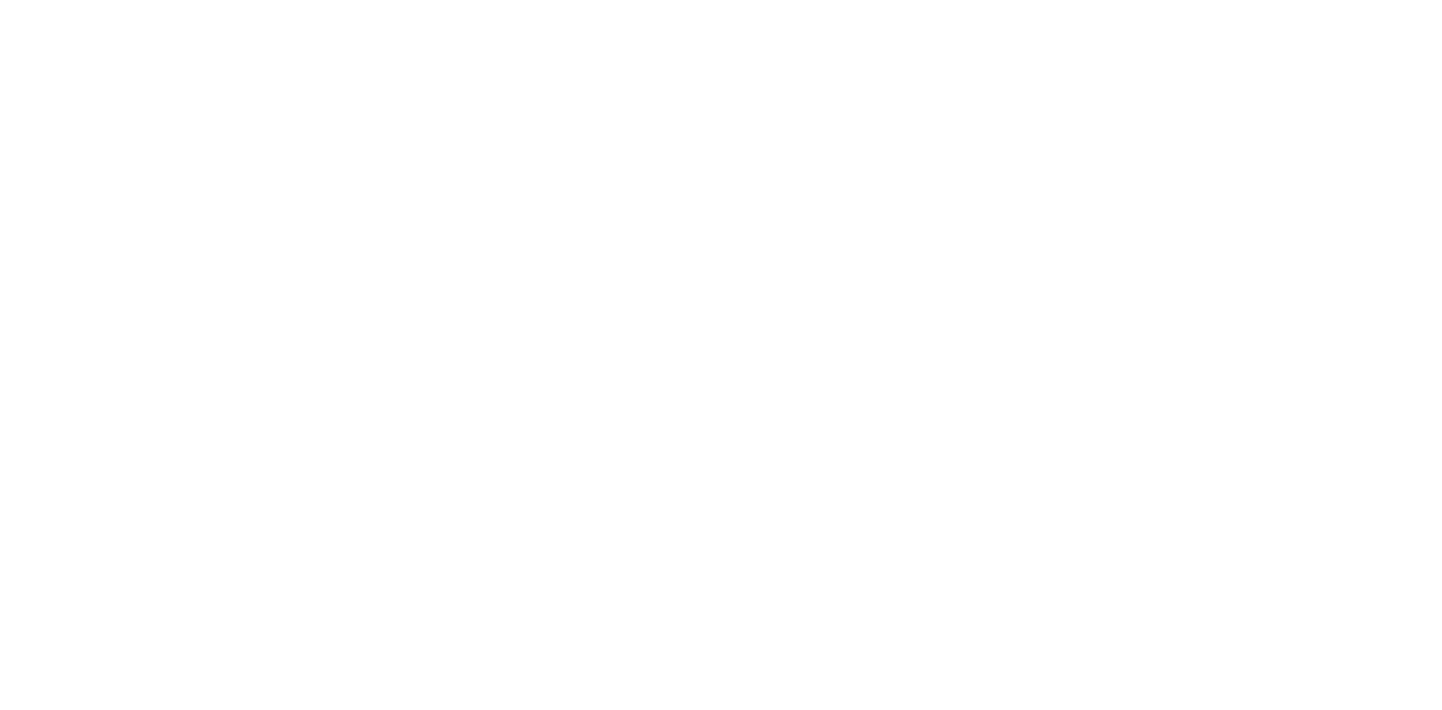 scroll, scrollTop: 0, scrollLeft: 0, axis: both 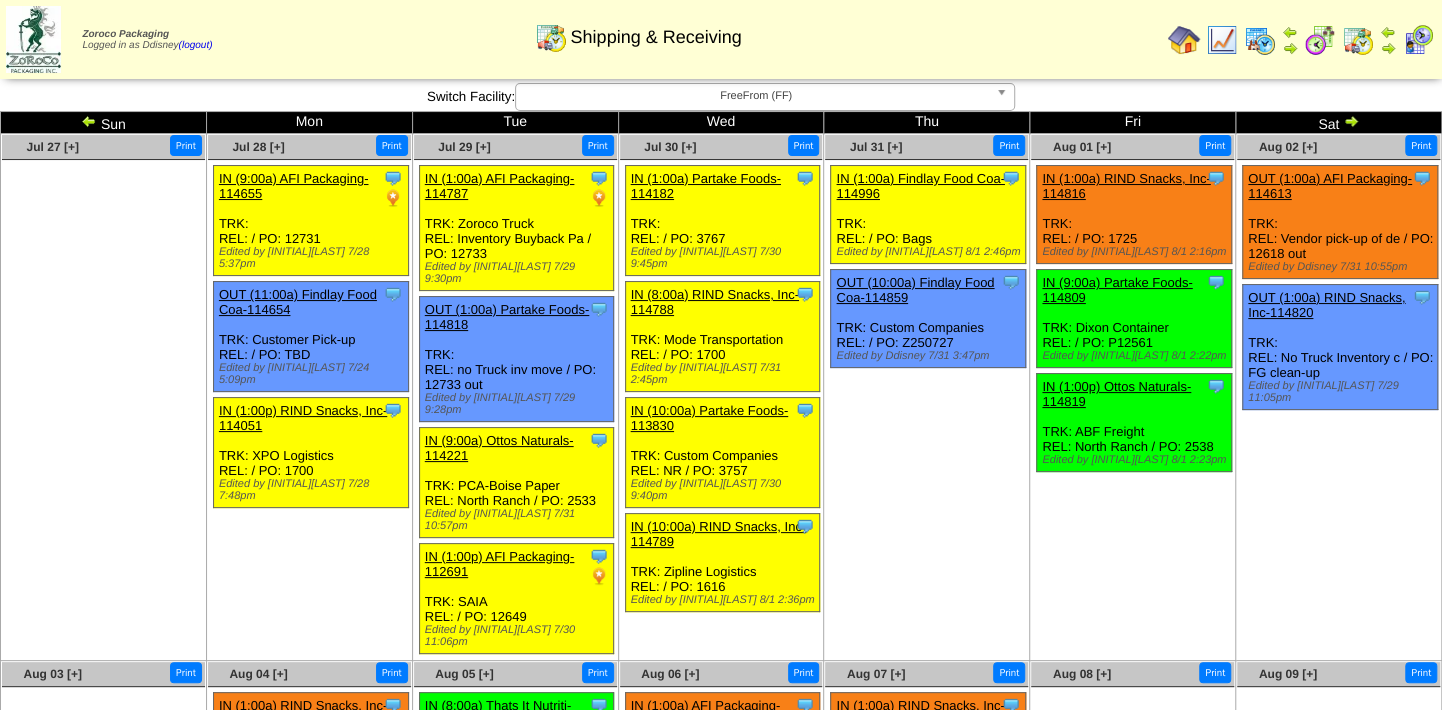 click at bounding box center (1351, 121) 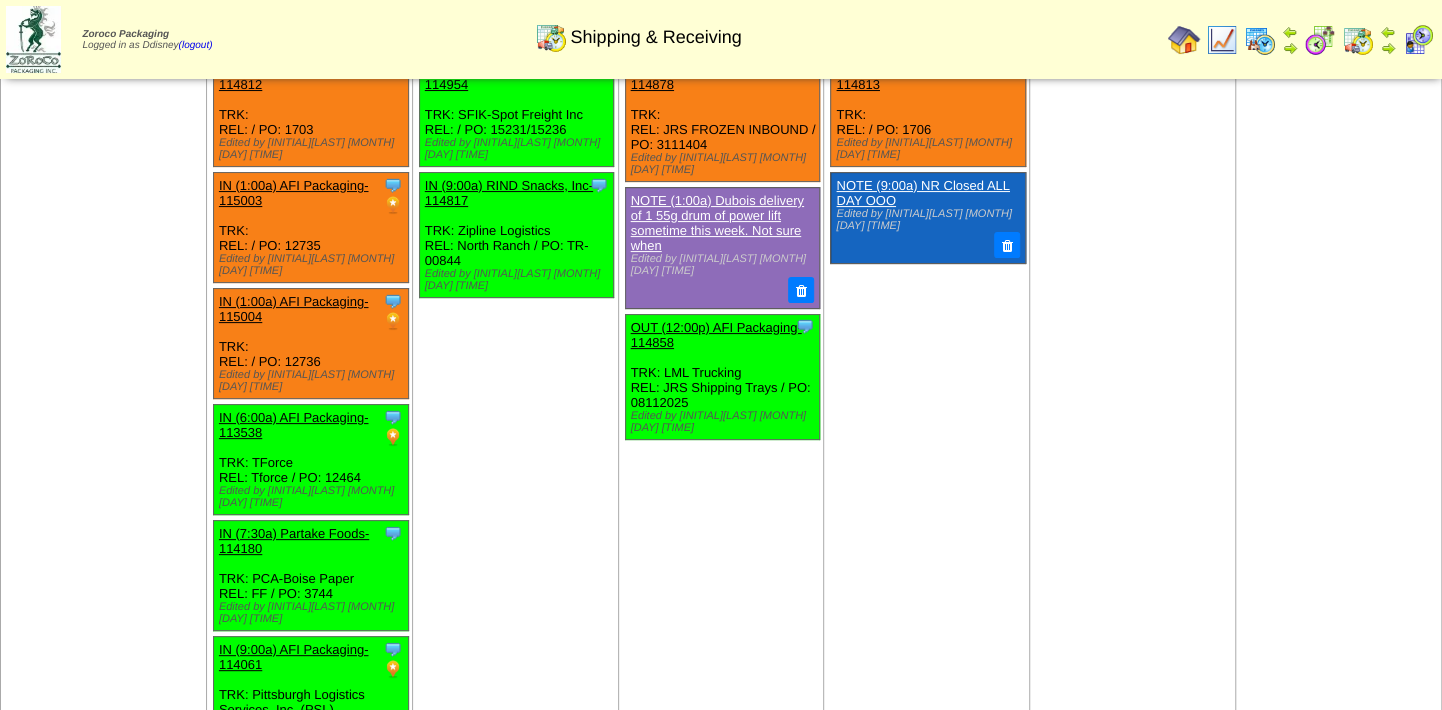scroll, scrollTop: 0, scrollLeft: 0, axis: both 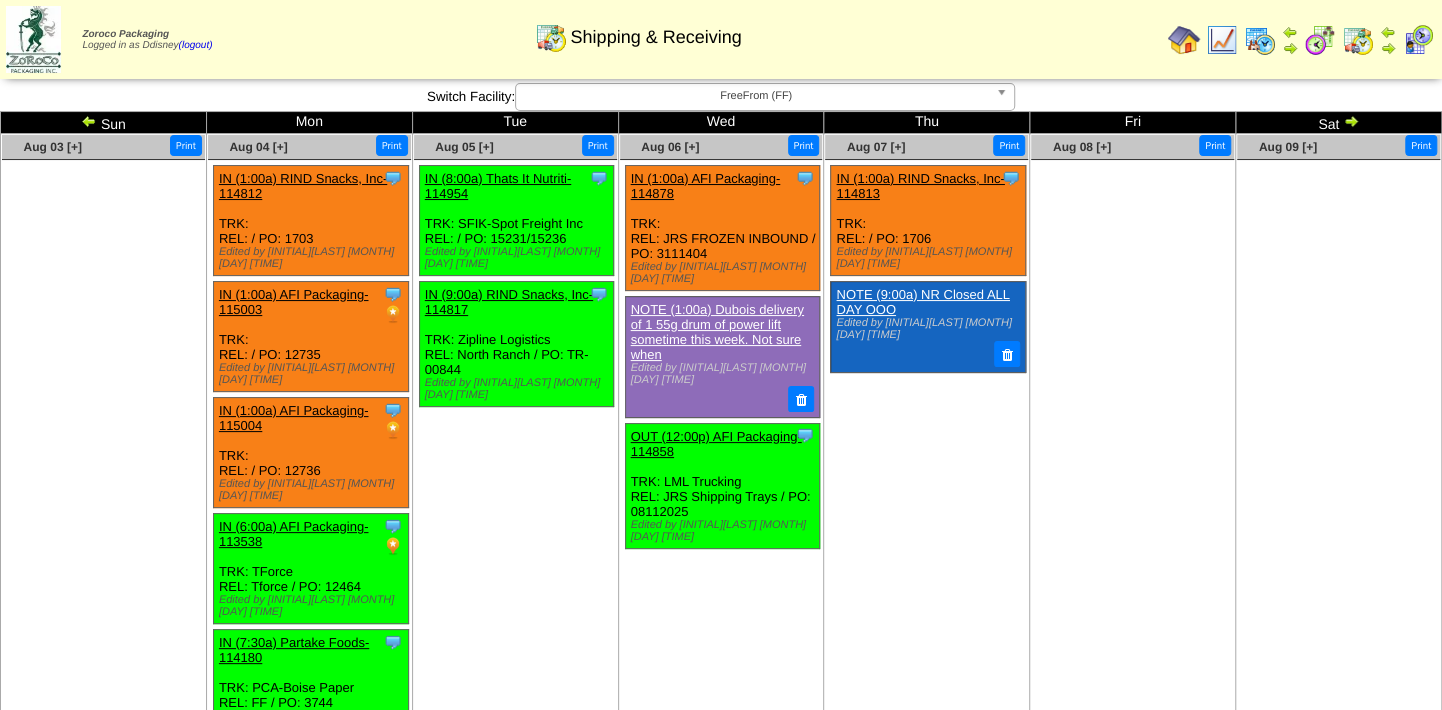 click on "Aug 05                        [+]
Print
Clone Item
IN
(8:00a)
Thats It Nutriti-114954
Thats It Nutrition, LLC
ScheduleID: 114954     PO #" at bounding box center [515, 728] 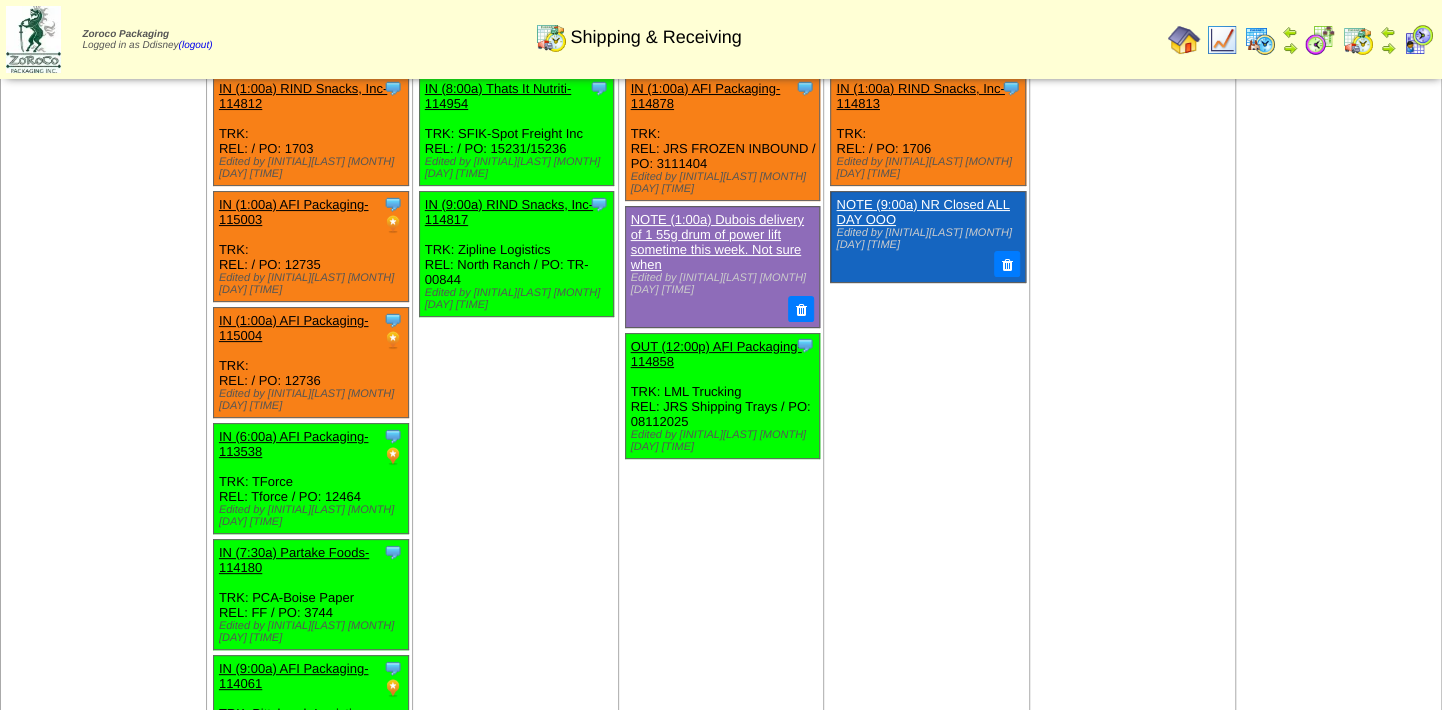 click at bounding box center (103, 220) 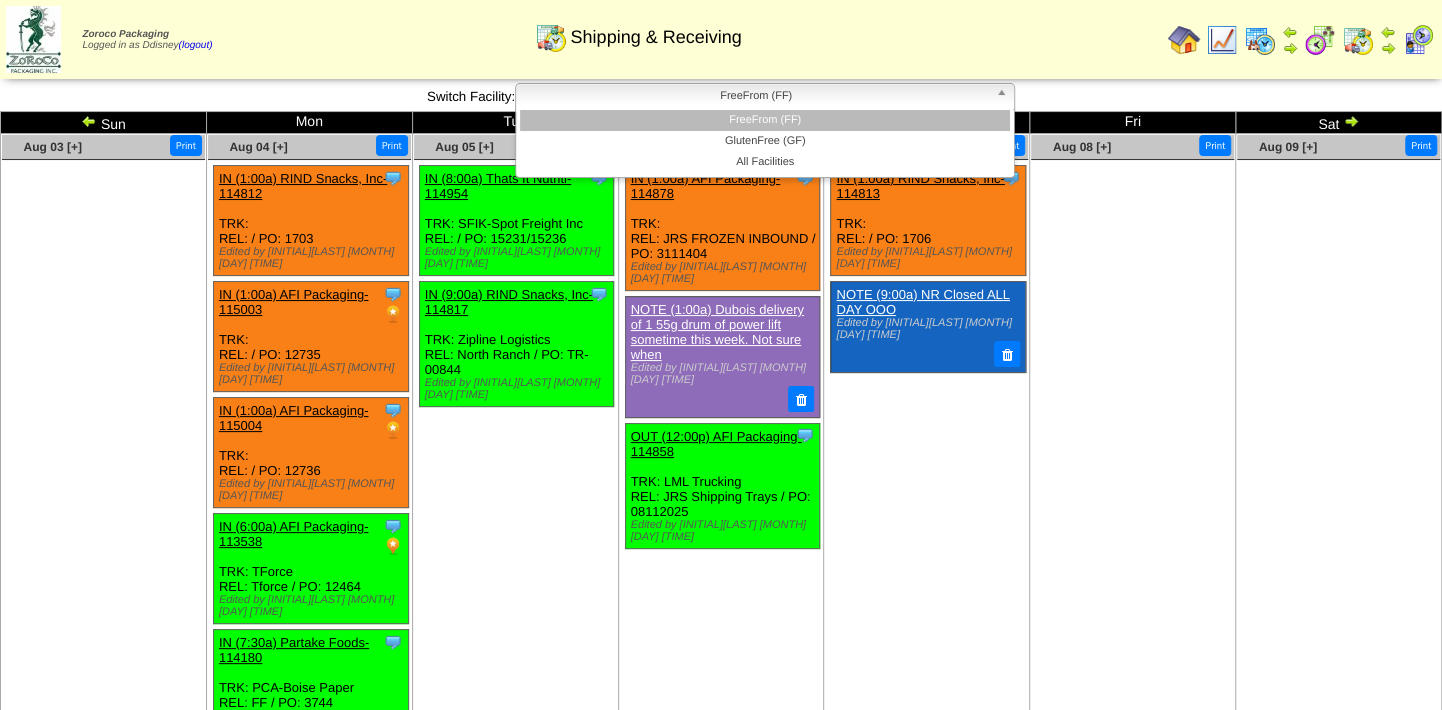 click at bounding box center (1005, 97) 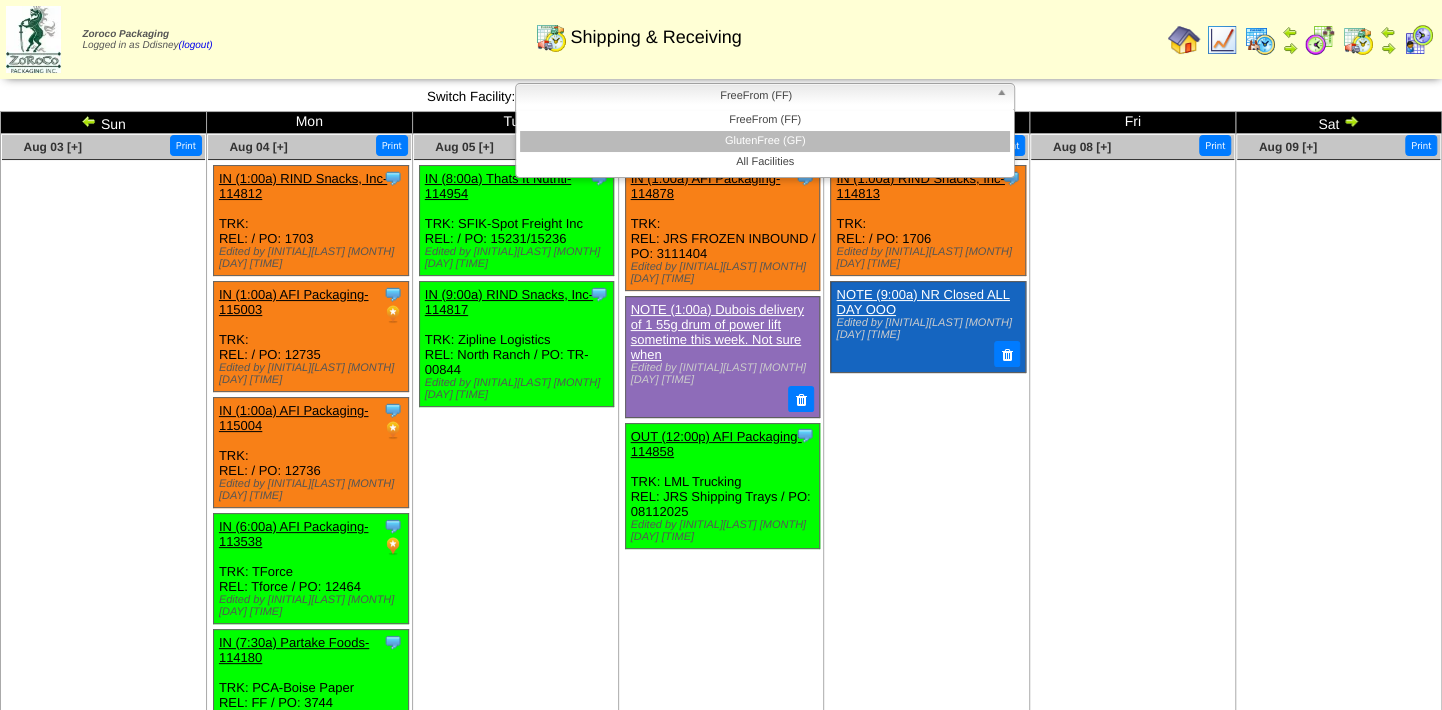 click on "GlutenFree (GF)" at bounding box center [765, 141] 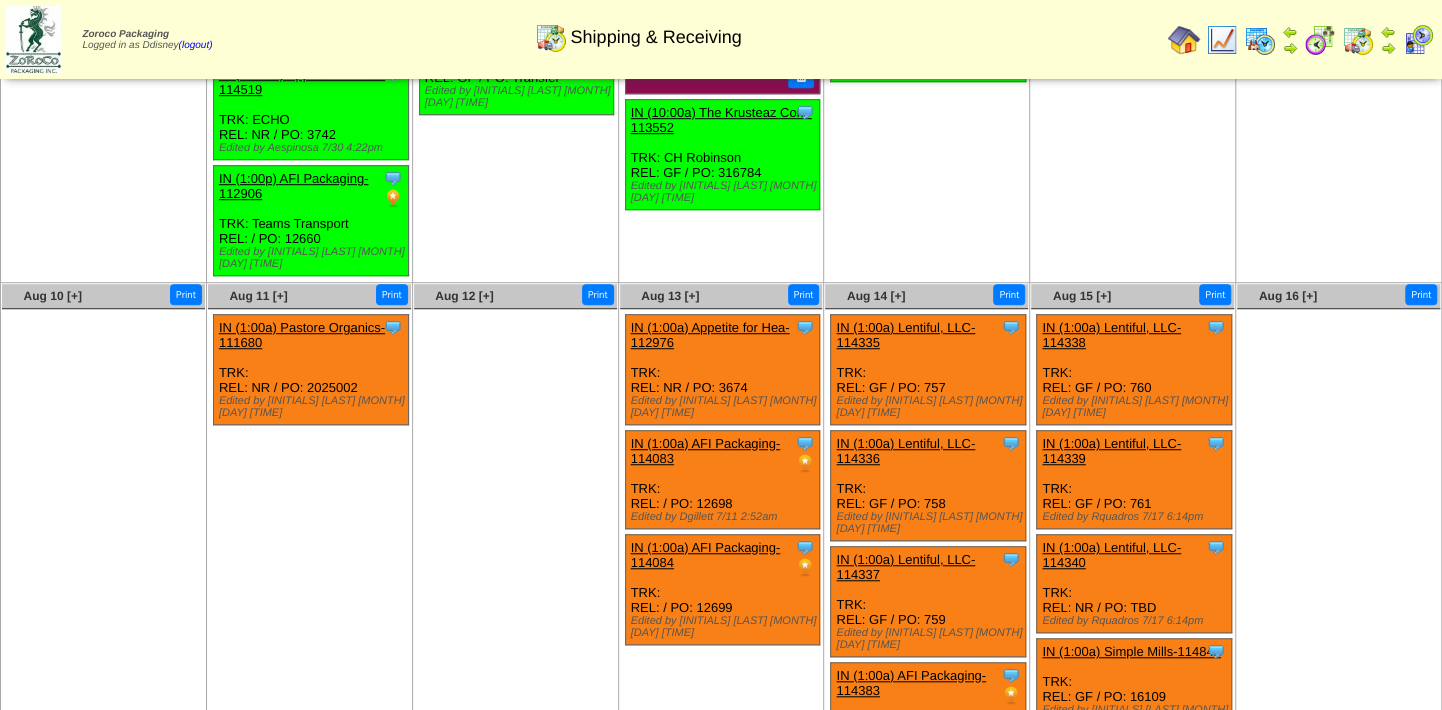 scroll, scrollTop: 636, scrollLeft: 0, axis: vertical 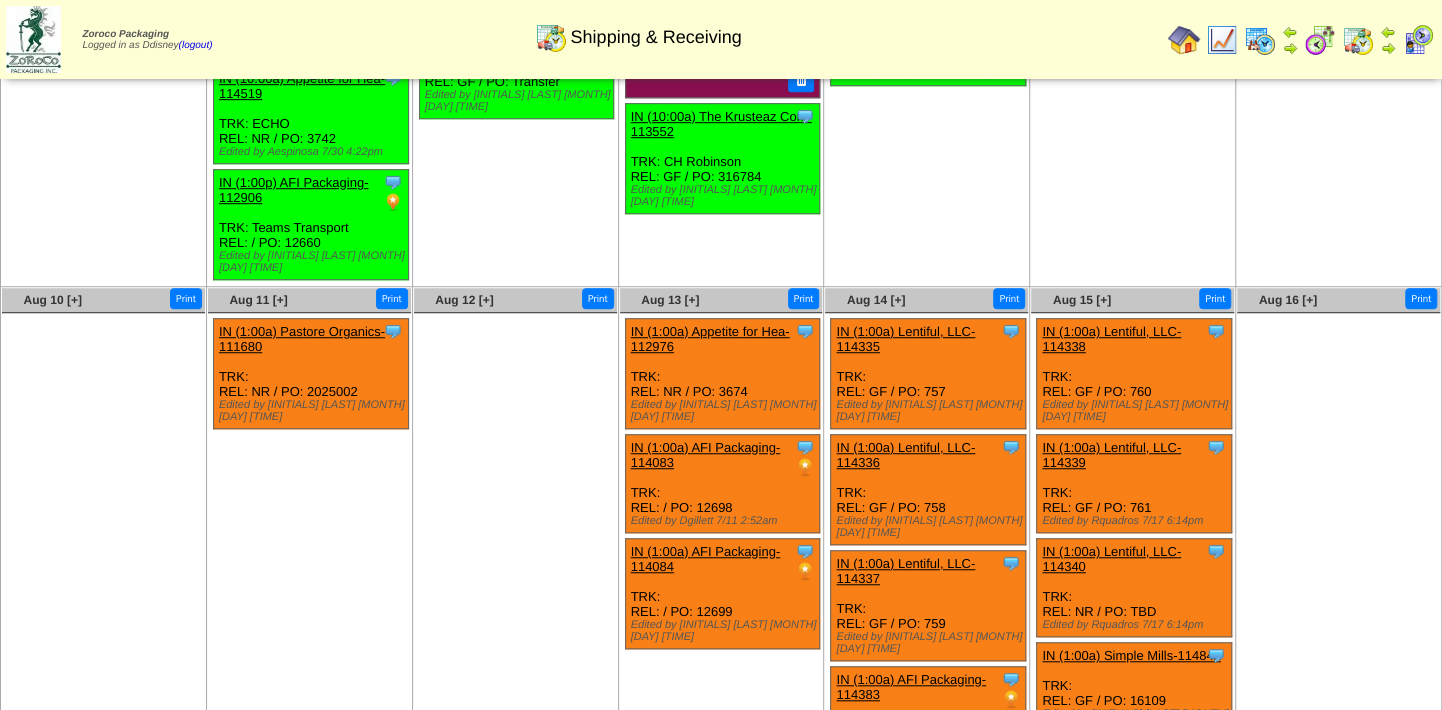 click at bounding box center (1388, 48) 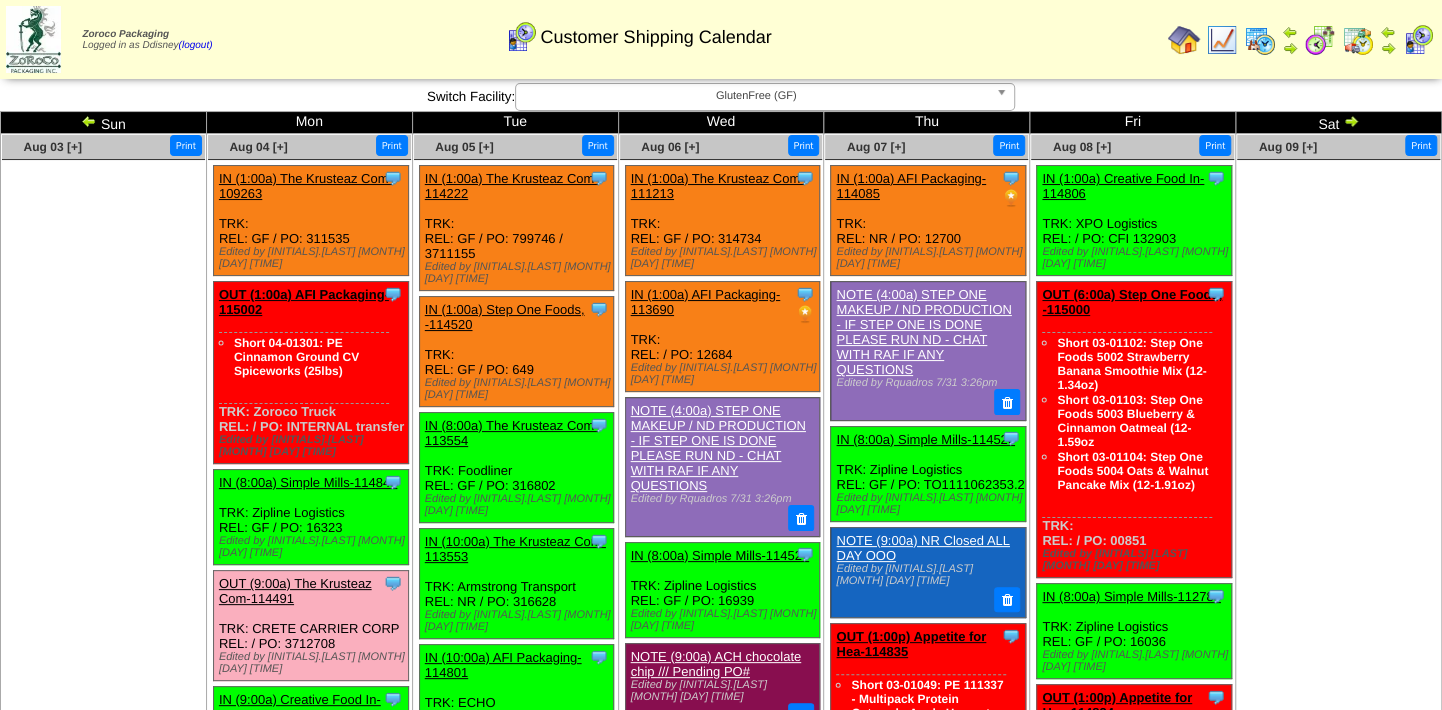 scroll, scrollTop: 90, scrollLeft: 0, axis: vertical 